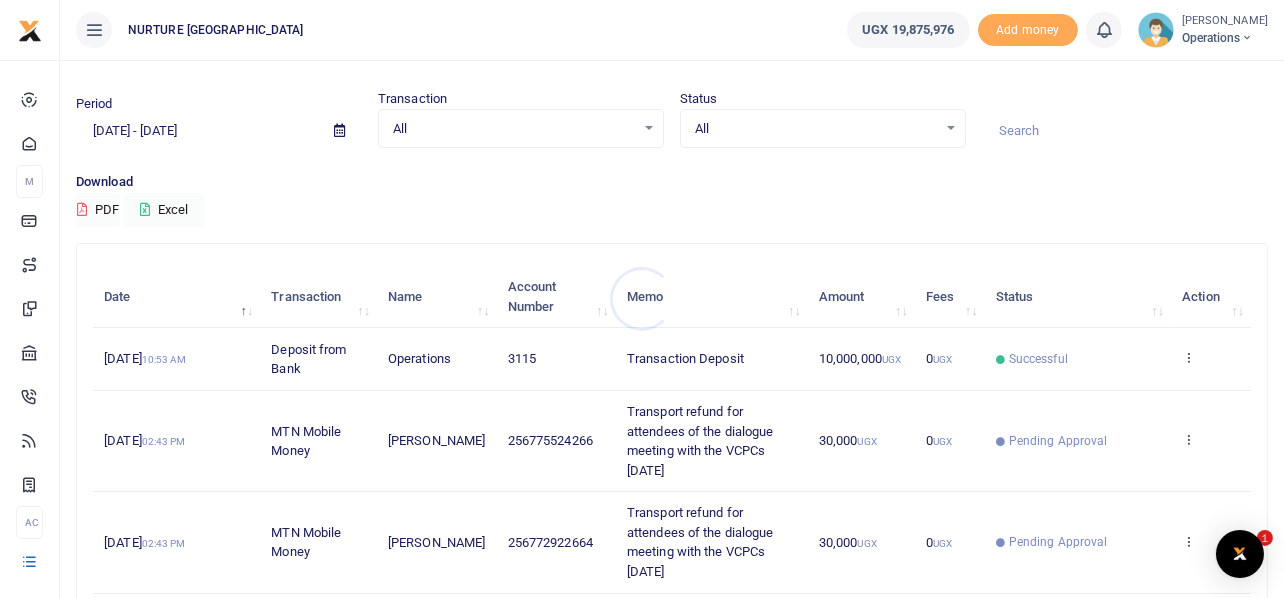 scroll, scrollTop: 199, scrollLeft: 0, axis: vertical 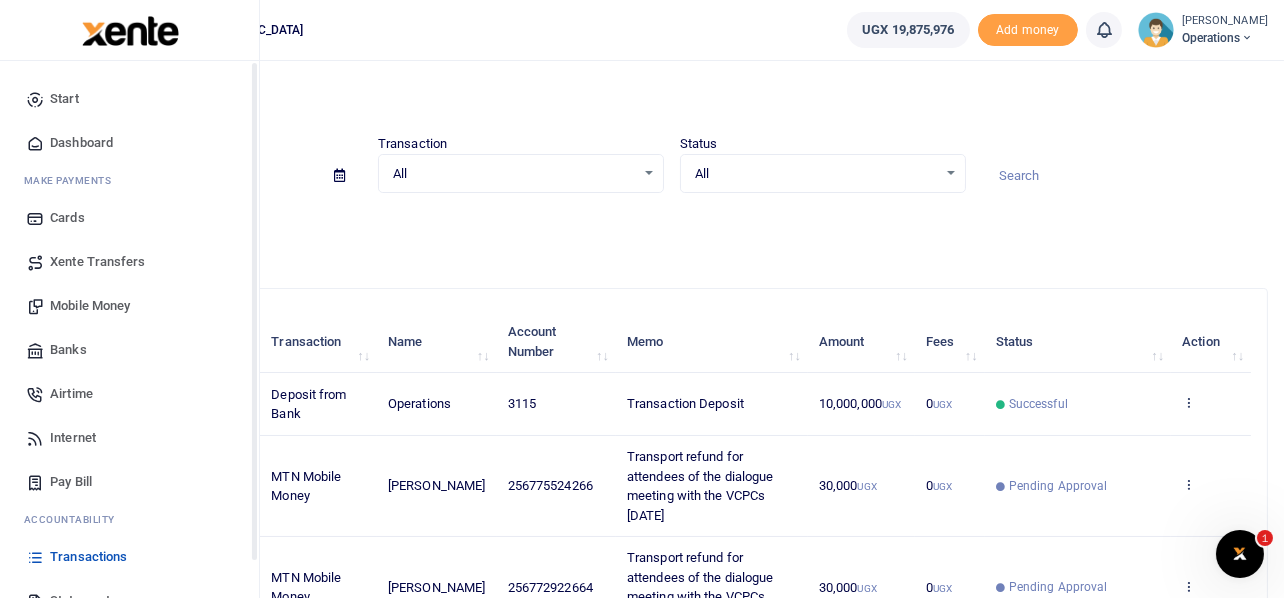 click on "Mobile Money" at bounding box center [90, 306] 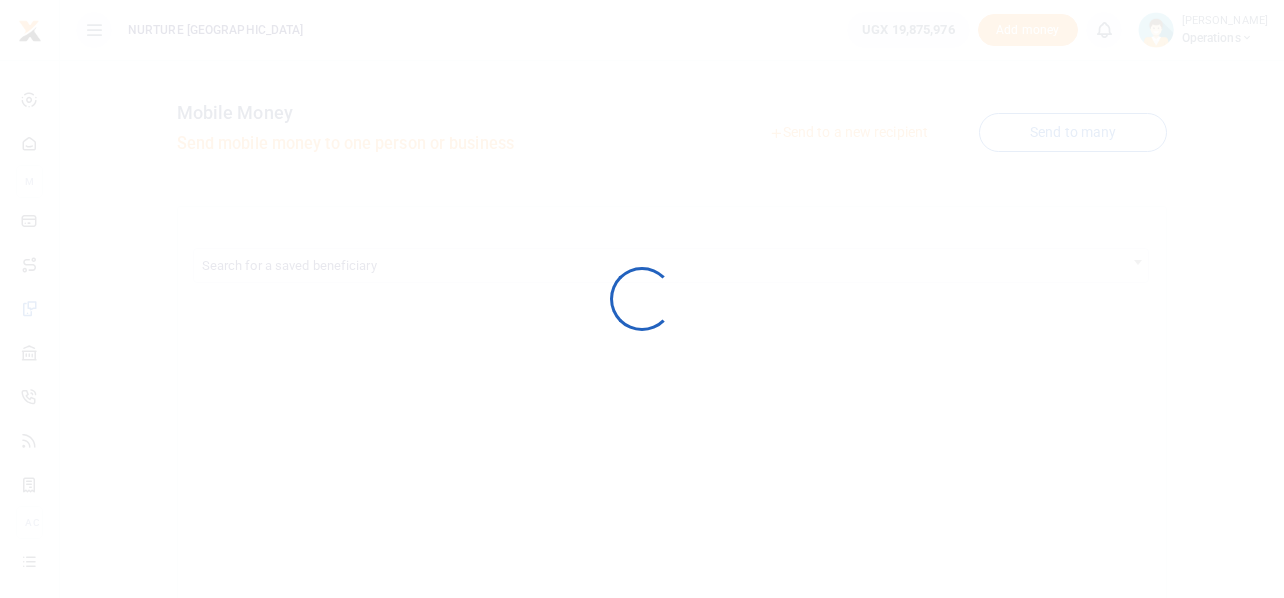 scroll, scrollTop: 0, scrollLeft: 0, axis: both 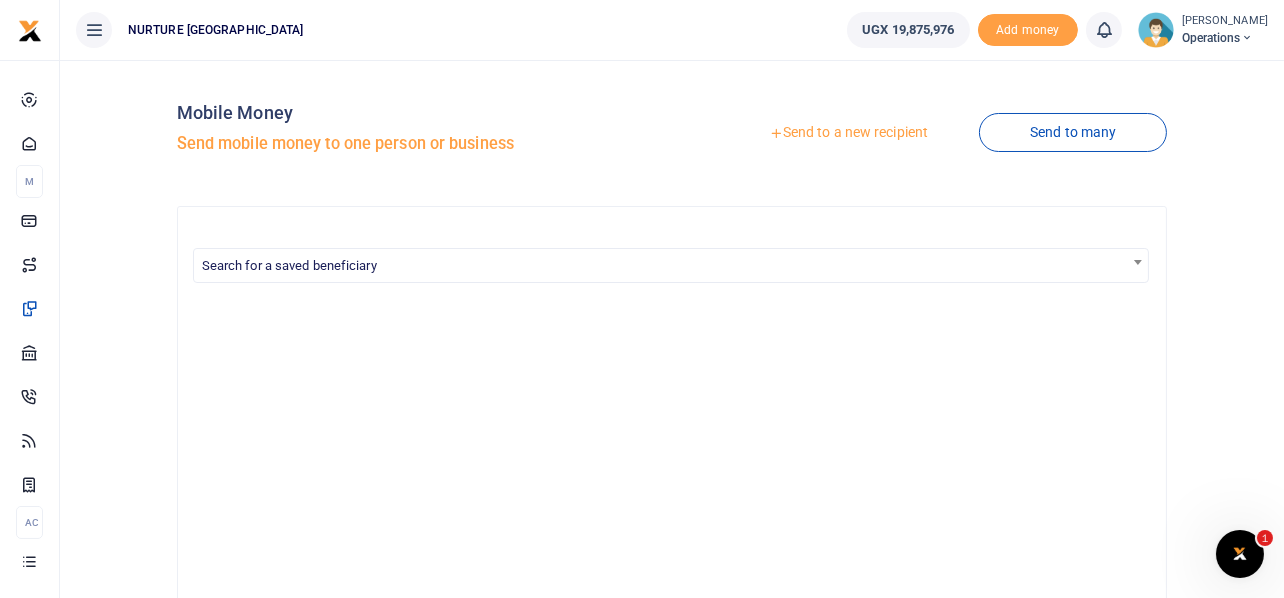 click on "Send to a new recipient" at bounding box center (848, 133) 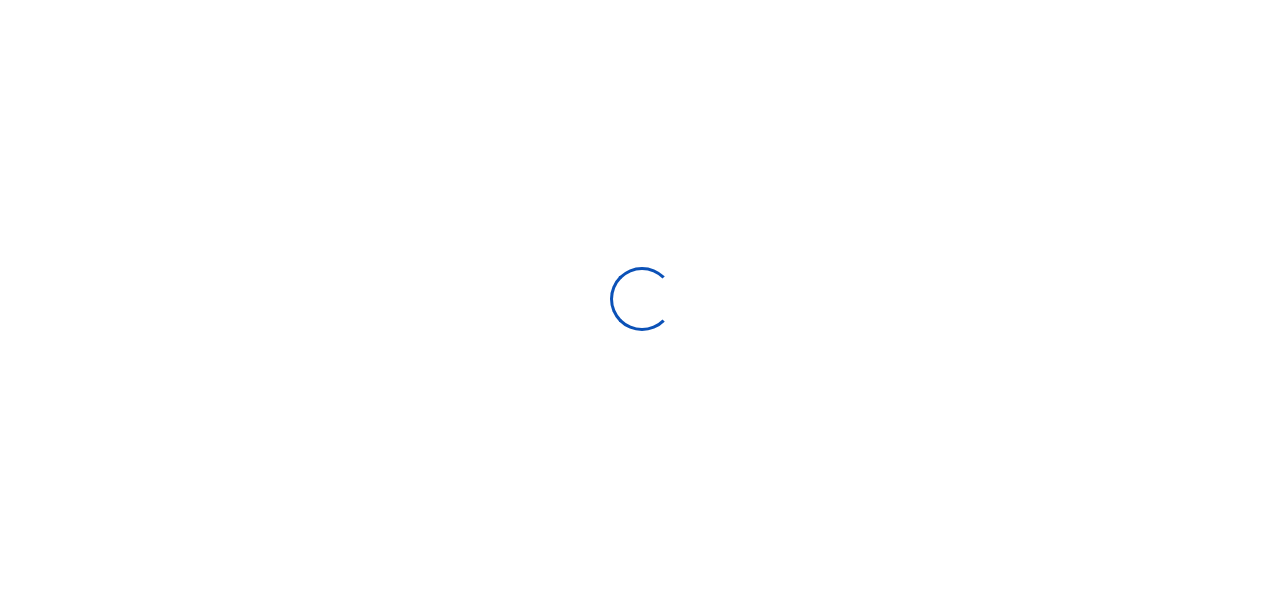 scroll, scrollTop: 0, scrollLeft: 0, axis: both 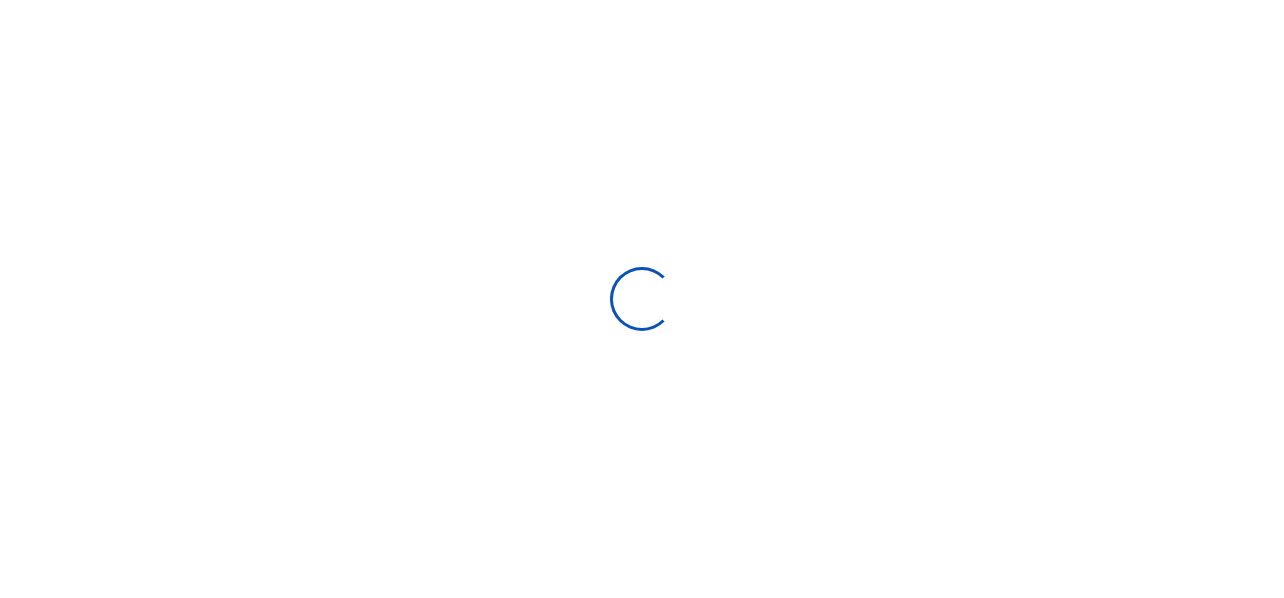 select 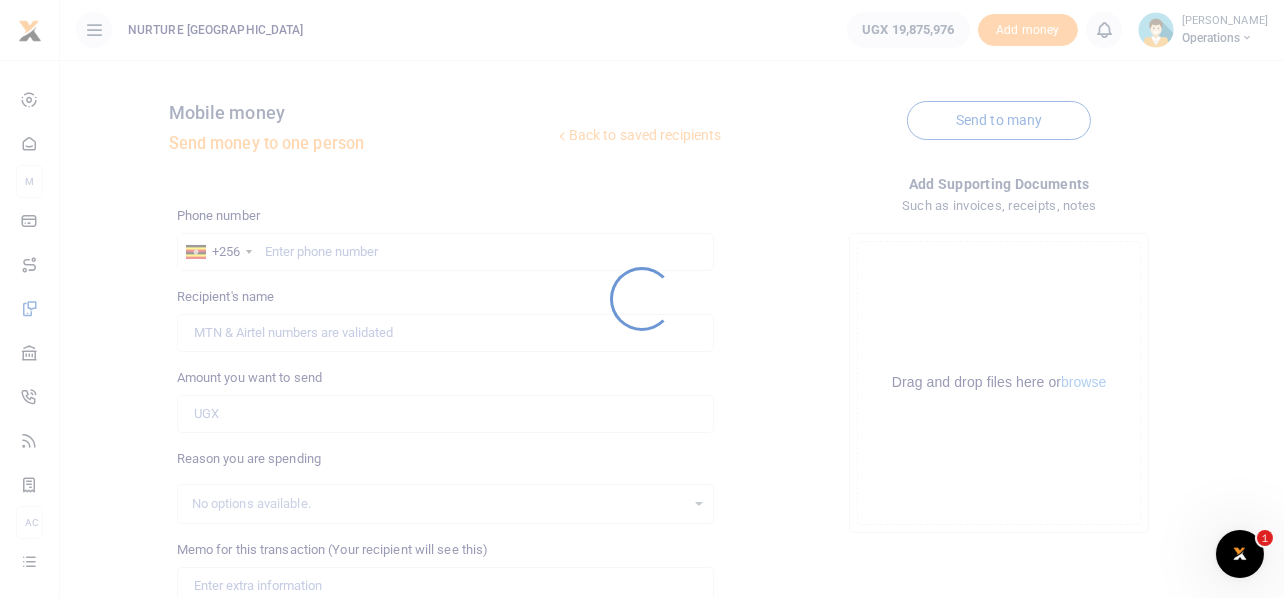 scroll, scrollTop: 0, scrollLeft: 0, axis: both 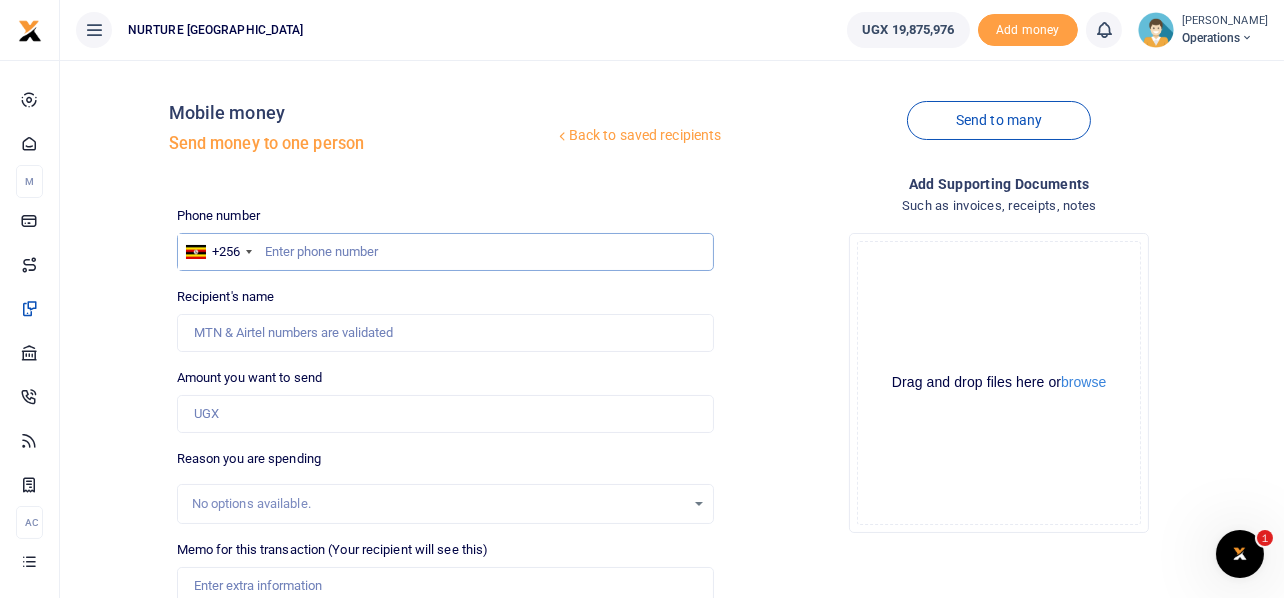 click at bounding box center [446, 252] 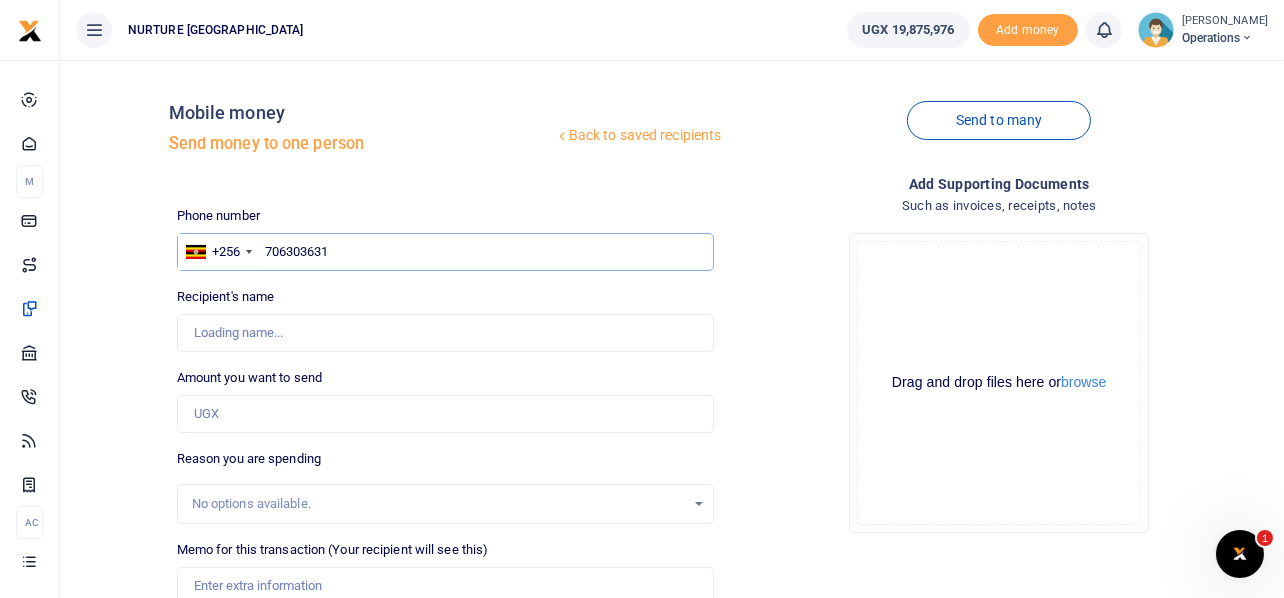 type on "706303631" 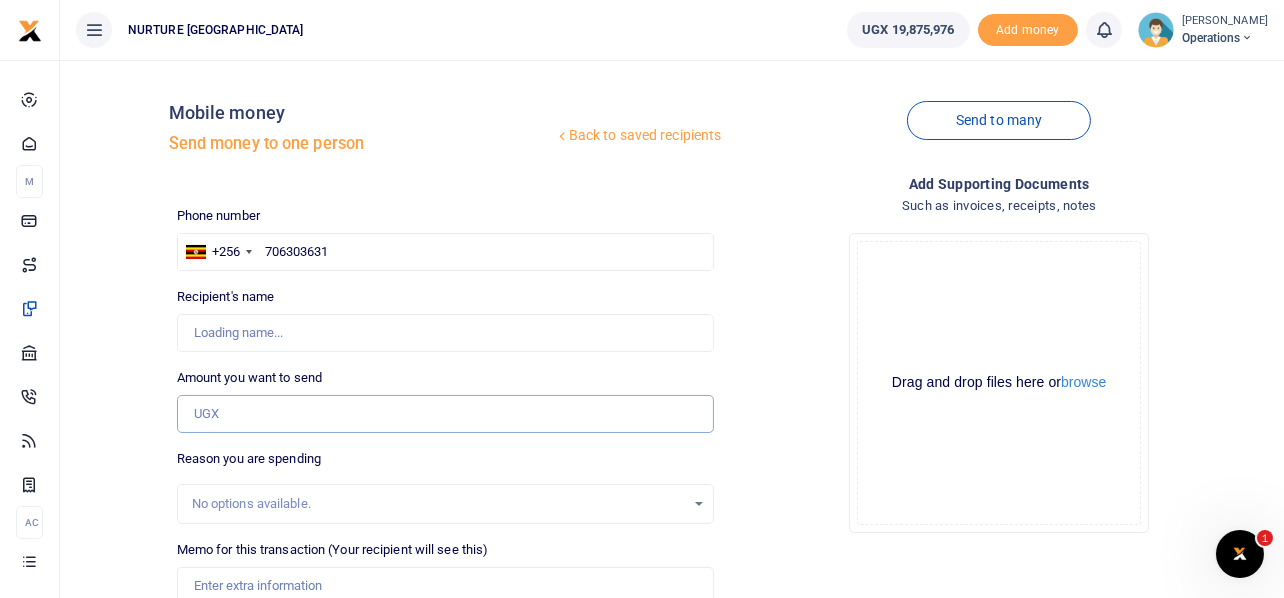 click on "Amount you want to send" at bounding box center [446, 414] 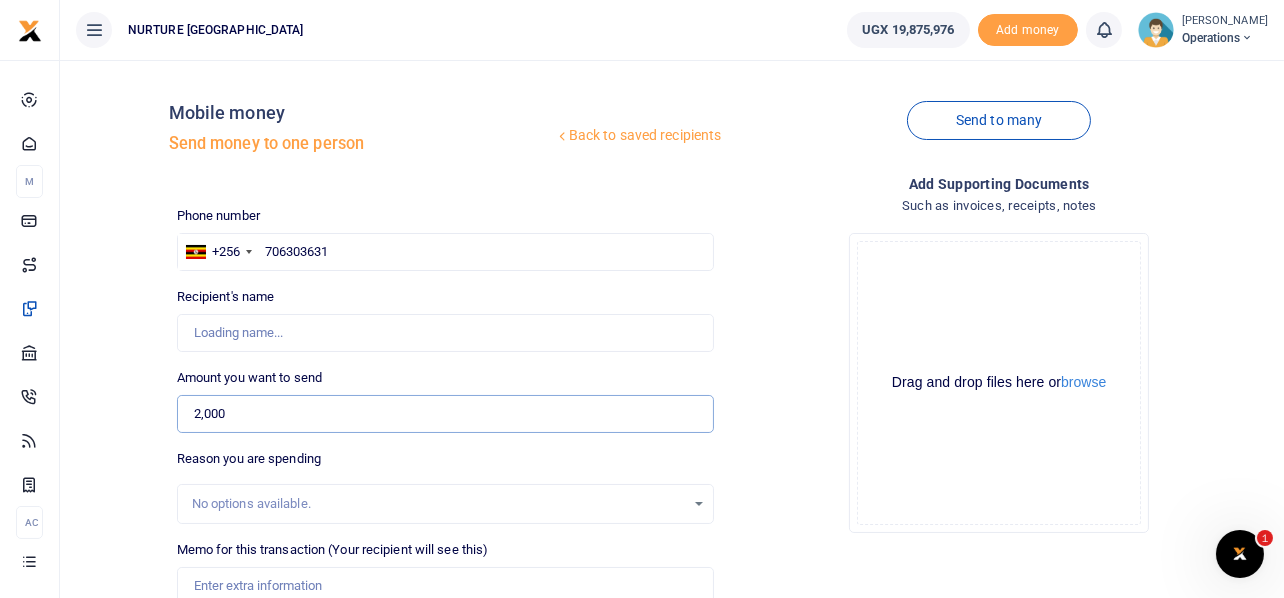 type on "2,0000" 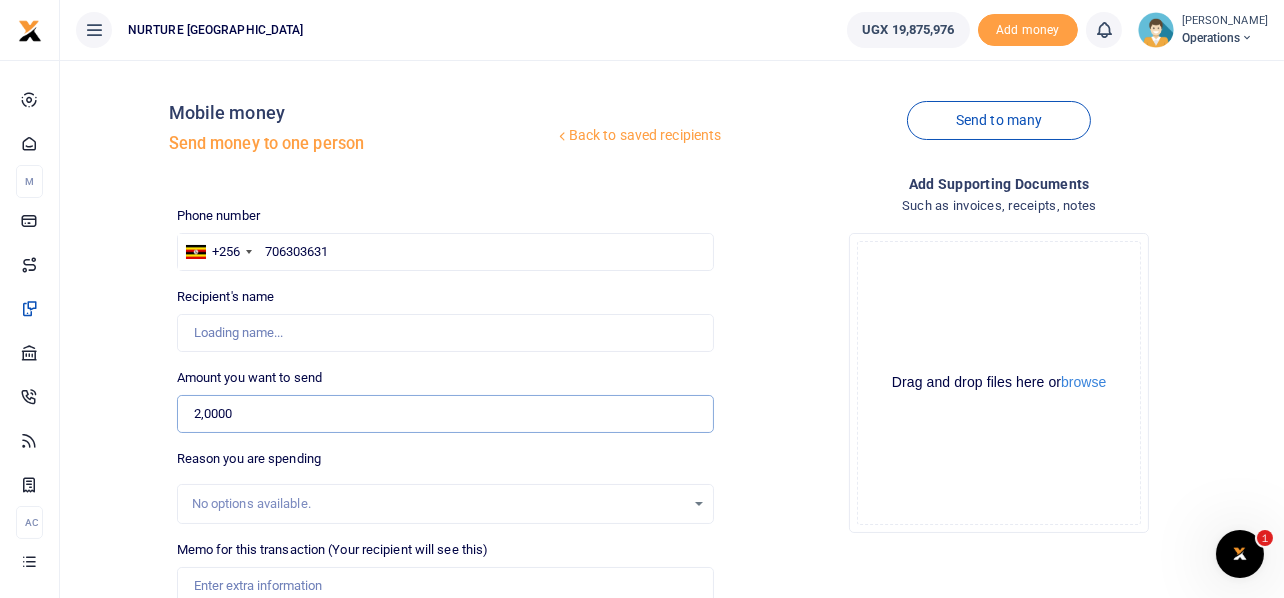 type on "[PERSON_NAME]" 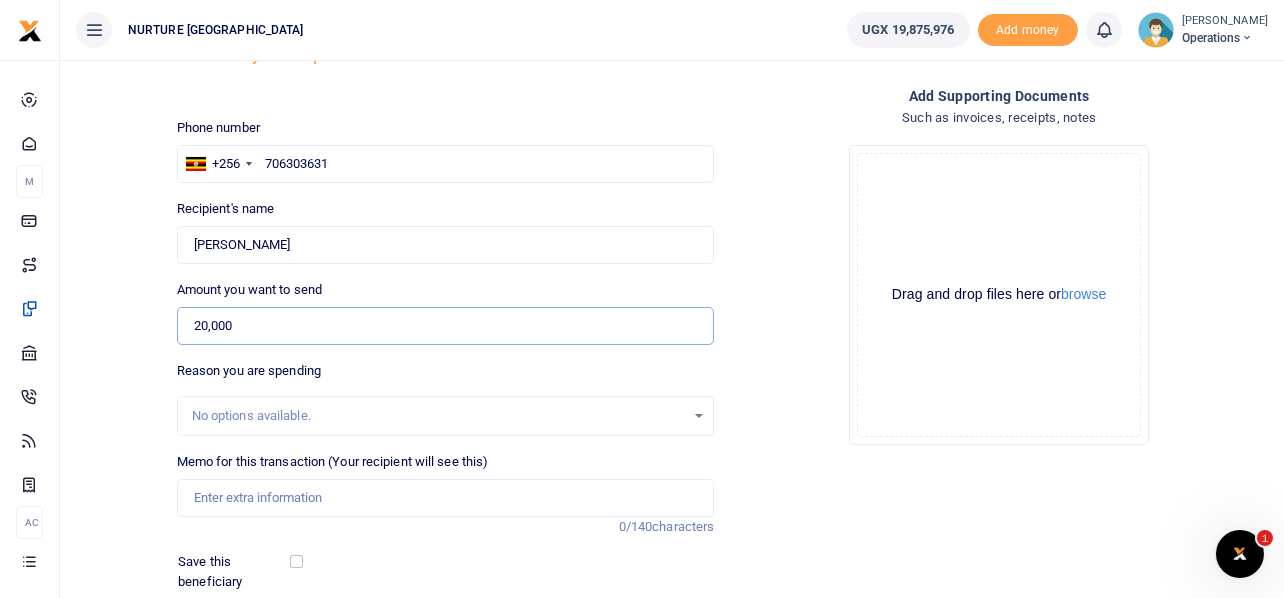 scroll, scrollTop: 87, scrollLeft: 0, axis: vertical 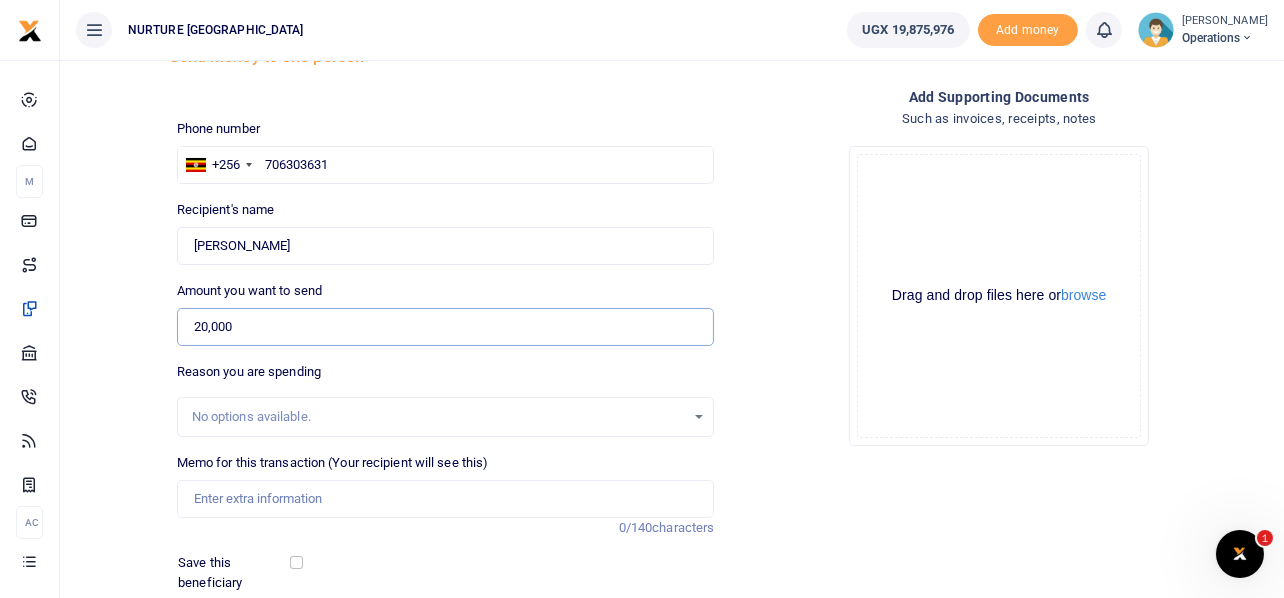 type on "20,000" 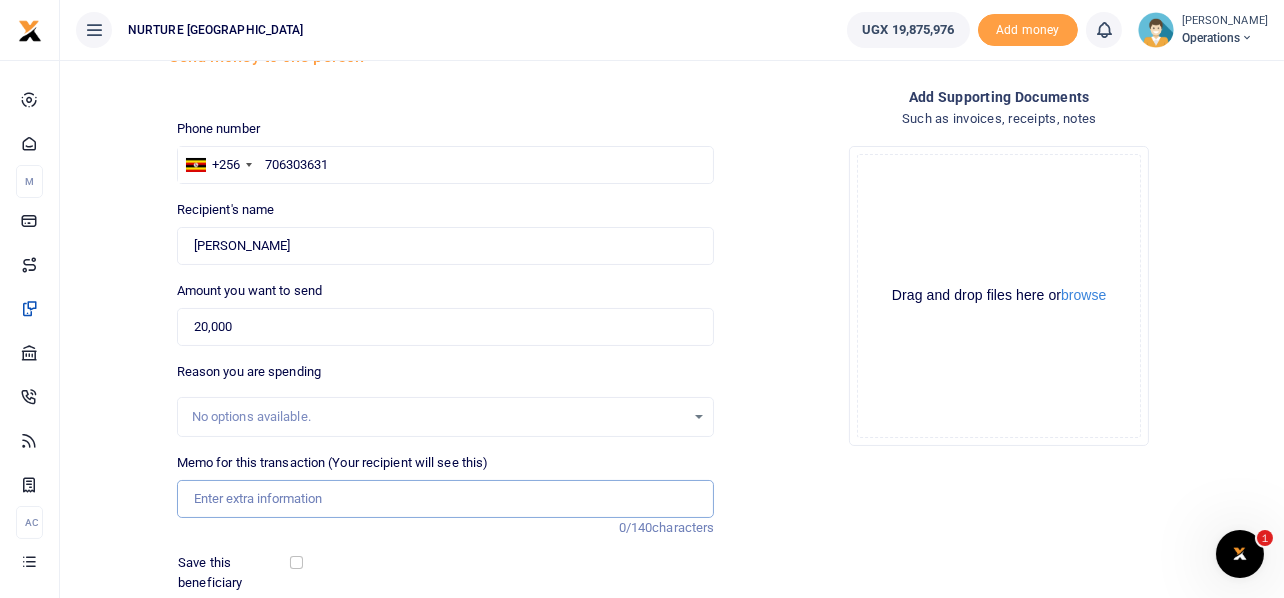 drag, startPoint x: 263, startPoint y: 490, endPoint x: 276, endPoint y: 489, distance: 13.038404 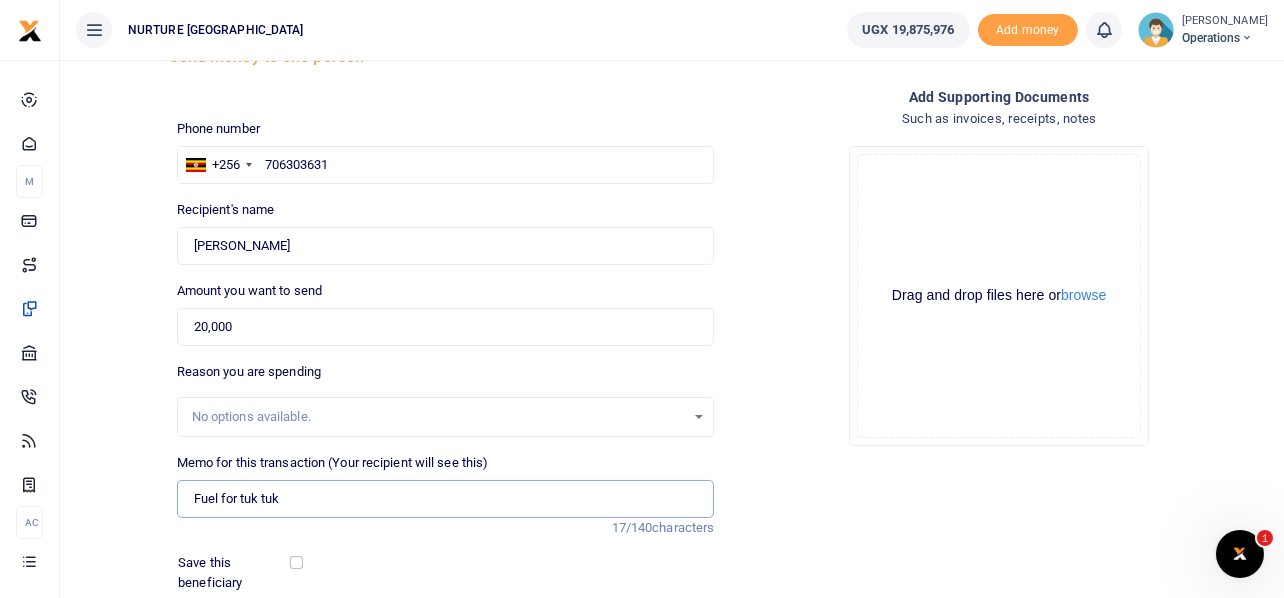 click on "Fuel for tuk tuk" at bounding box center [446, 499] 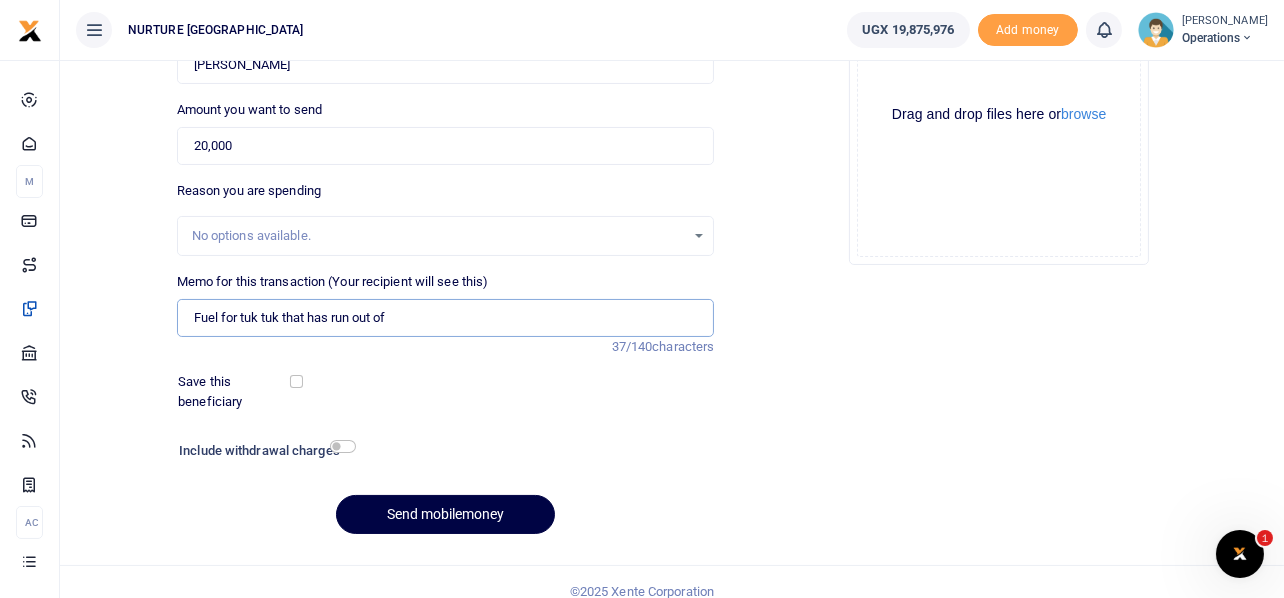 scroll, scrollTop: 287, scrollLeft: 0, axis: vertical 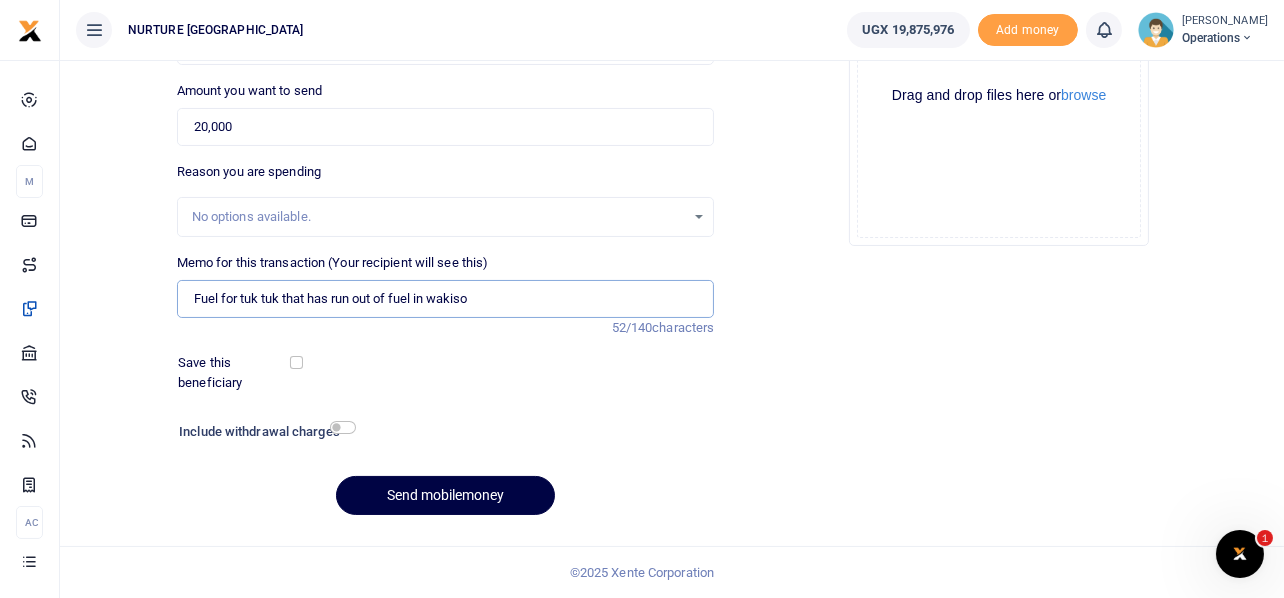 type on "Fuel for tuk tuk that has run out of fuel in wakiso" 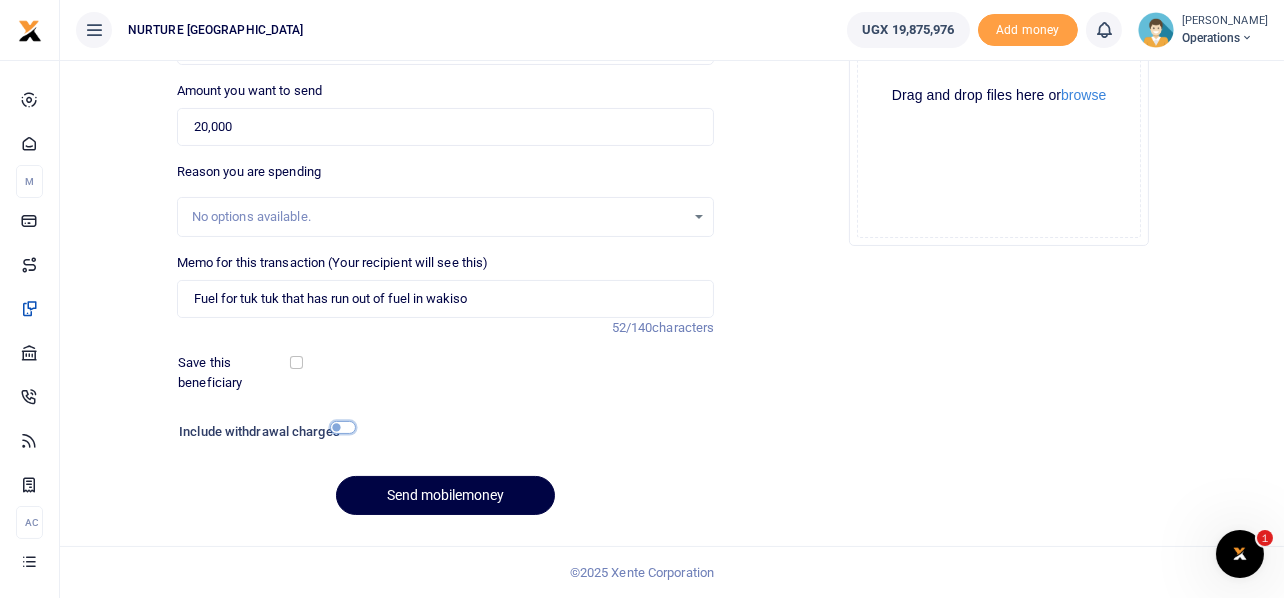 click at bounding box center [343, 427] 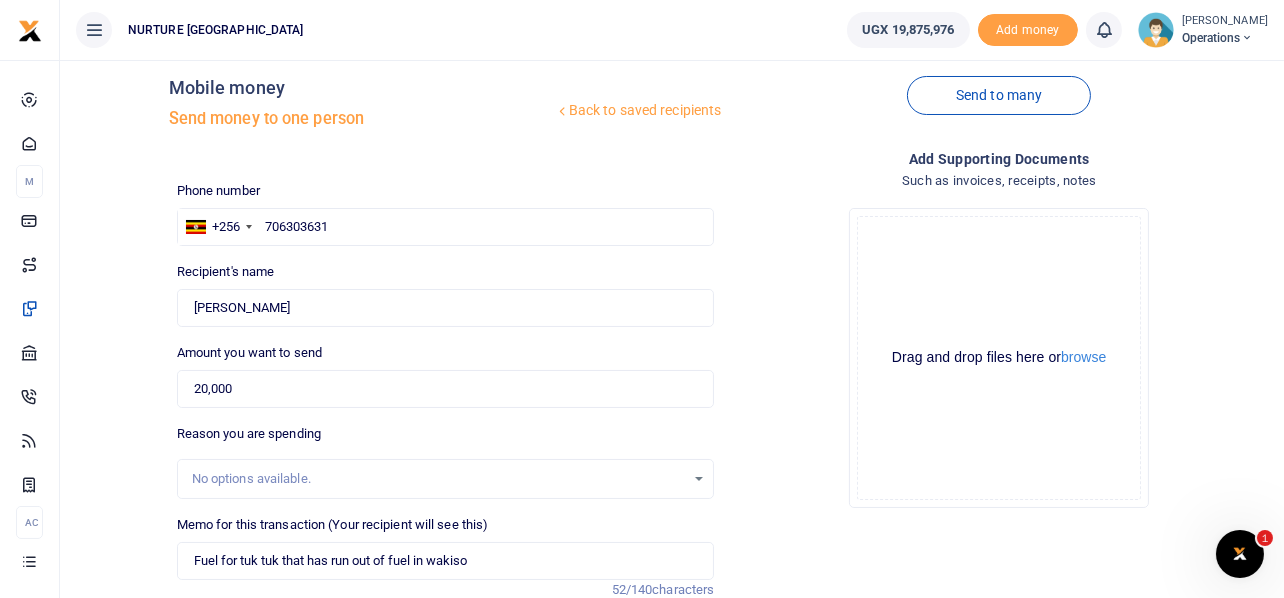 scroll, scrollTop: 342, scrollLeft: 0, axis: vertical 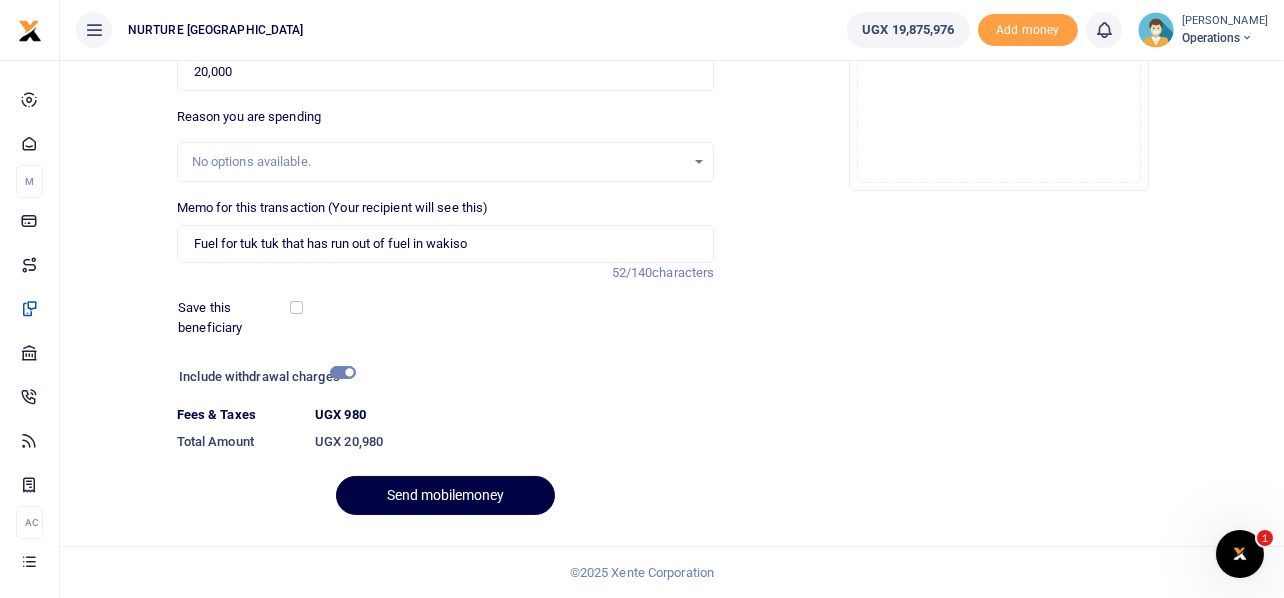 click on "Drop your files here Drag and drop files here or  browse Powered by  Uppy" at bounding box center [999, 41] 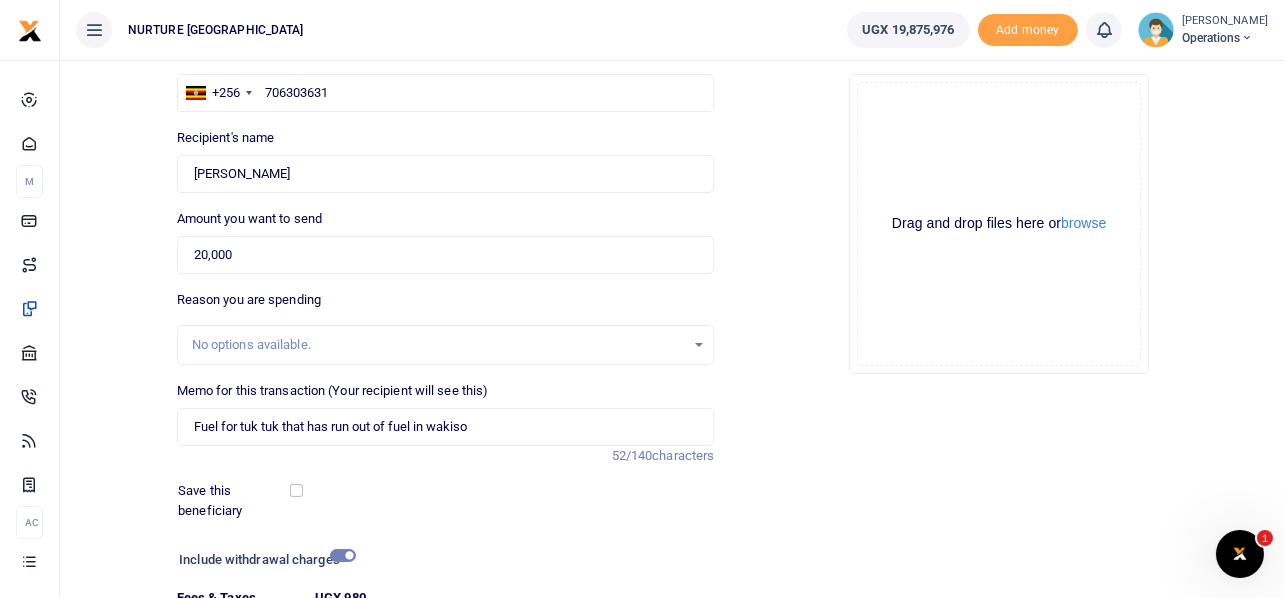 scroll, scrollTop: 342, scrollLeft: 0, axis: vertical 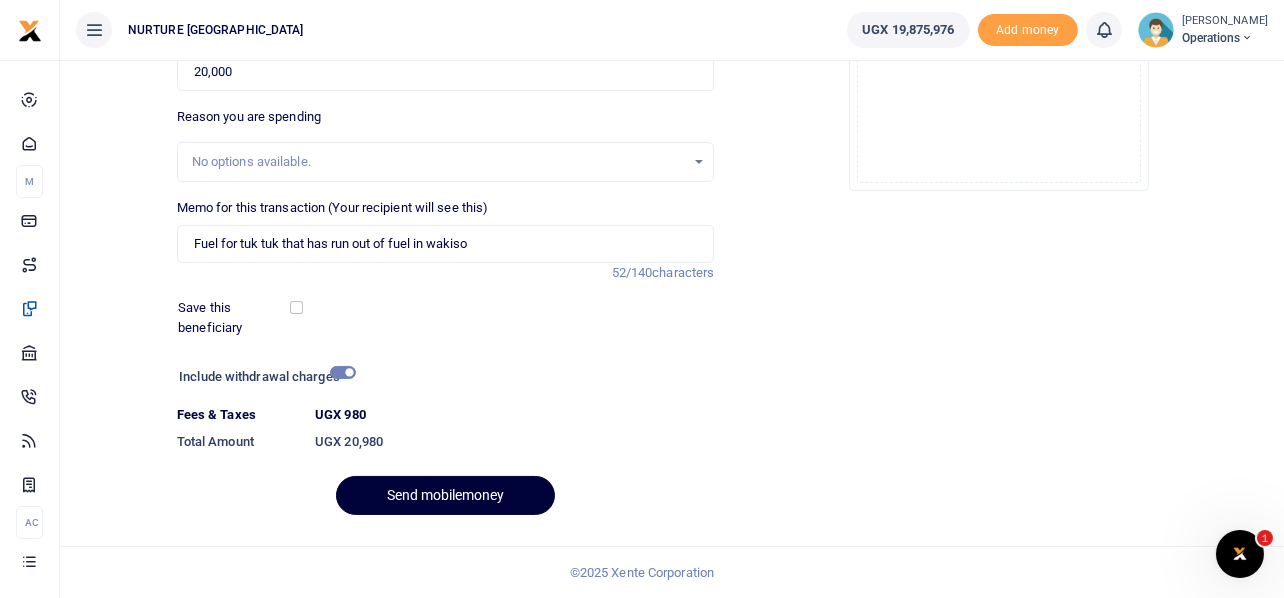 click on "Send mobilemoney" at bounding box center [445, 495] 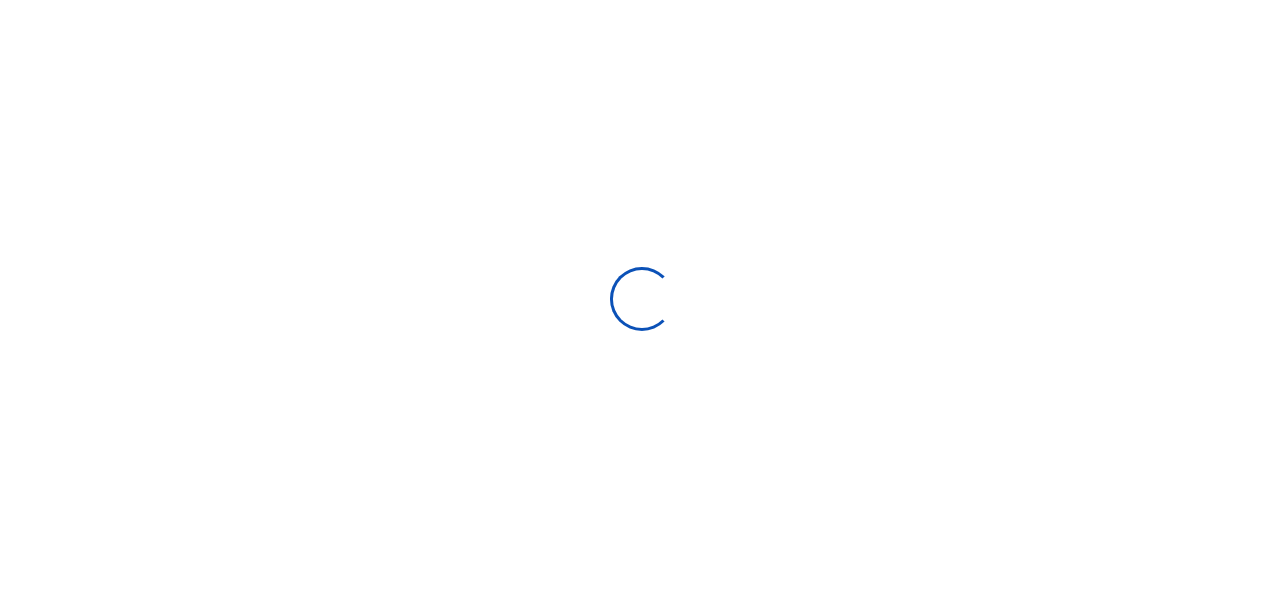 select 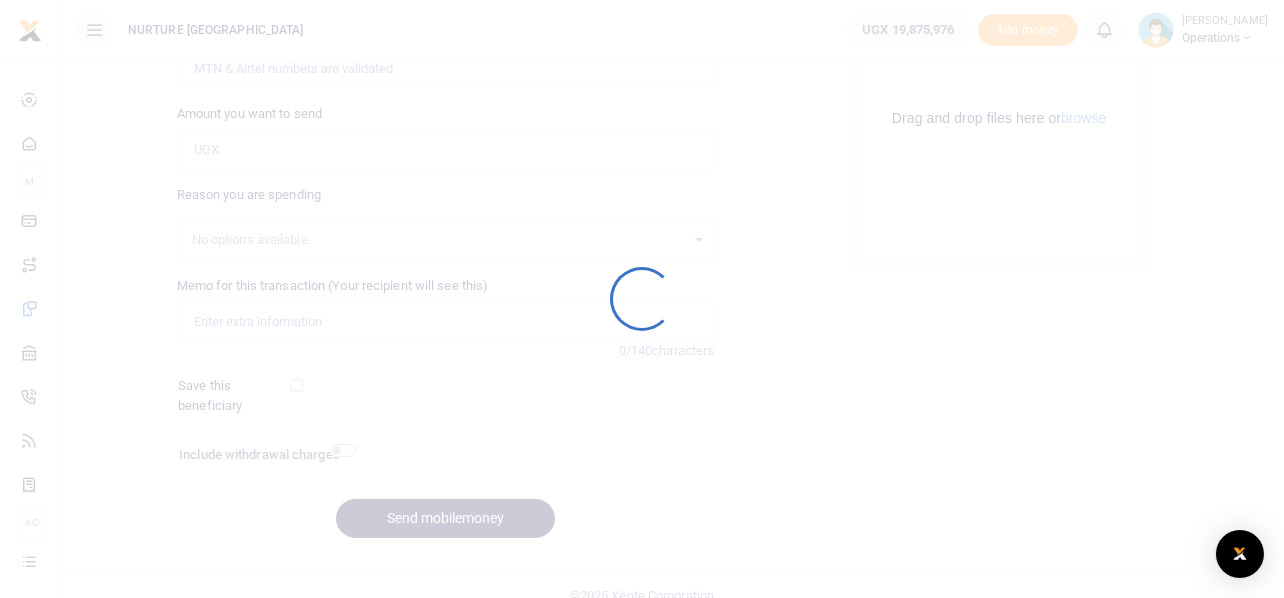 scroll, scrollTop: 287, scrollLeft: 0, axis: vertical 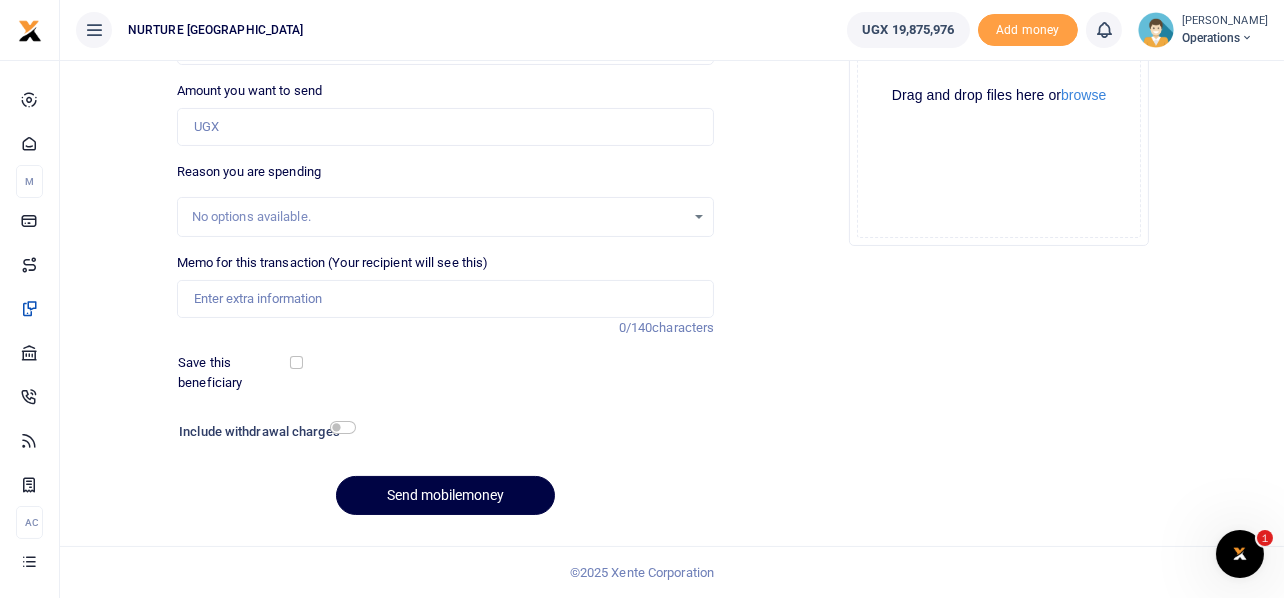 click on "Add supporting Documents
Such as invoices, receipts, notes
Drop your files here Drag and drop files here or  browse Powered by  Uppy" at bounding box center [999, 208] 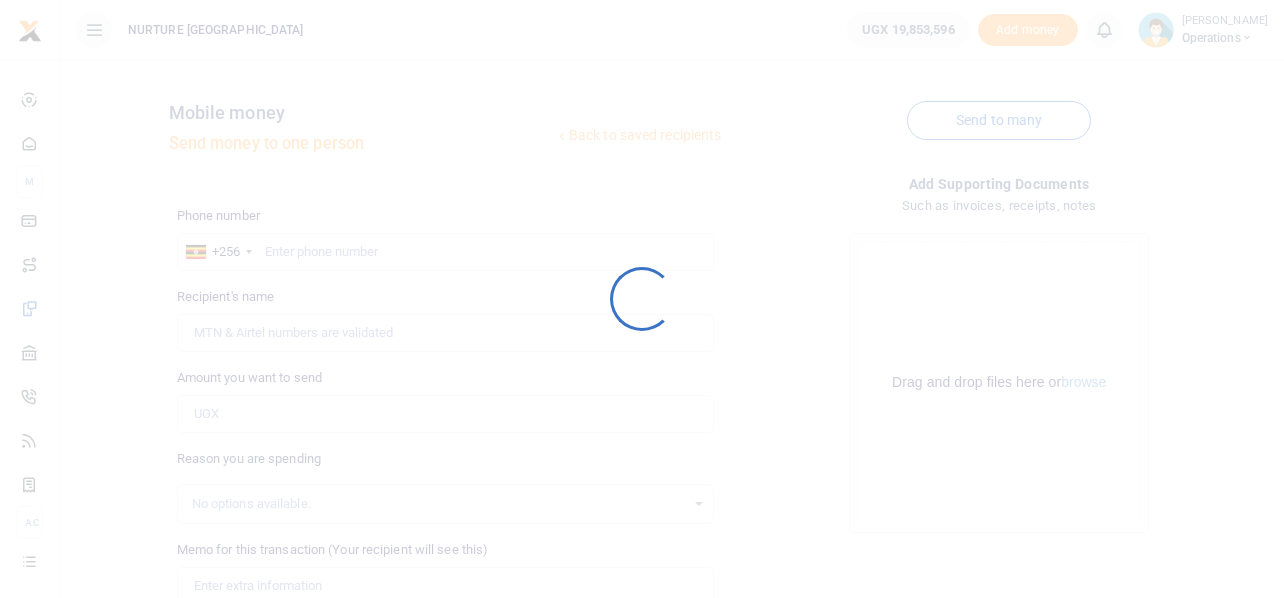 scroll, scrollTop: 0, scrollLeft: 0, axis: both 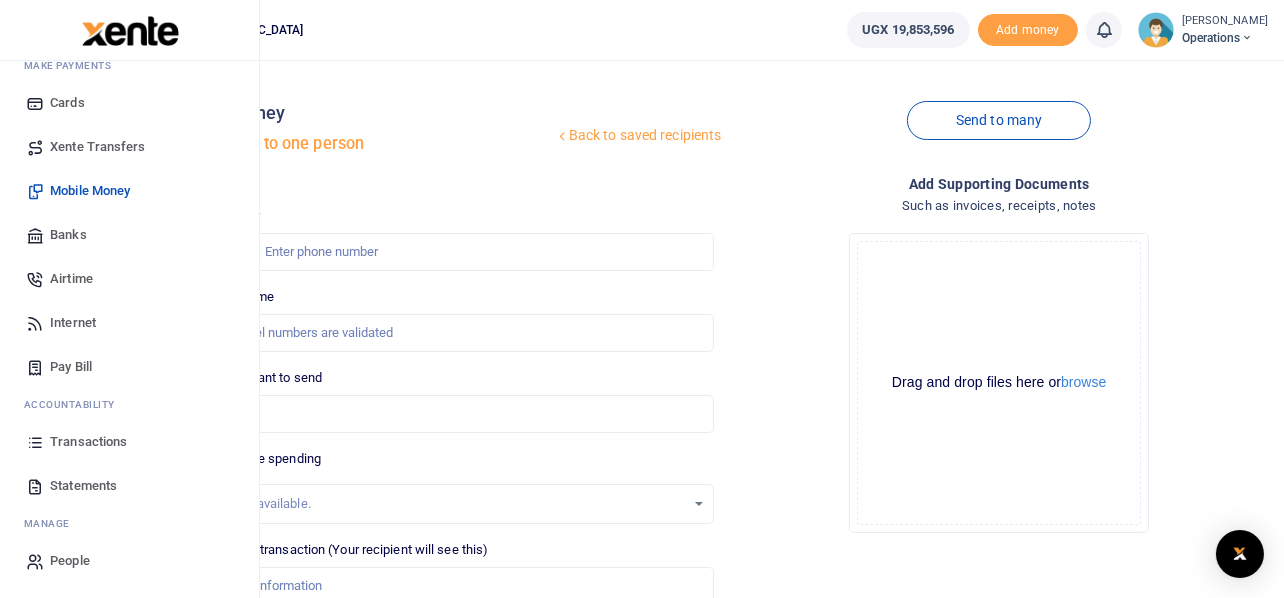 click on "Transactions" at bounding box center (88, 442) 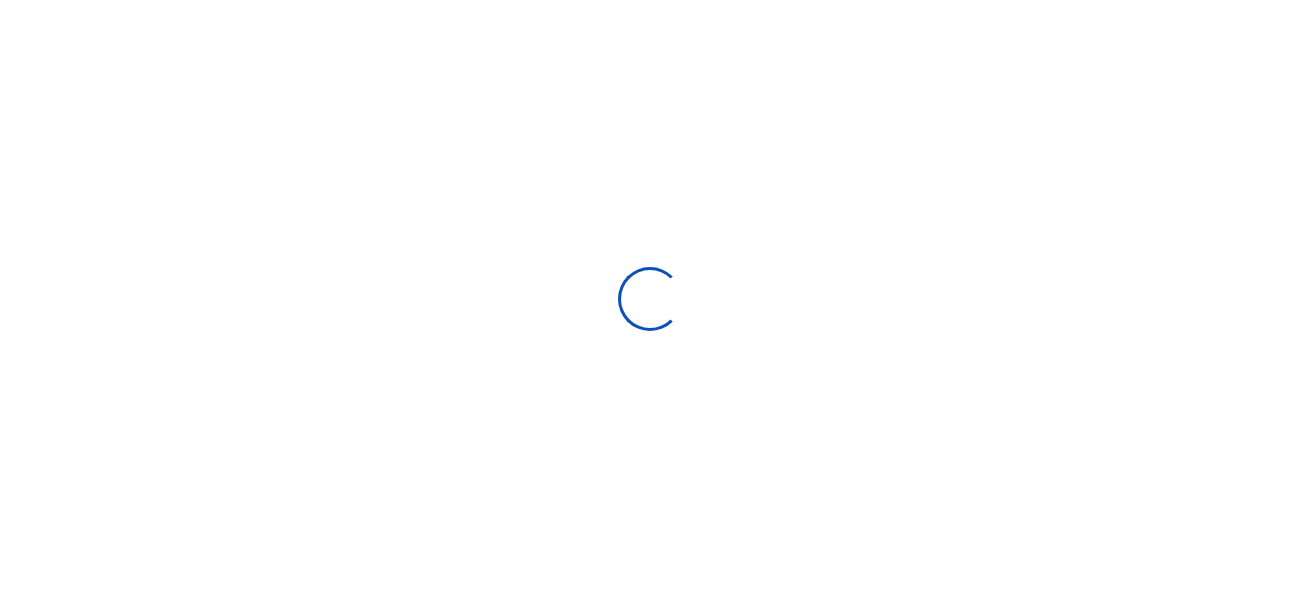 select 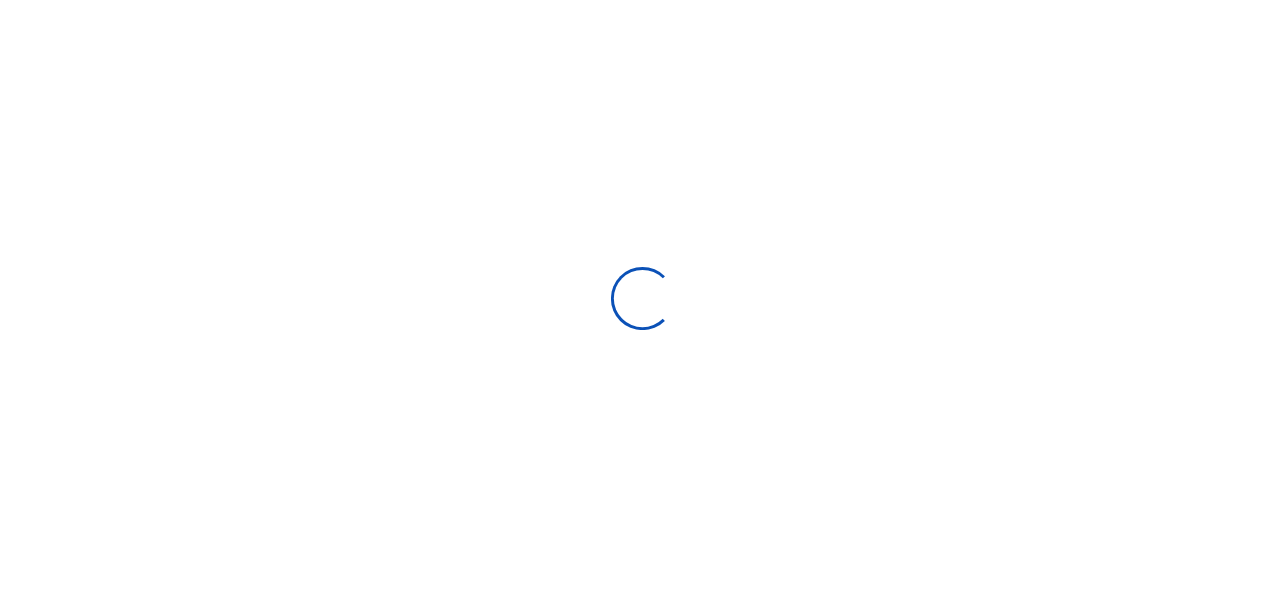 scroll, scrollTop: 0, scrollLeft: 0, axis: both 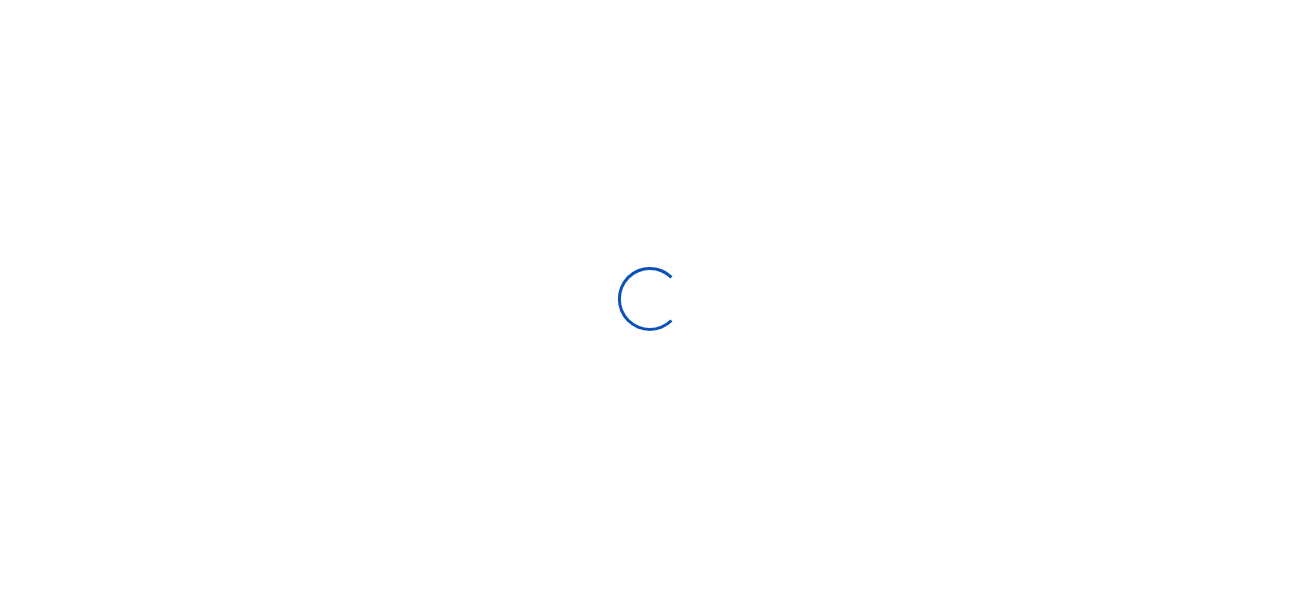 type on "[DATE] - [DATE]" 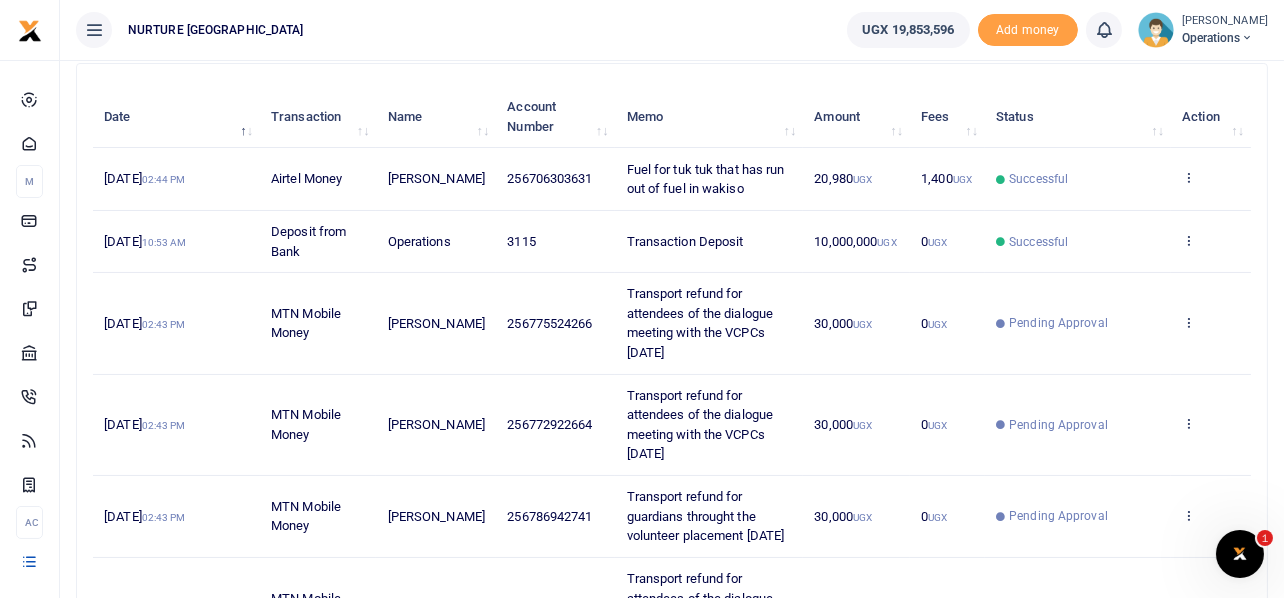 scroll, scrollTop: 0, scrollLeft: 0, axis: both 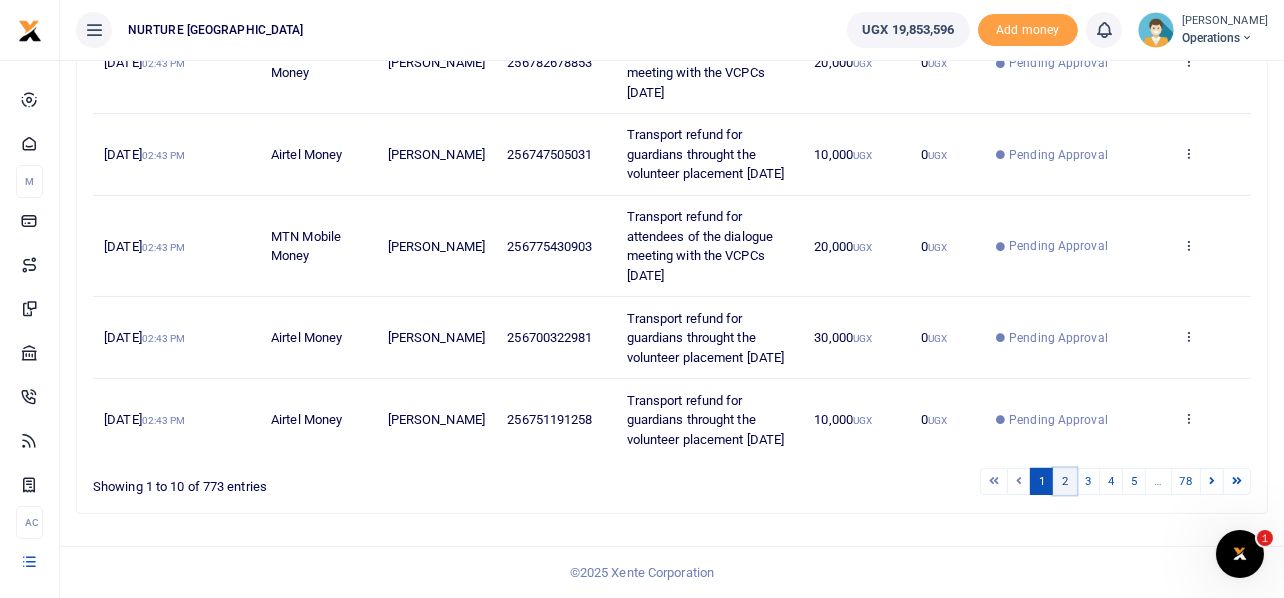 click on "2" at bounding box center [1065, 481] 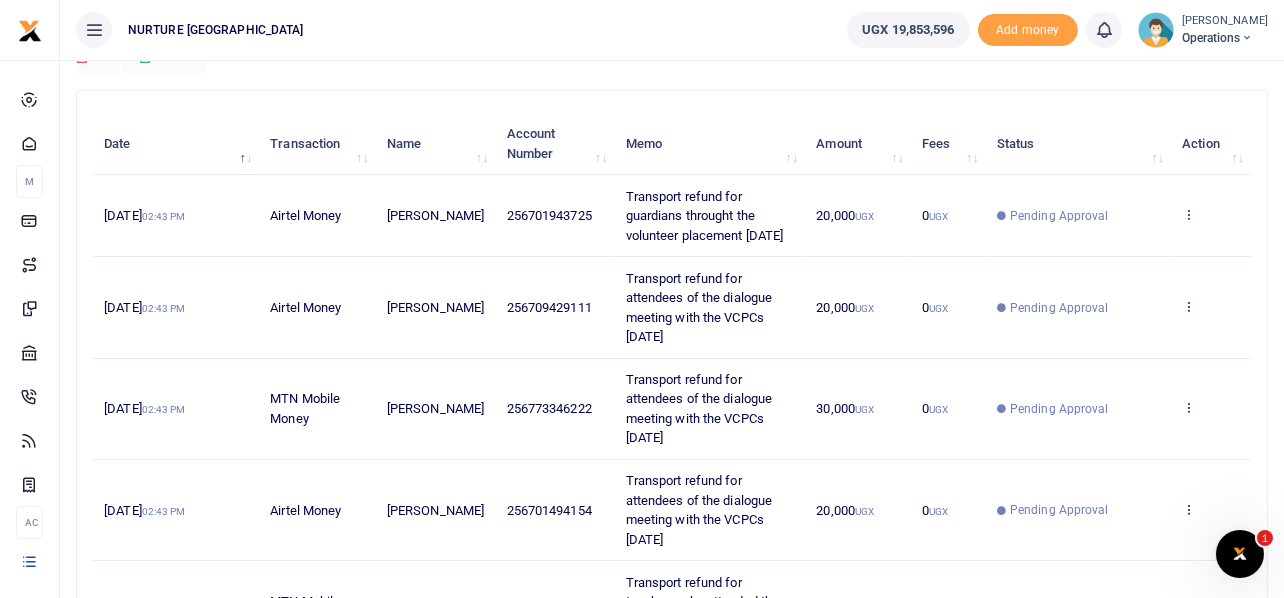 scroll, scrollTop: 199, scrollLeft: 0, axis: vertical 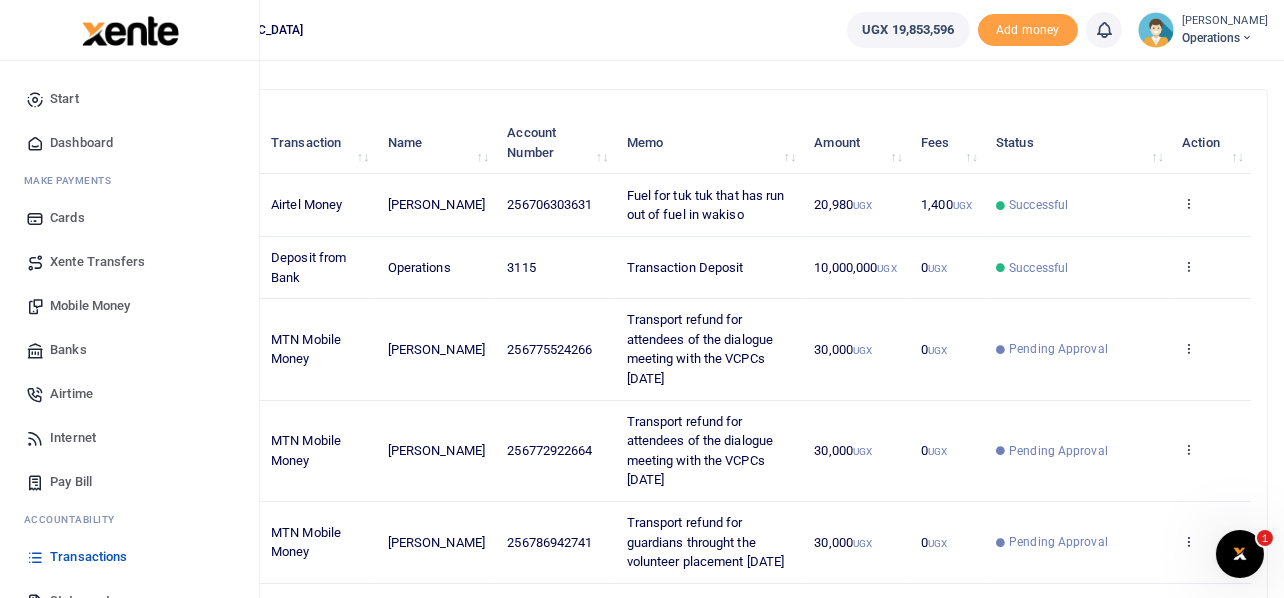 click on "Mobile Money" at bounding box center (90, 306) 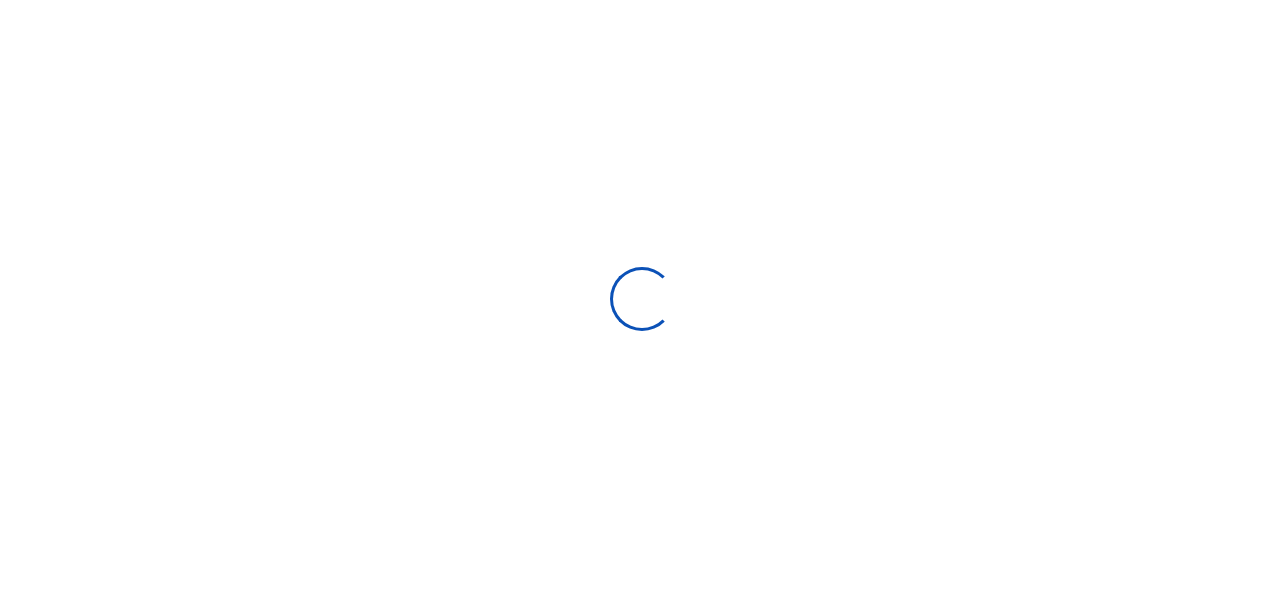 scroll, scrollTop: 0, scrollLeft: 0, axis: both 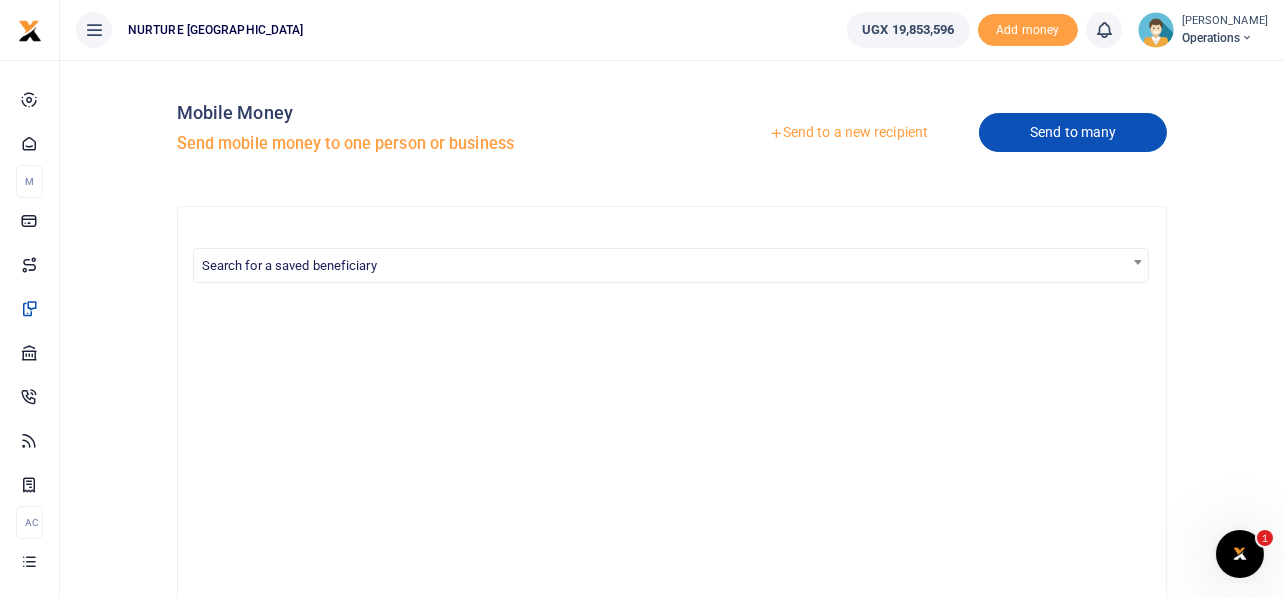 click on "Send to many" at bounding box center (1073, 132) 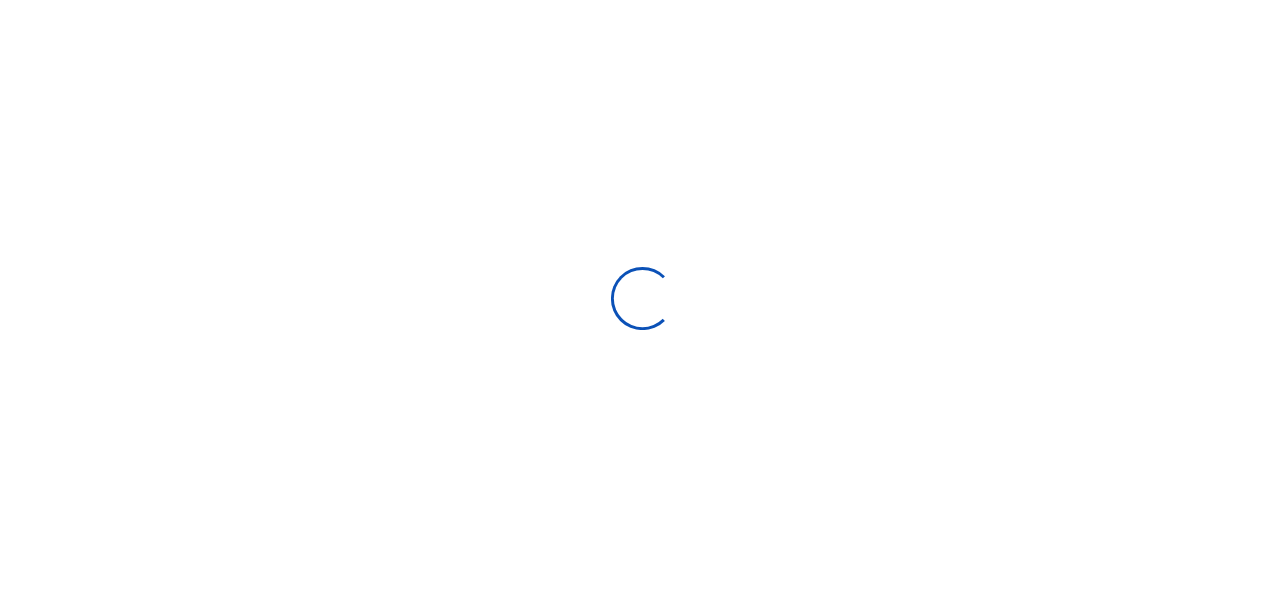 scroll, scrollTop: 0, scrollLeft: 0, axis: both 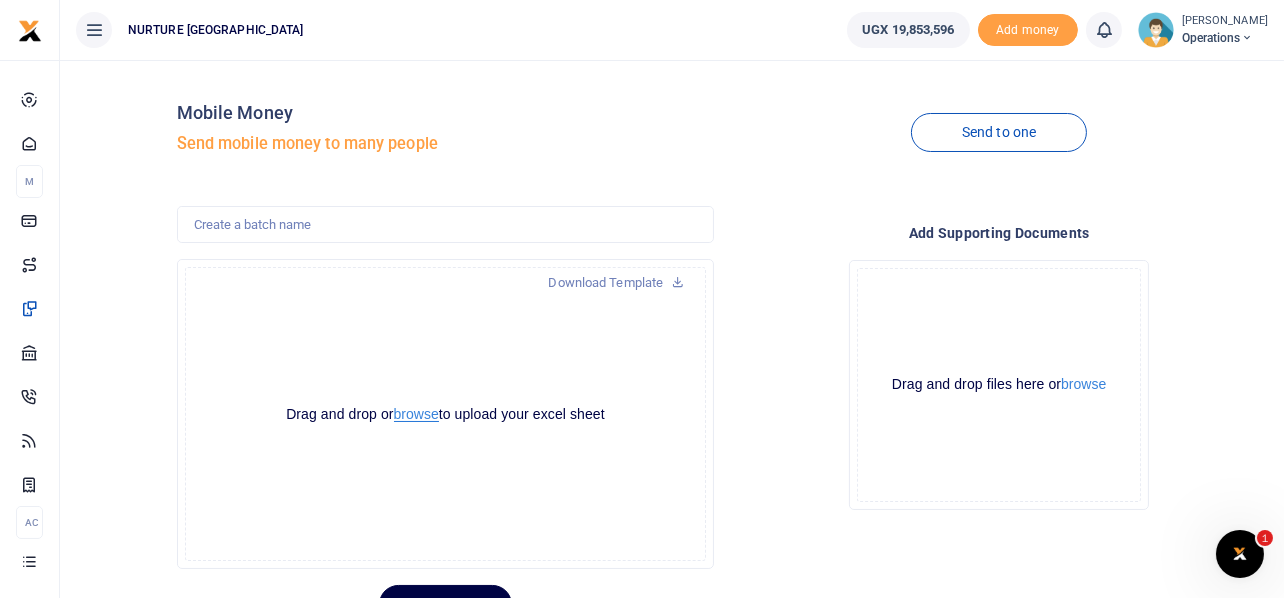 click on "browse" at bounding box center [416, 414] 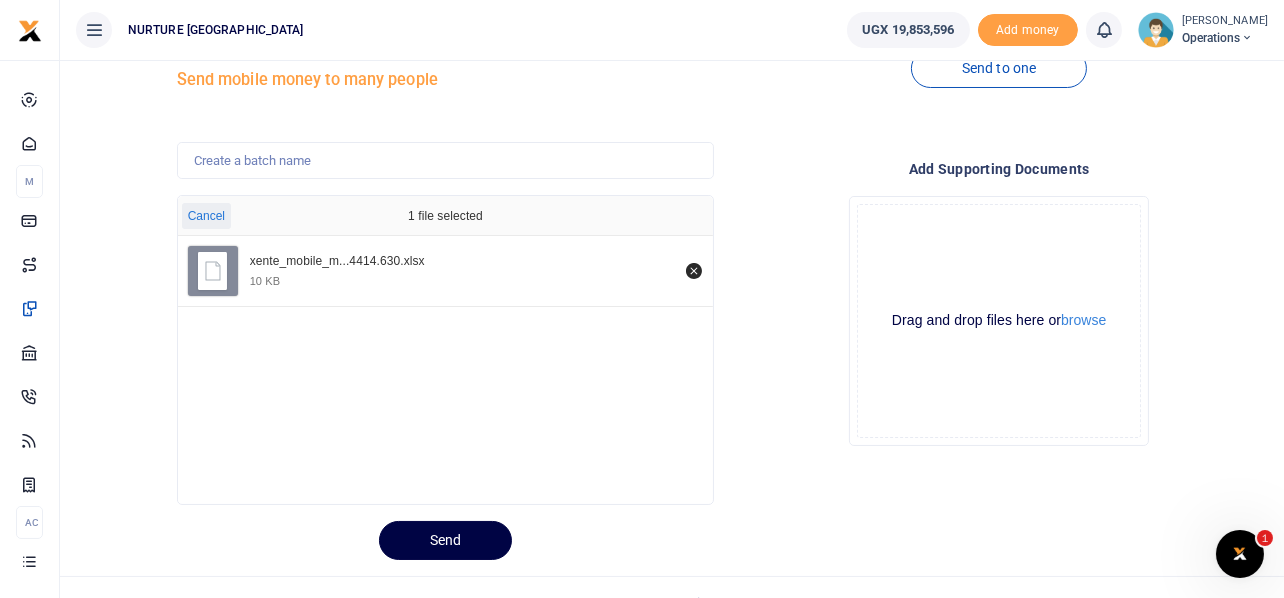 scroll, scrollTop: 94, scrollLeft: 0, axis: vertical 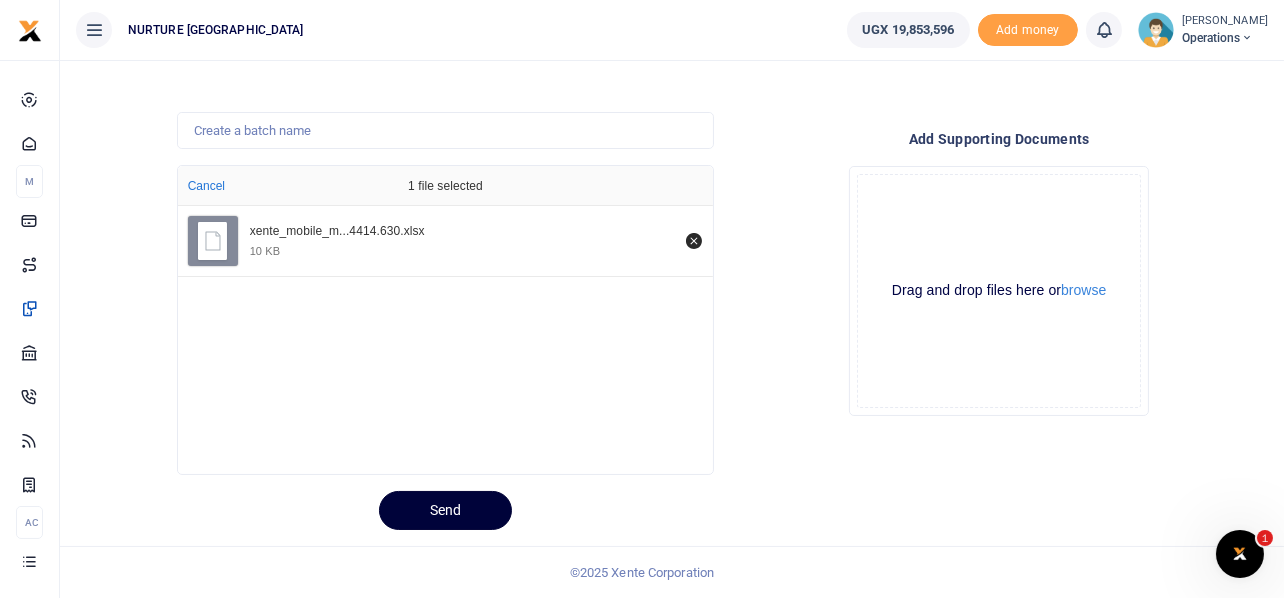 click on "Send" at bounding box center (445, 510) 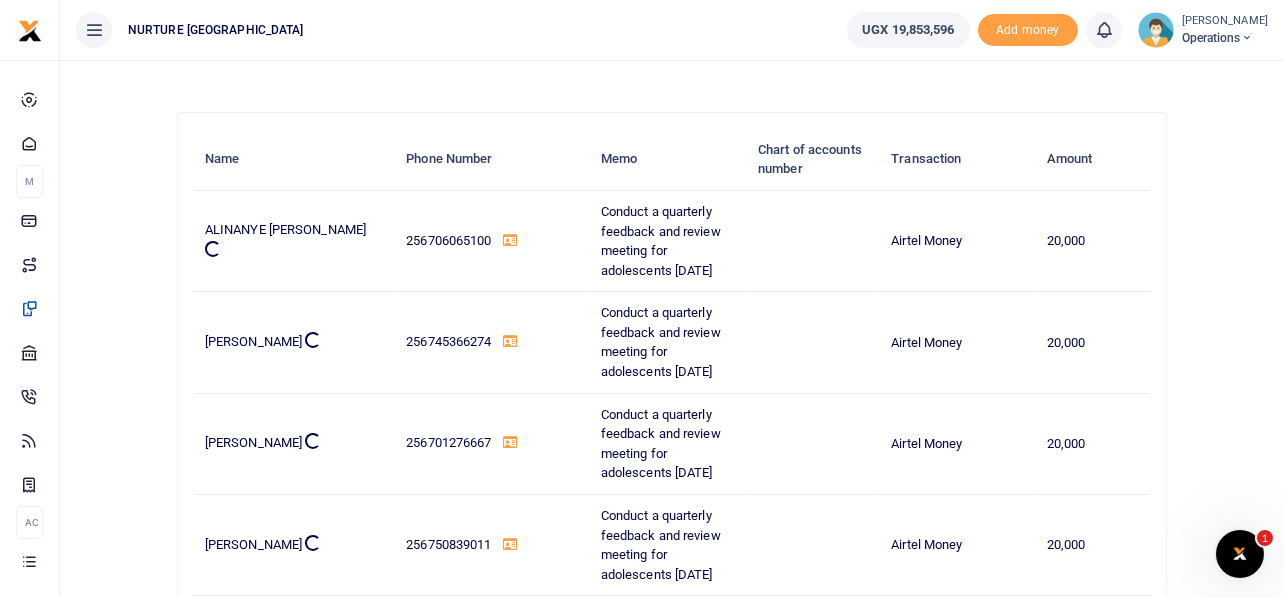 scroll, scrollTop: 0, scrollLeft: 0, axis: both 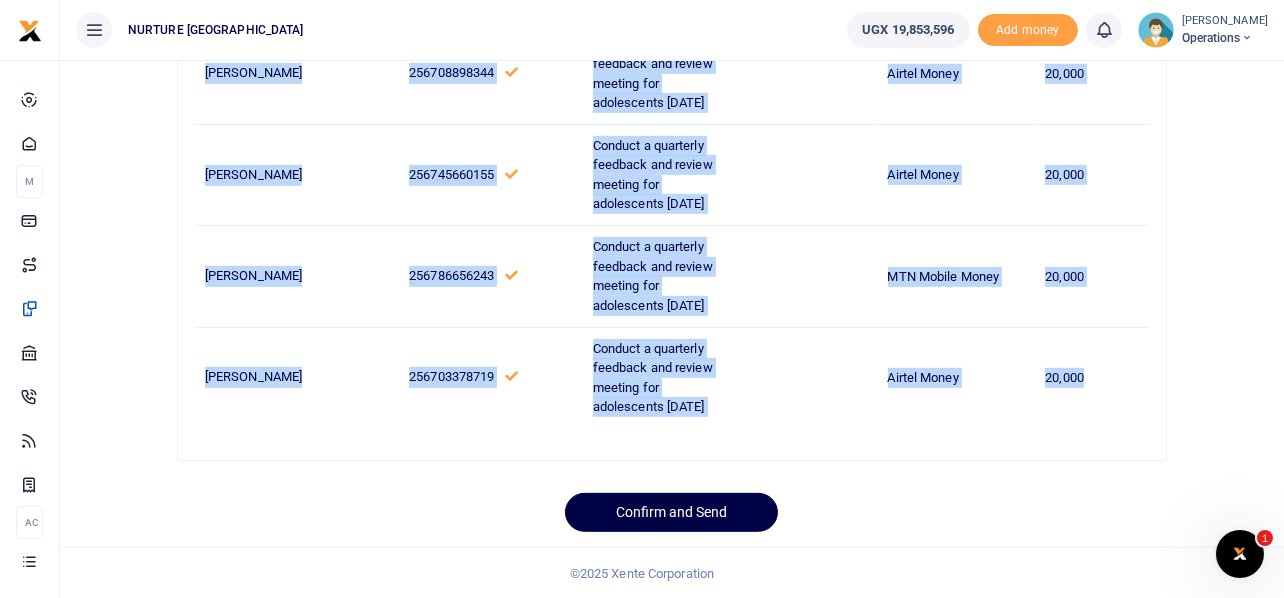 drag, startPoint x: 206, startPoint y: 334, endPoint x: 1136, endPoint y: 378, distance: 931.0403 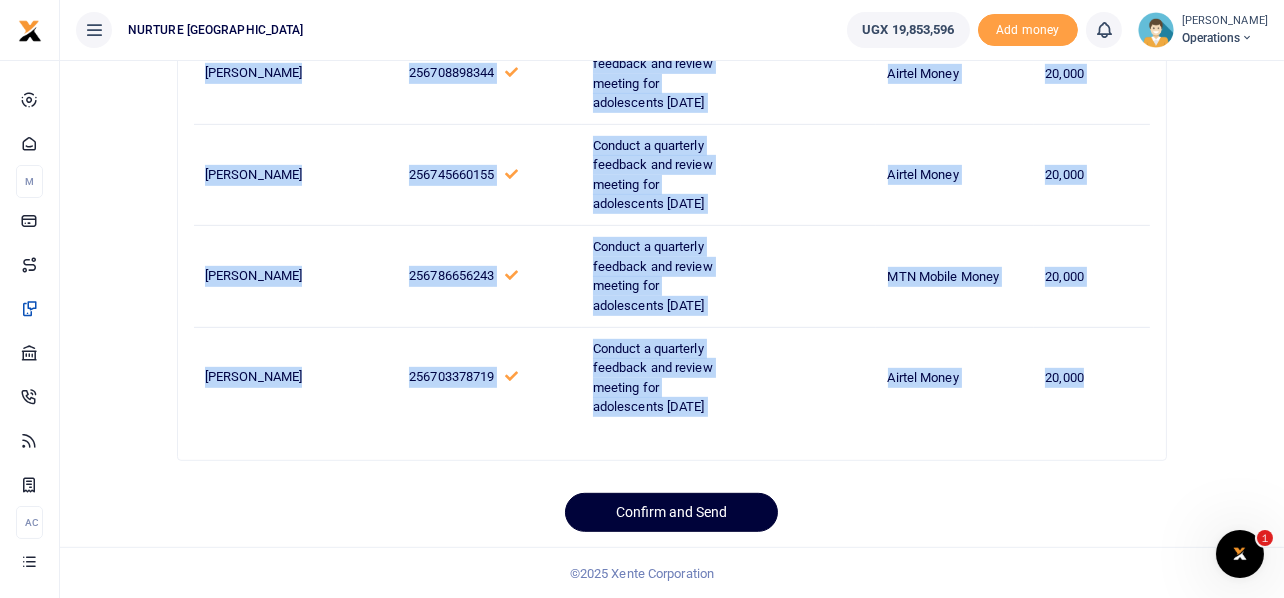 click on "Confirm and Send" at bounding box center [671, 512] 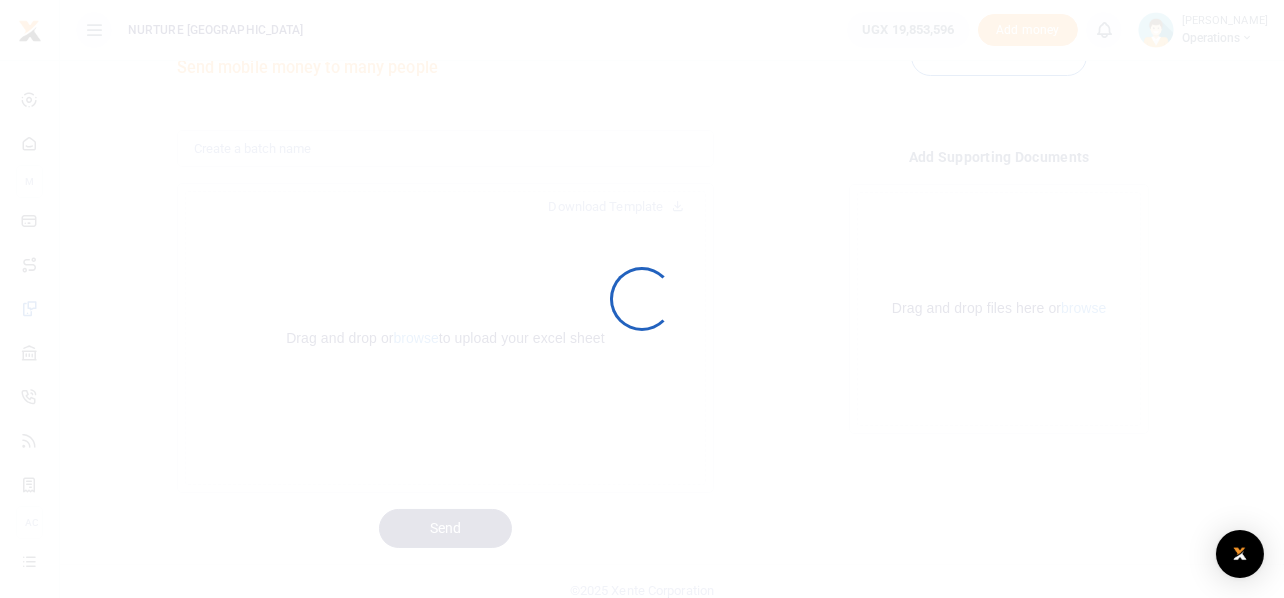 scroll, scrollTop: 94, scrollLeft: 0, axis: vertical 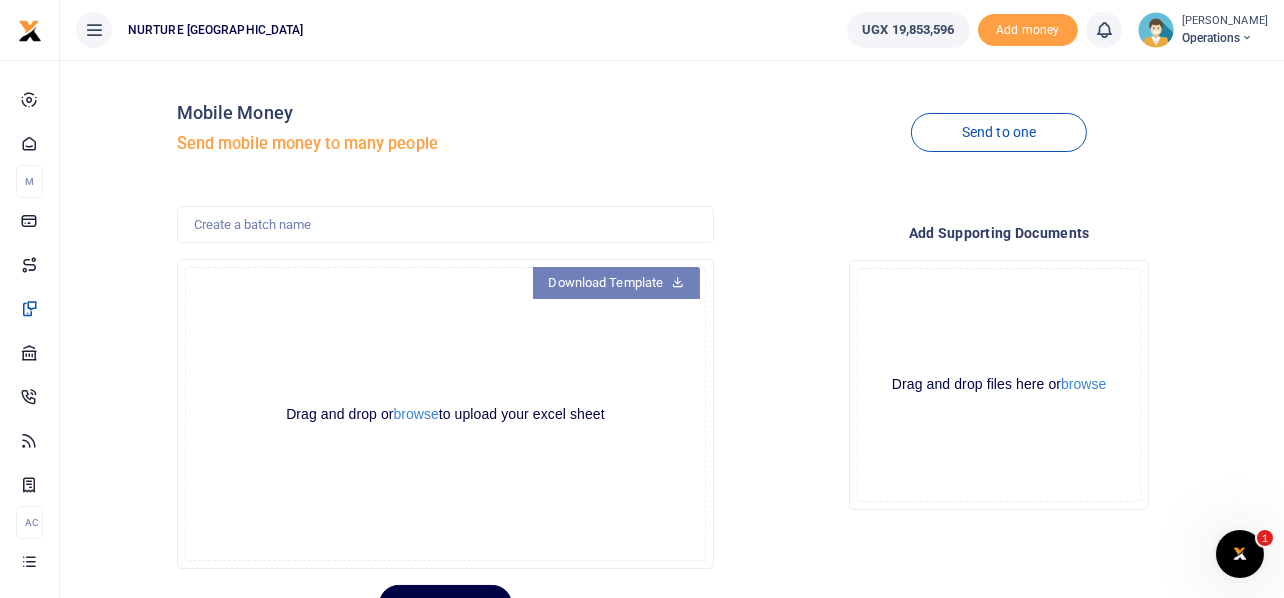 click on "Download Template" at bounding box center [617, 283] 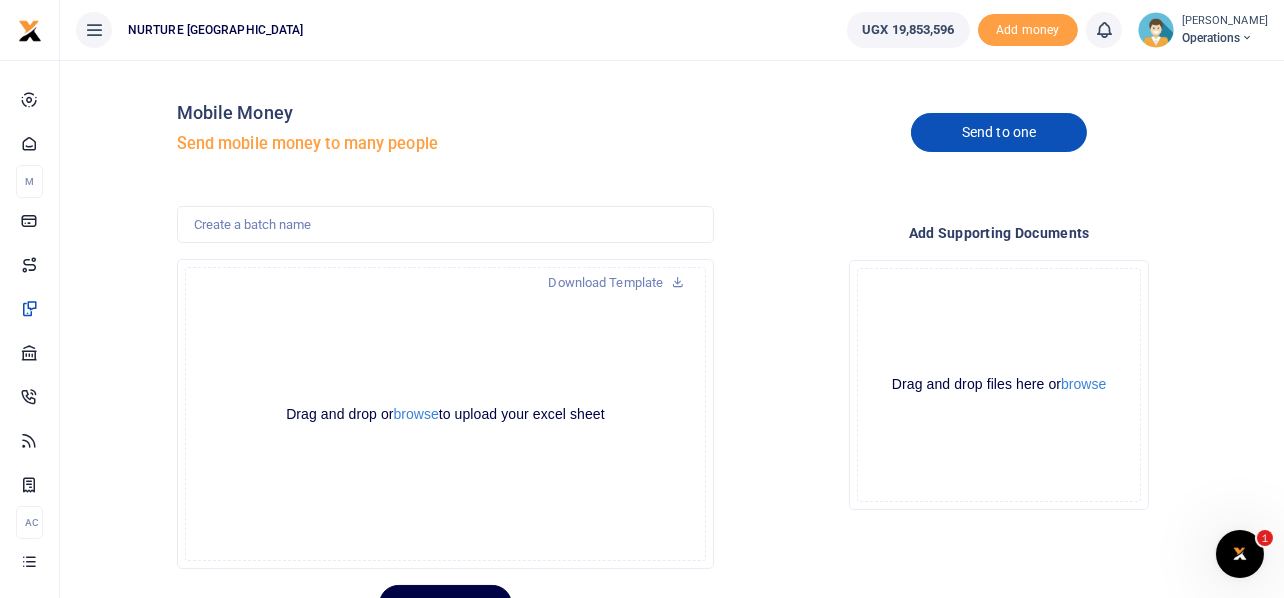 click on "Send to one" at bounding box center [999, 132] 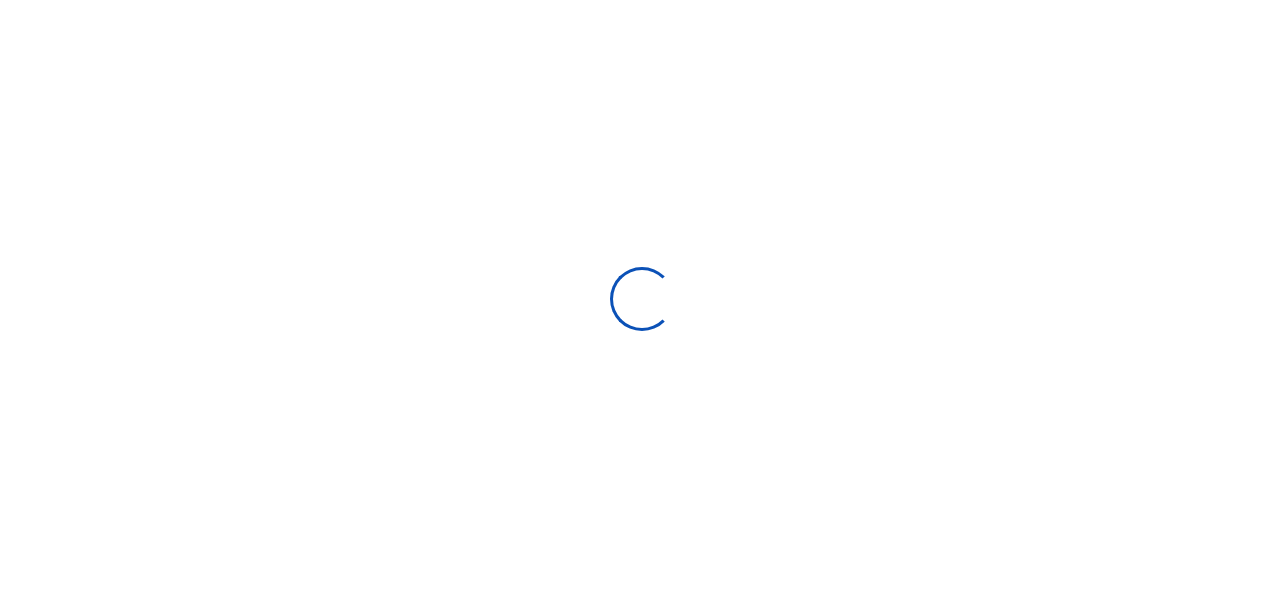 scroll, scrollTop: 0, scrollLeft: 0, axis: both 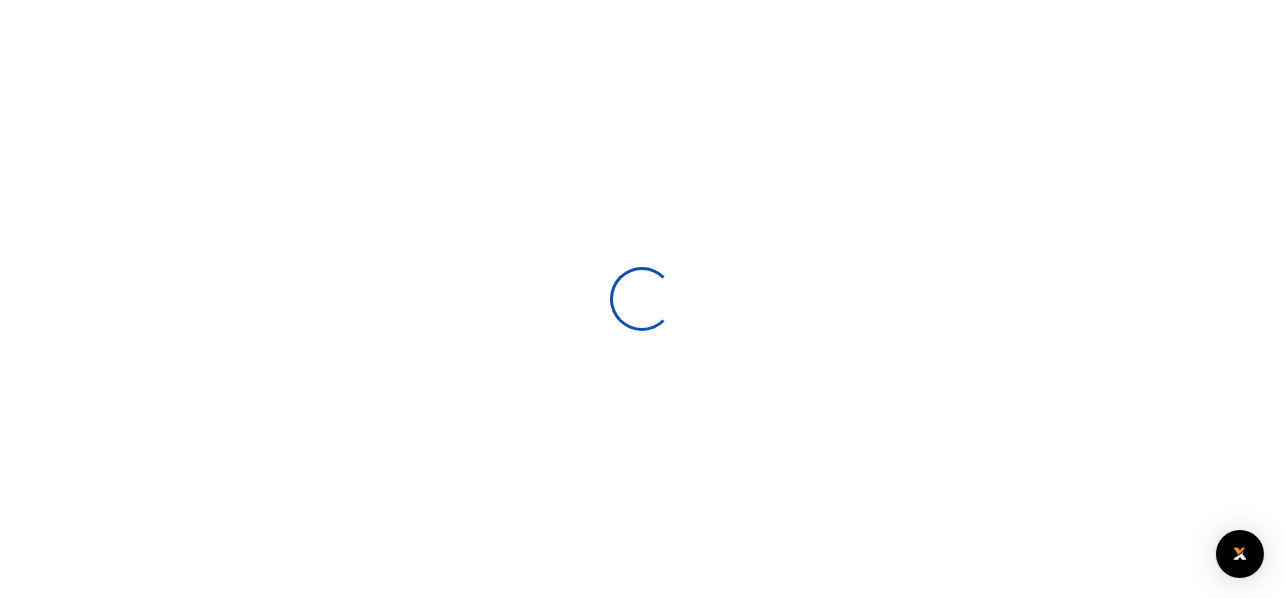 select 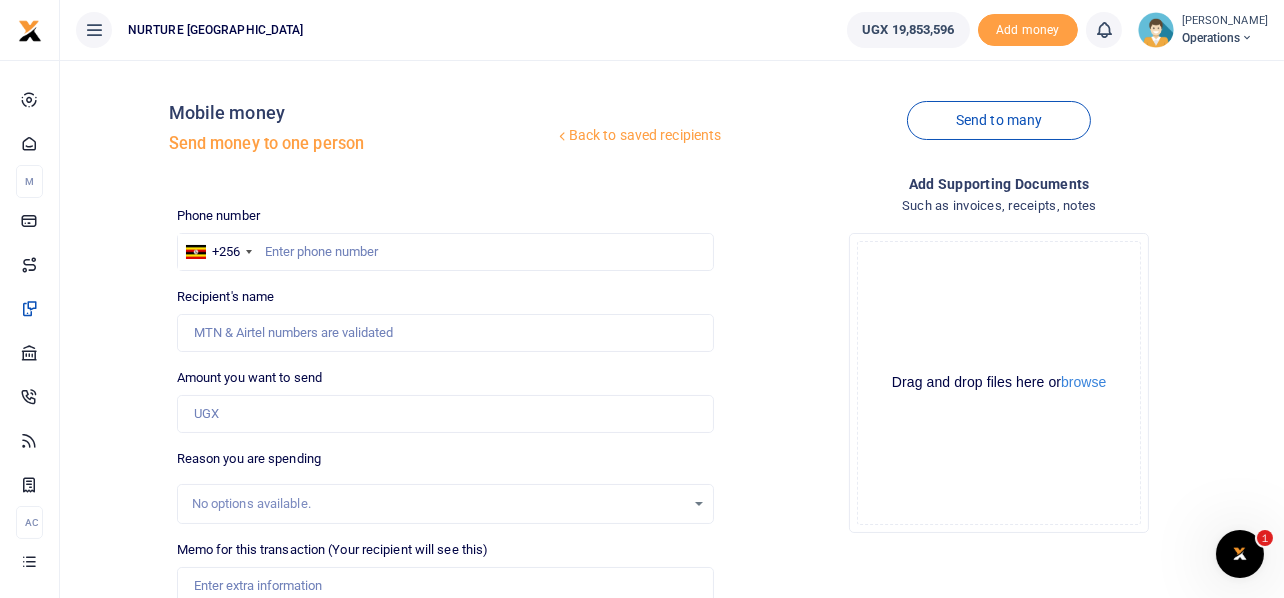 scroll, scrollTop: 0, scrollLeft: 0, axis: both 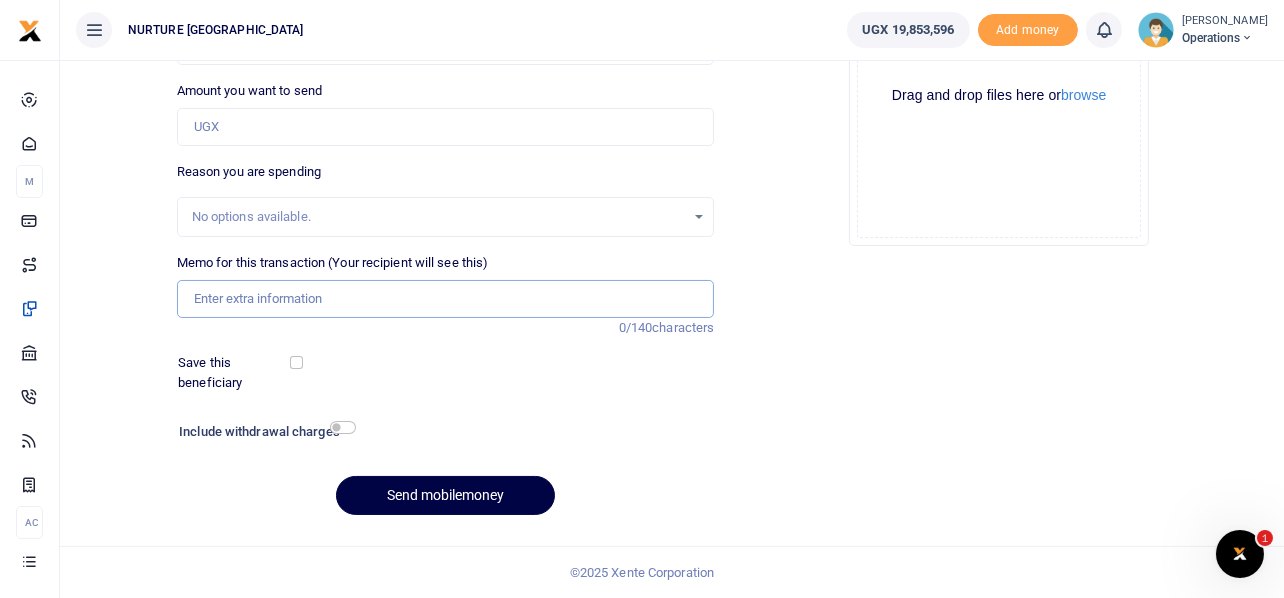 click on "Memo for this transaction (Your recipient will see this)" at bounding box center (446, 299) 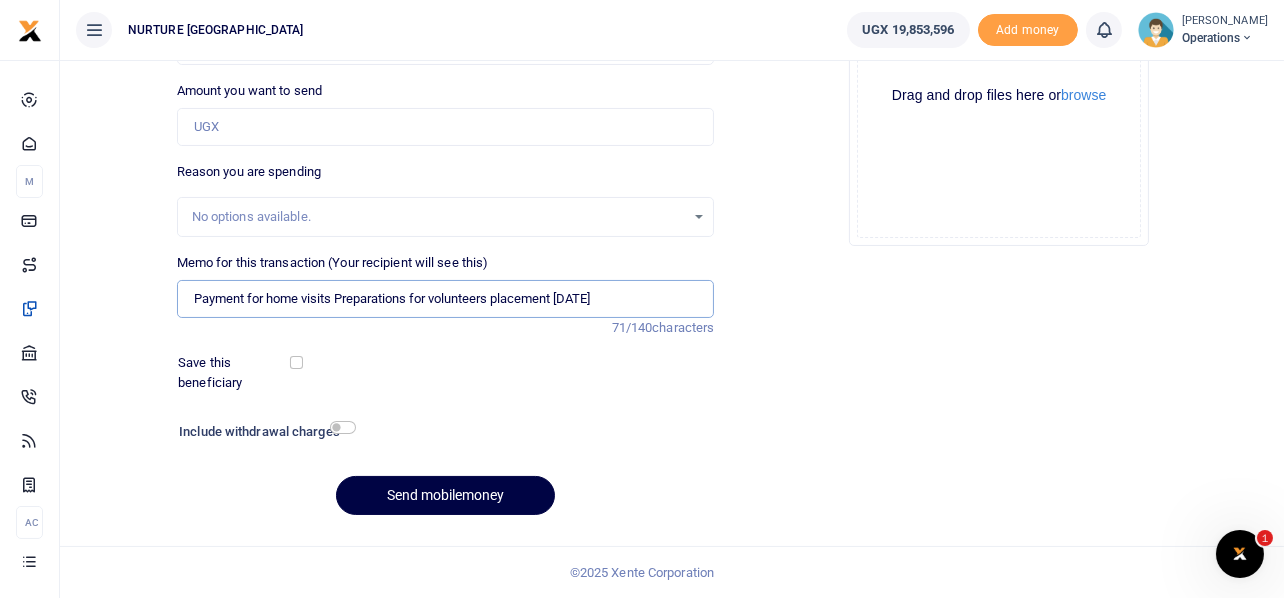 click on "Payment for home visits Preparations for volunteers placement [DATE]" at bounding box center (446, 299) 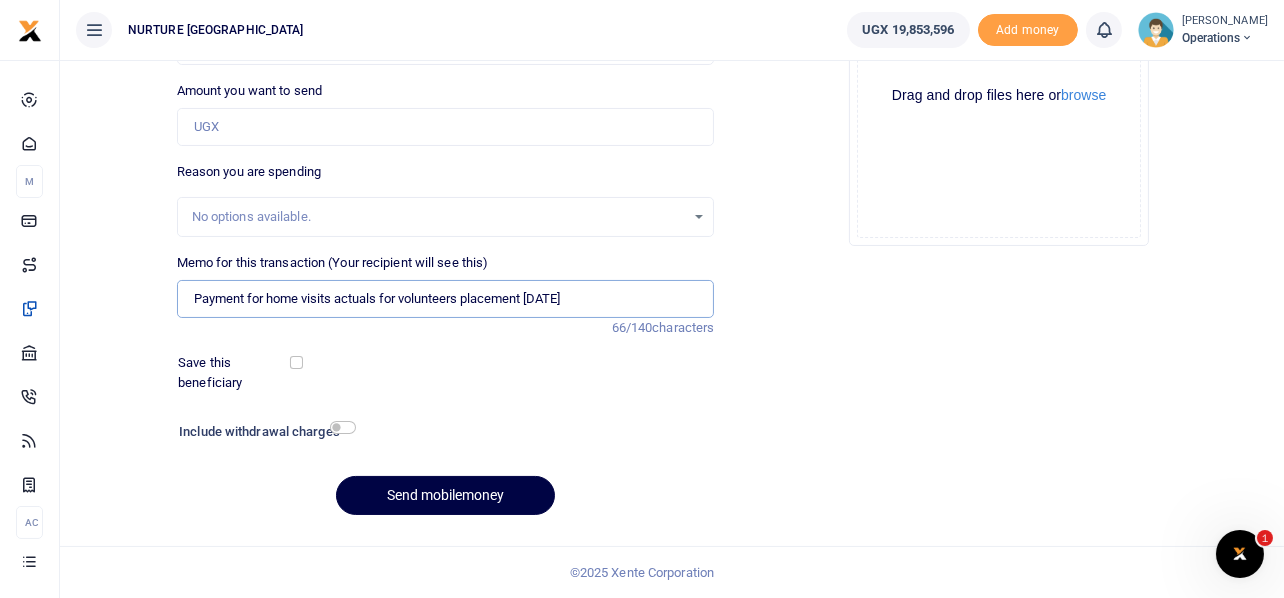 type on "Payment for home visits actuals for volunteers placement [DATE]" 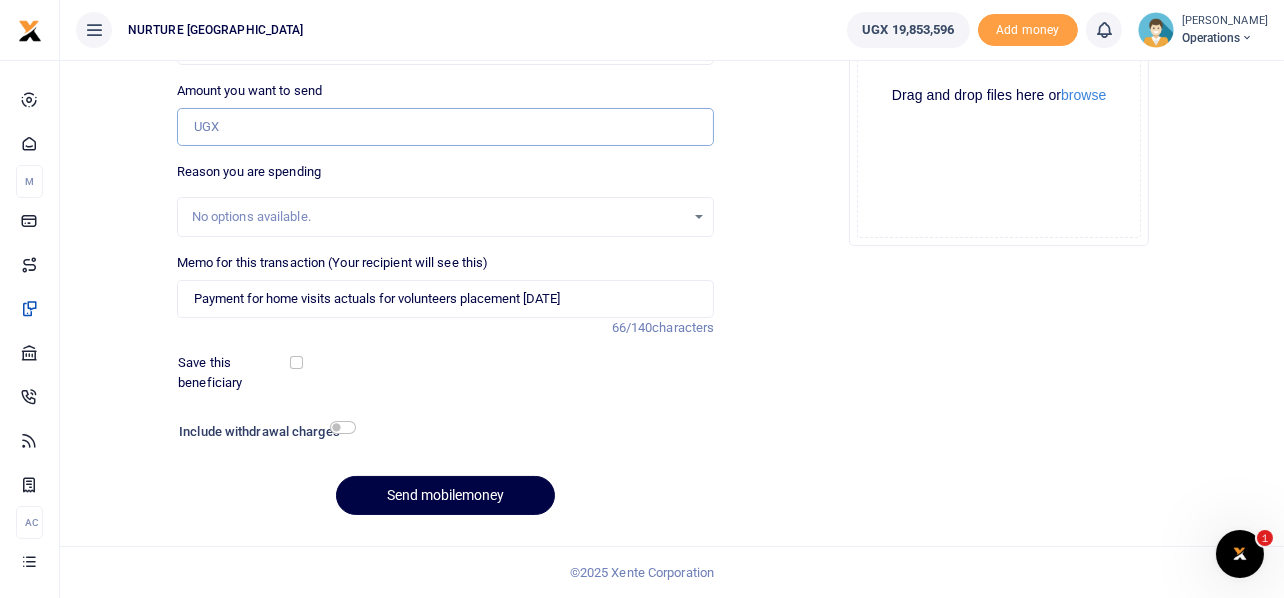 click on "Amount you want to send" at bounding box center [446, 127] 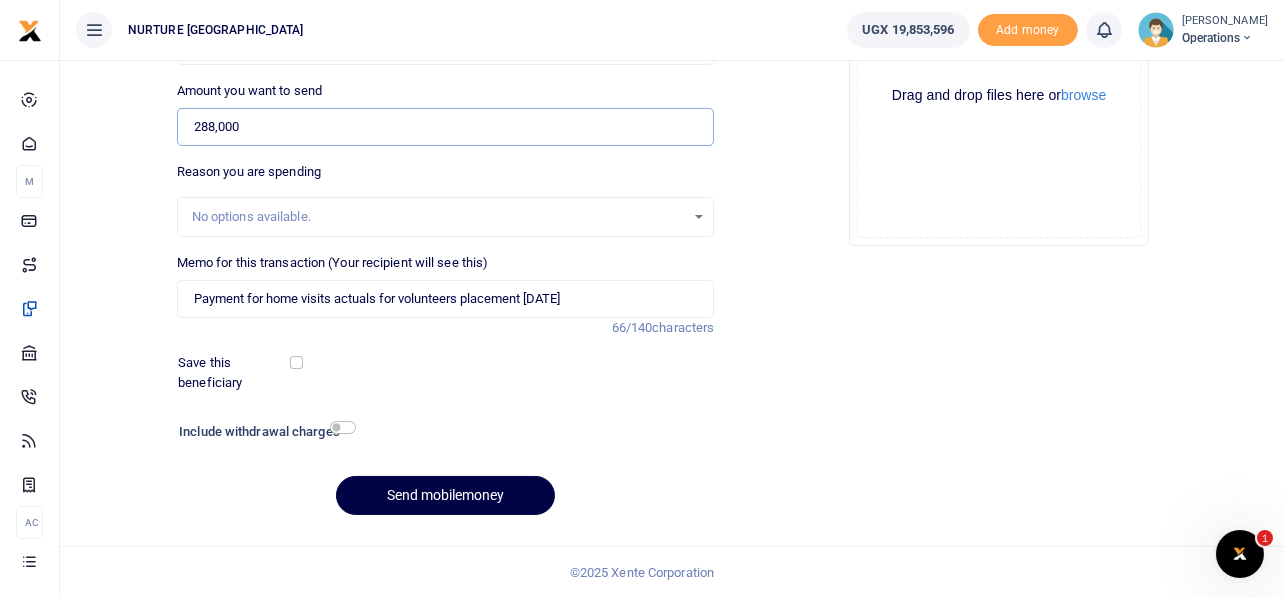 type on "288,000" 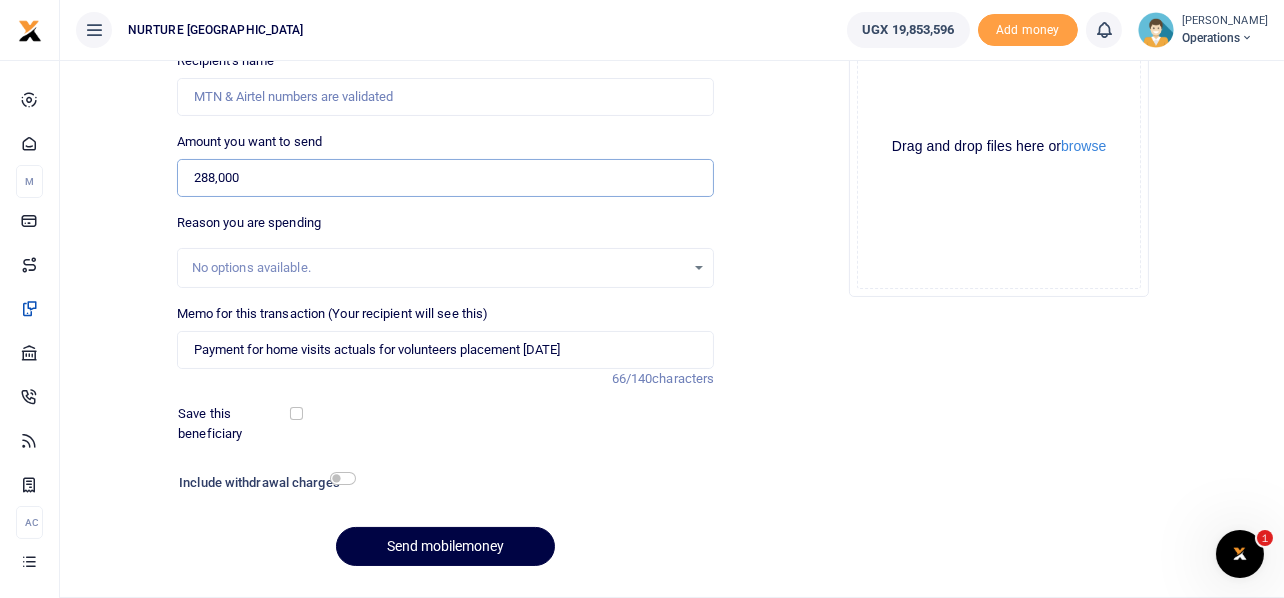 scroll, scrollTop: 0, scrollLeft: 0, axis: both 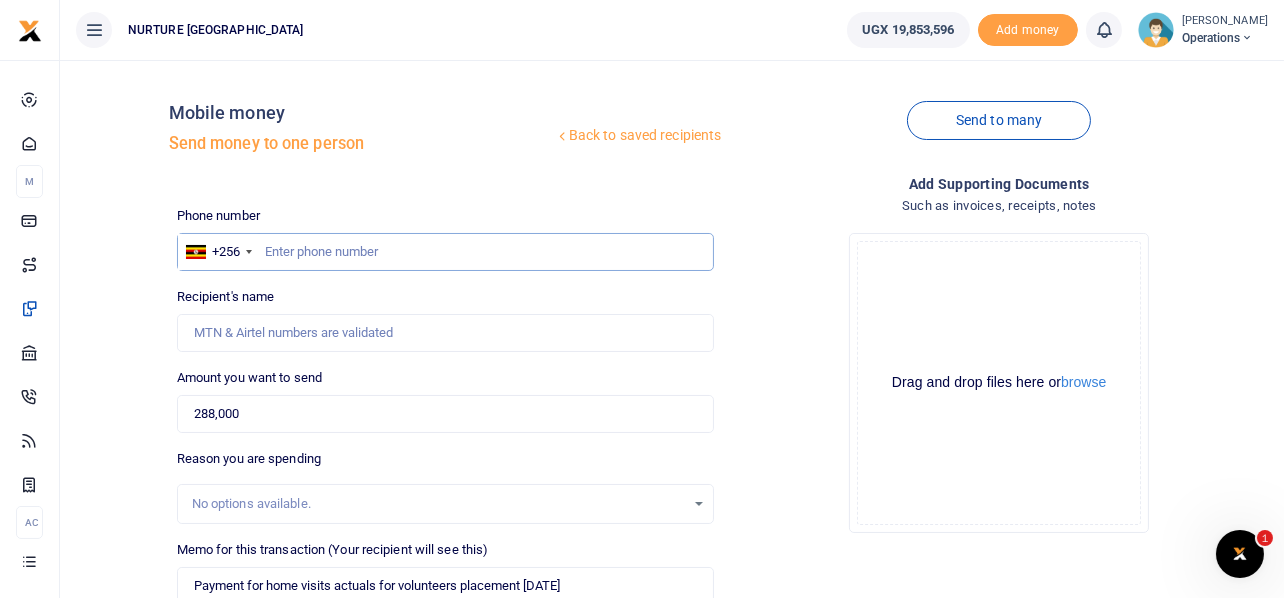 click at bounding box center (446, 252) 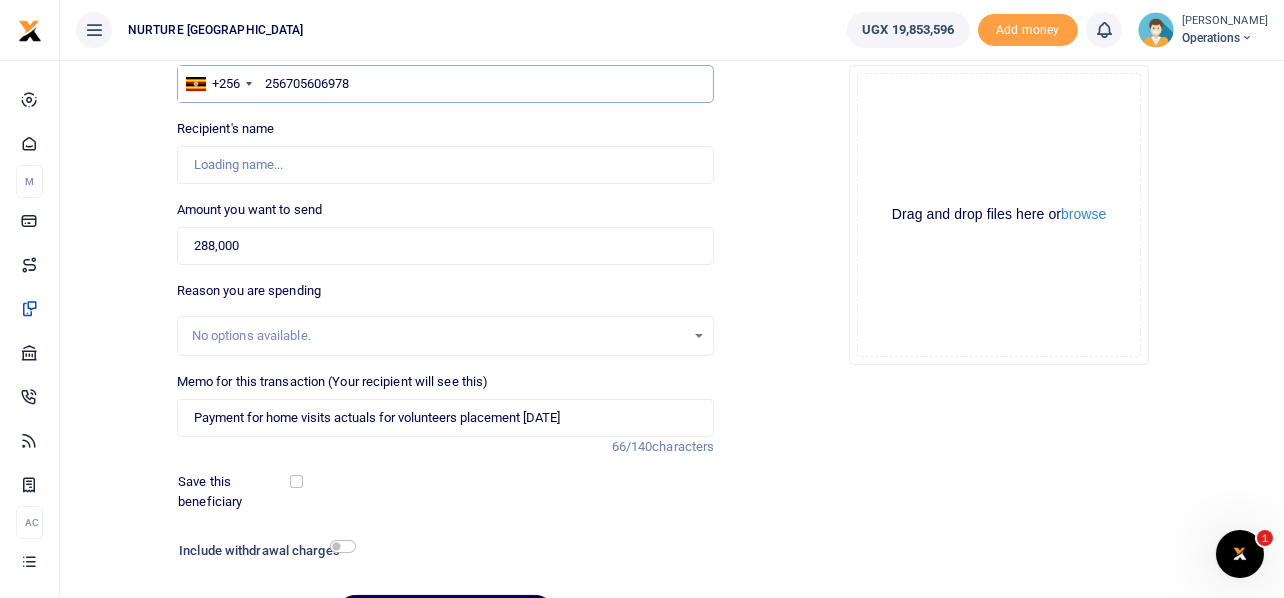 scroll, scrollTop: 199, scrollLeft: 0, axis: vertical 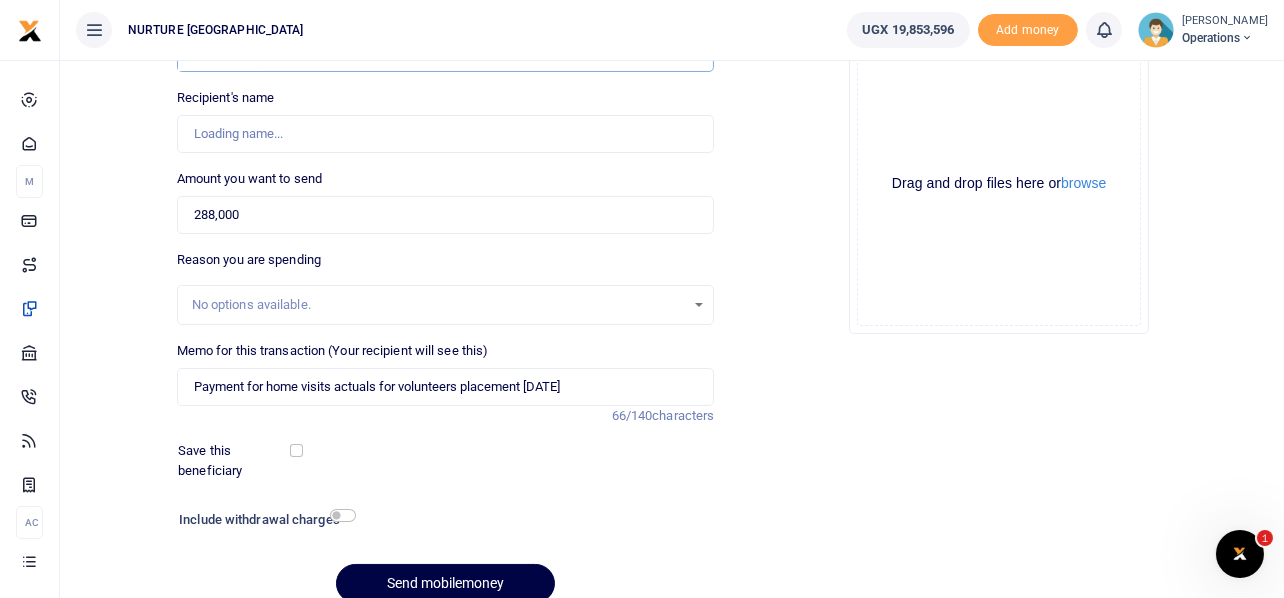 type on "[PERSON_NAME]" 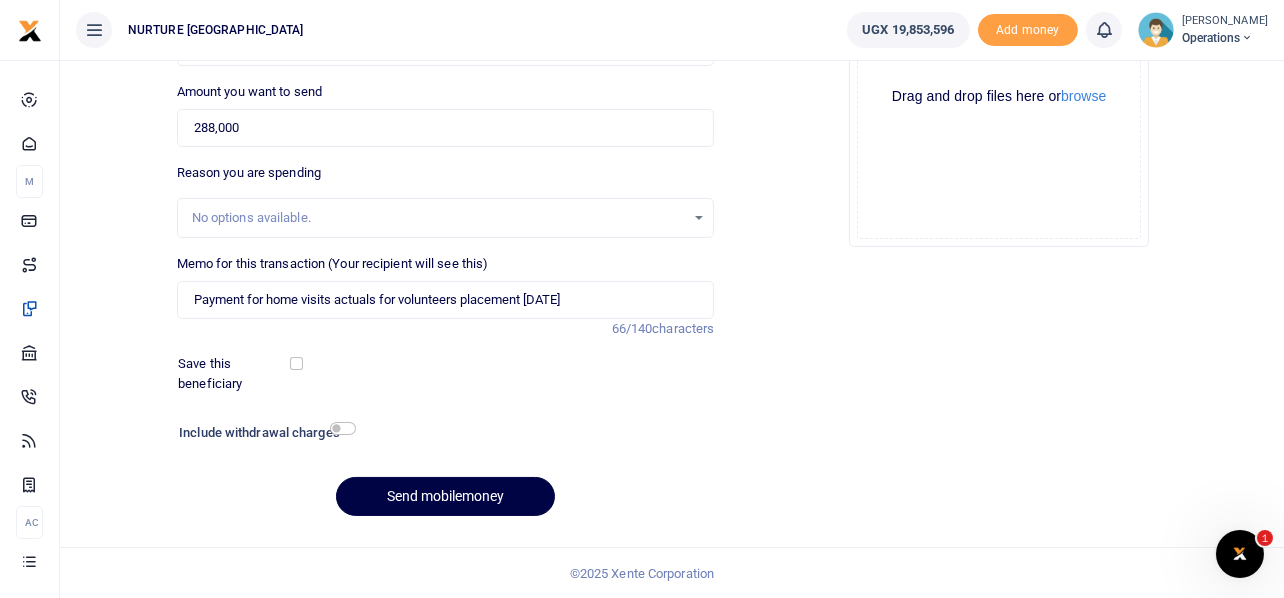 scroll, scrollTop: 287, scrollLeft: 0, axis: vertical 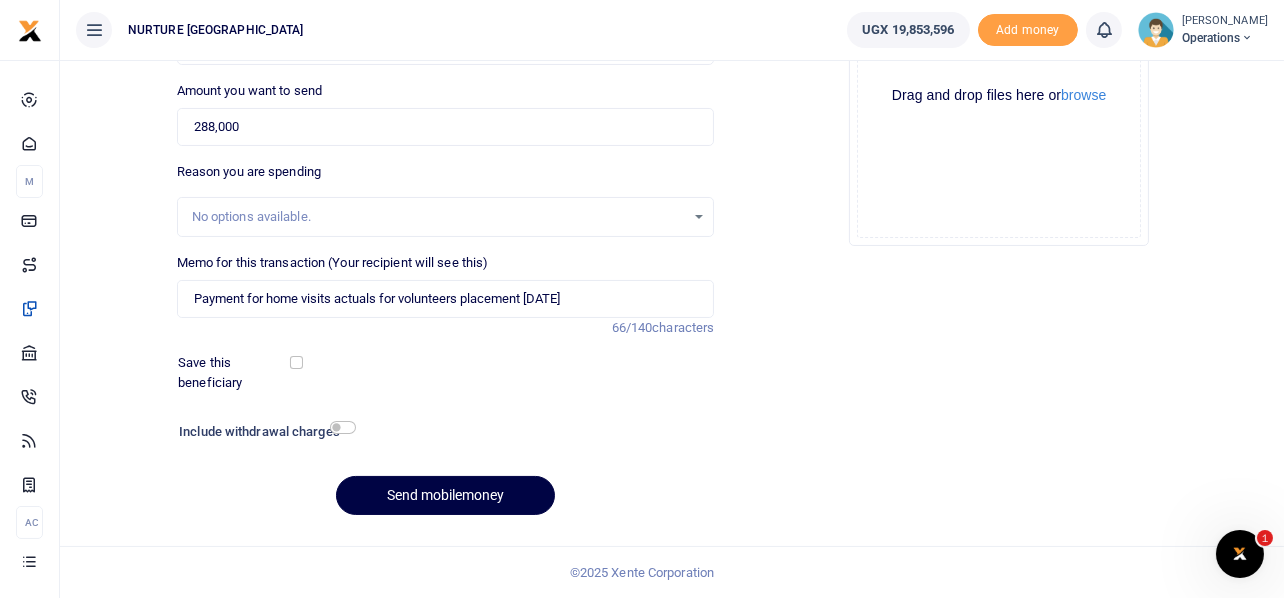 type on "256705606978" 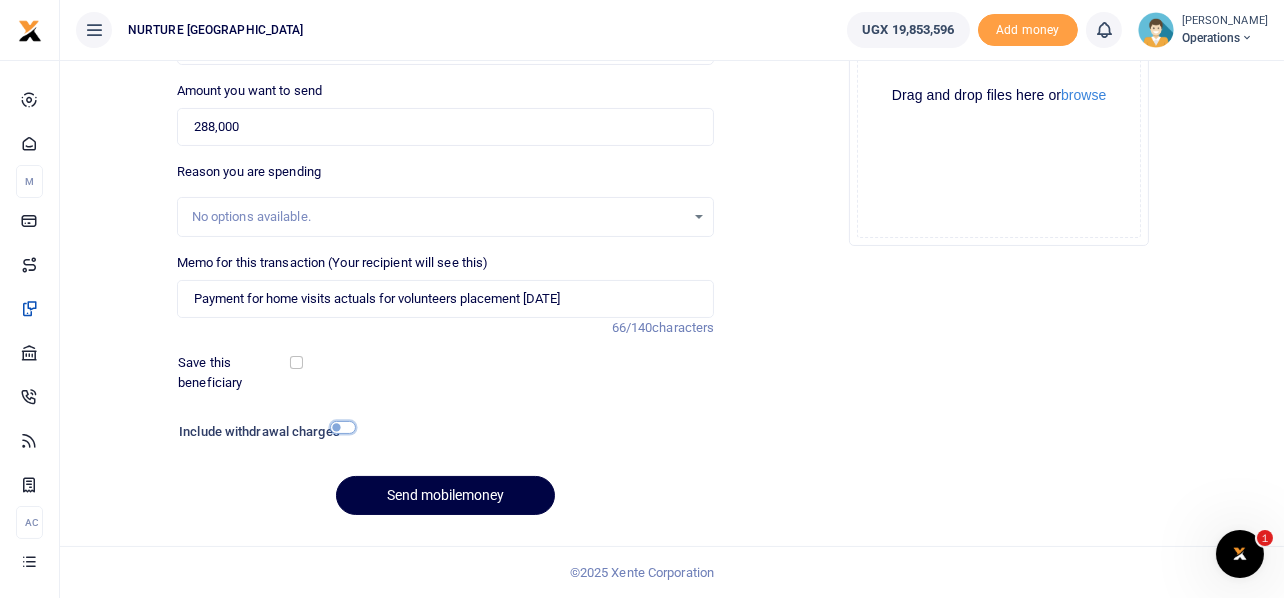 click at bounding box center (343, 427) 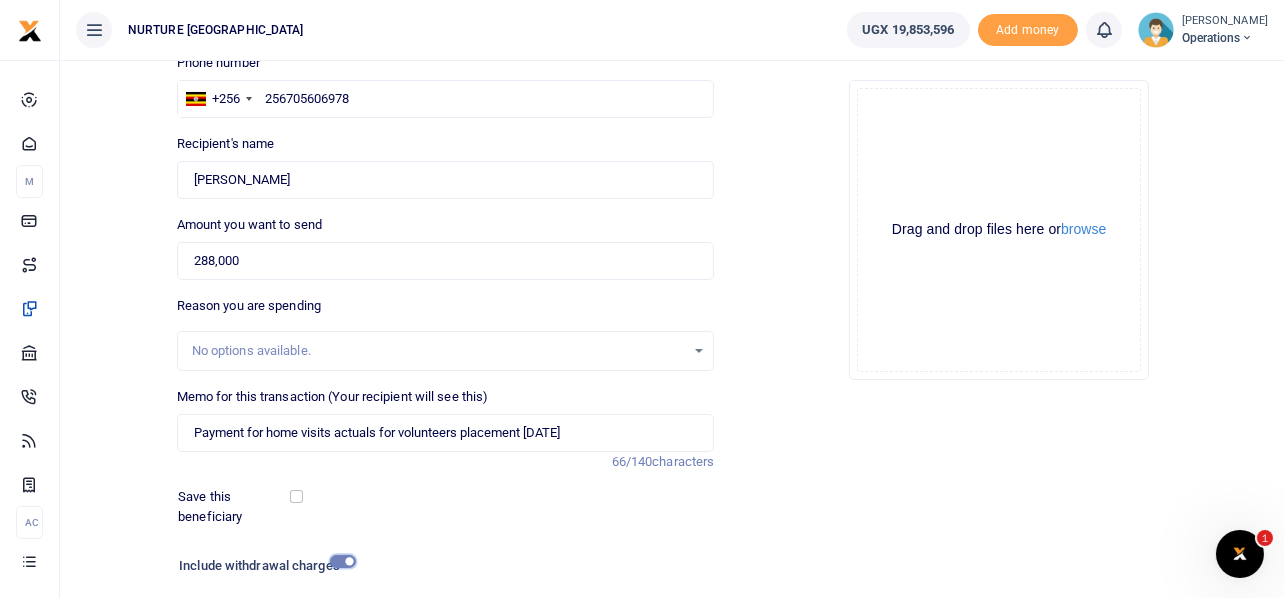 scroll, scrollTop: 342, scrollLeft: 0, axis: vertical 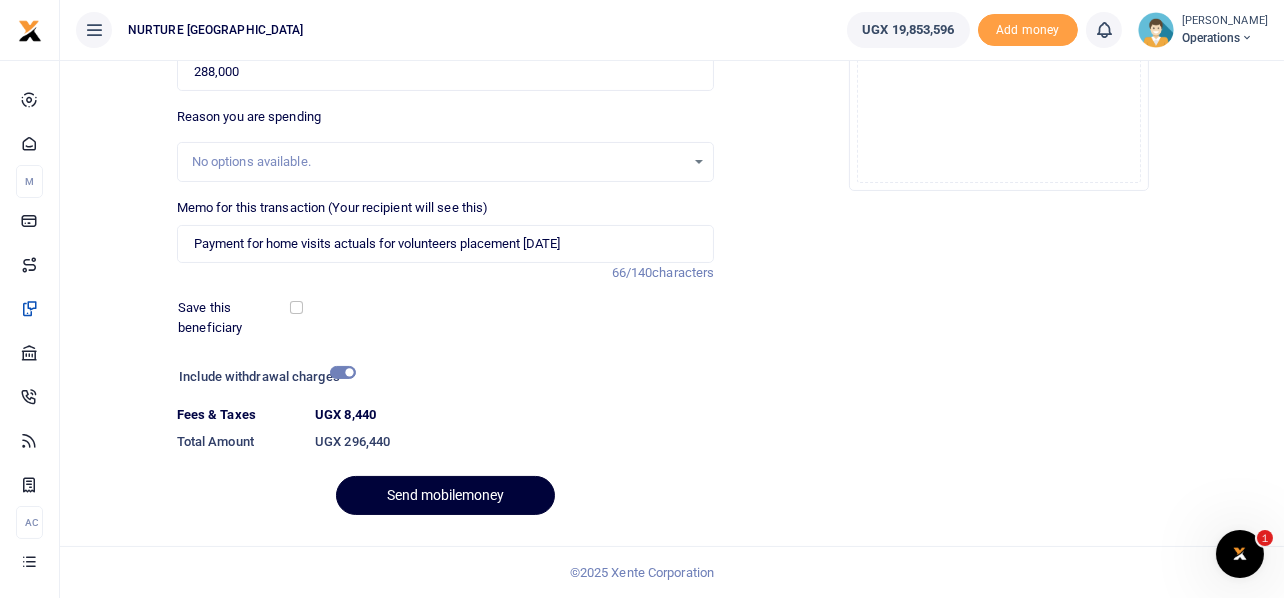 click on "Send mobilemoney" at bounding box center [445, 495] 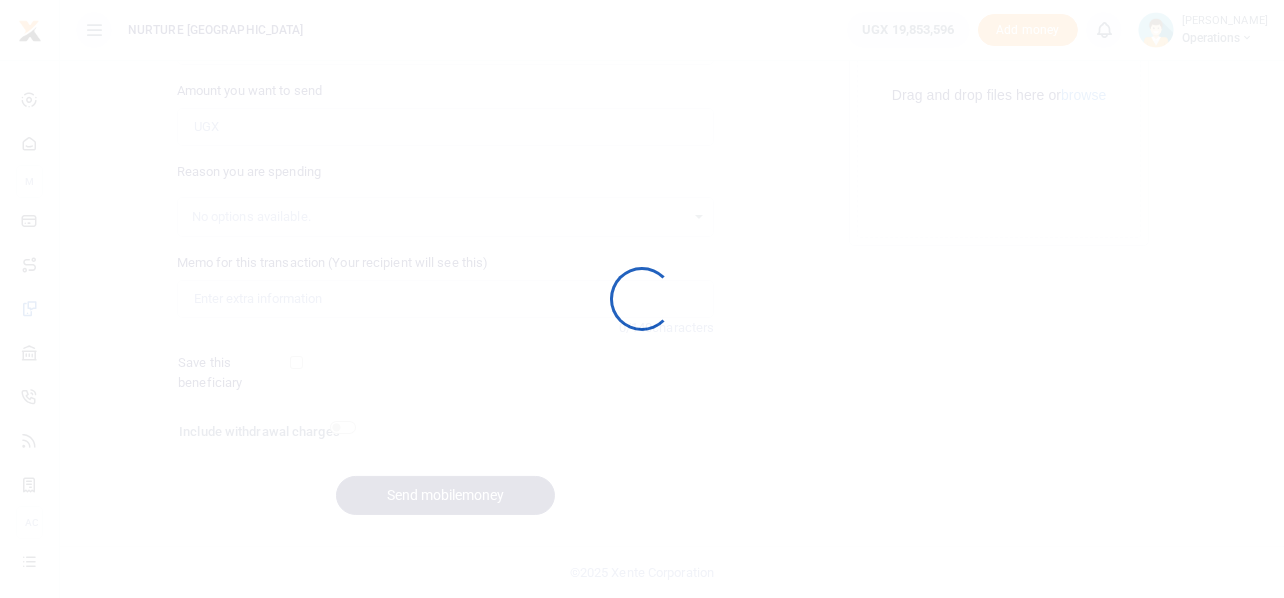 scroll, scrollTop: 287, scrollLeft: 0, axis: vertical 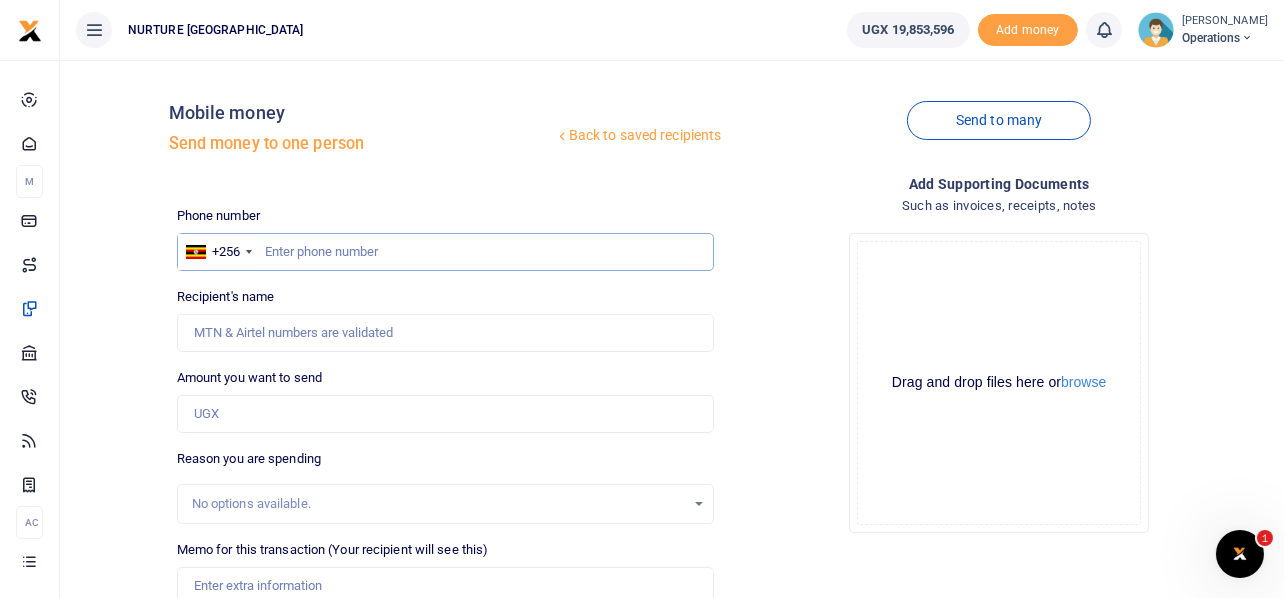 click at bounding box center [446, 252] 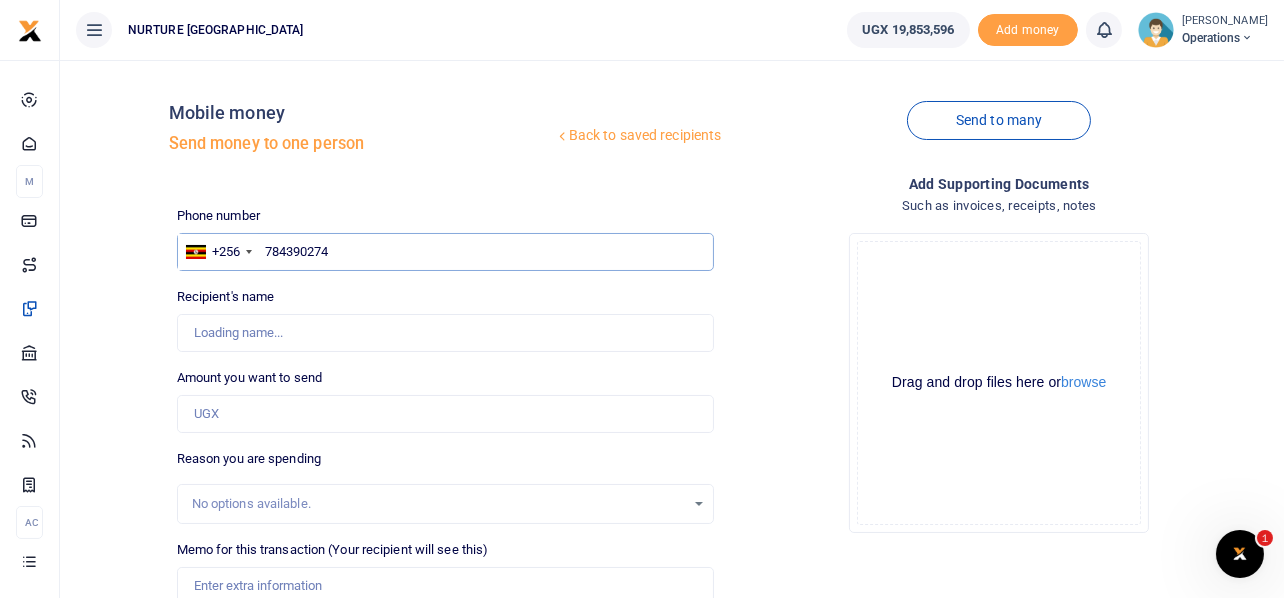 type on "Amos Kipura" 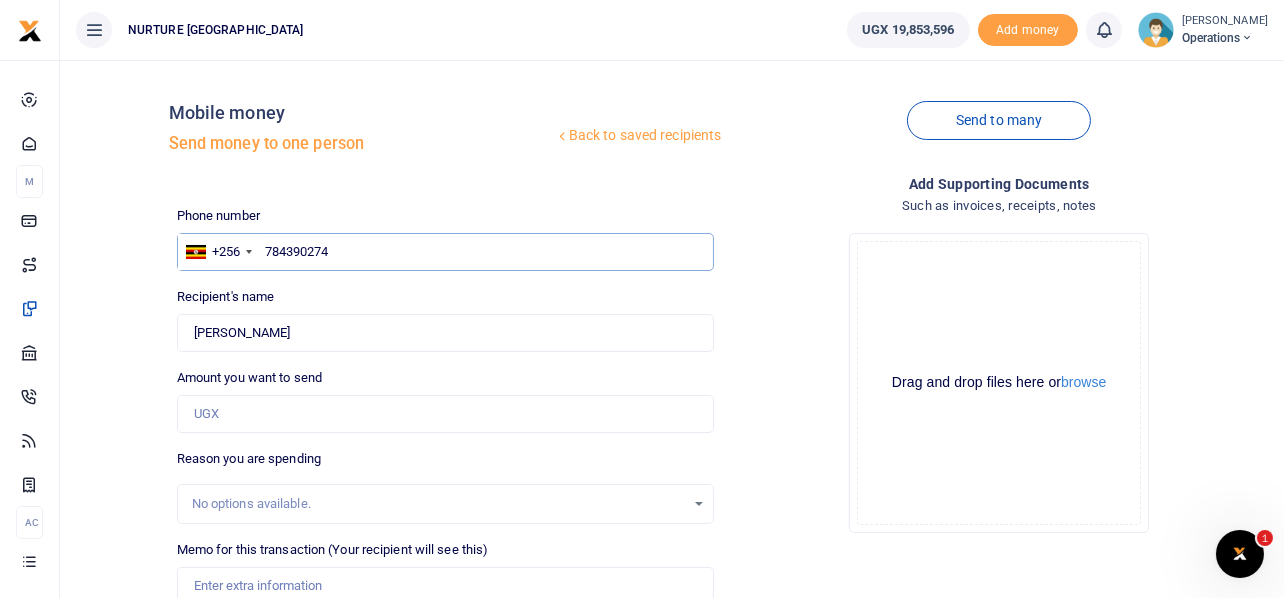type on "784390274" 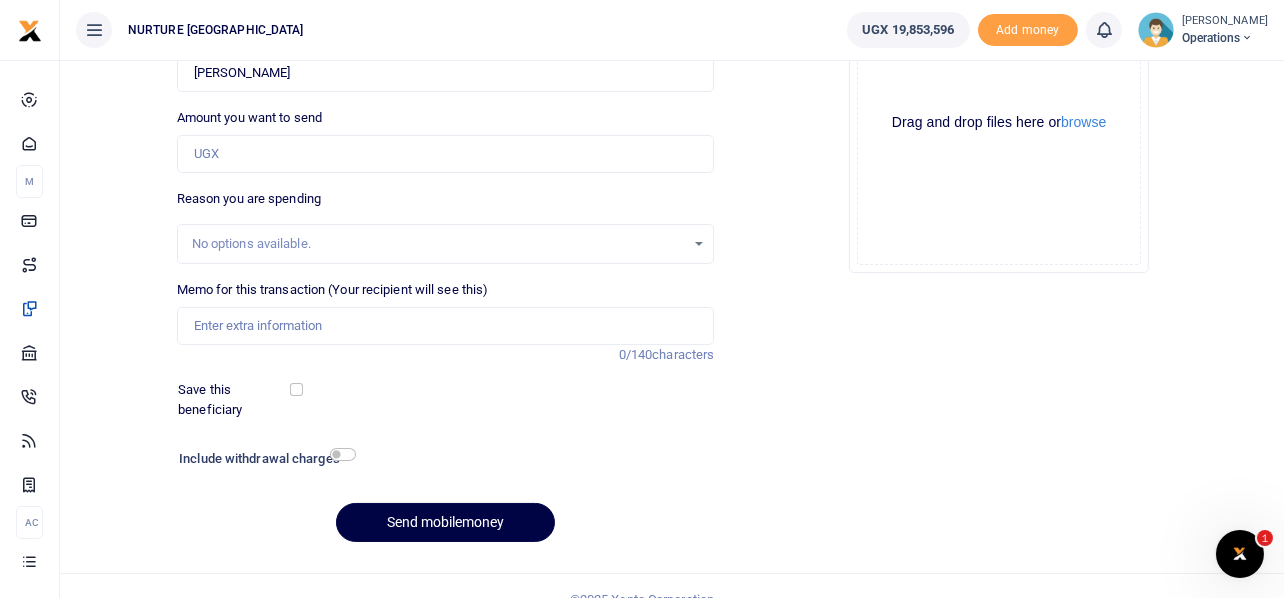 scroll, scrollTop: 287, scrollLeft: 0, axis: vertical 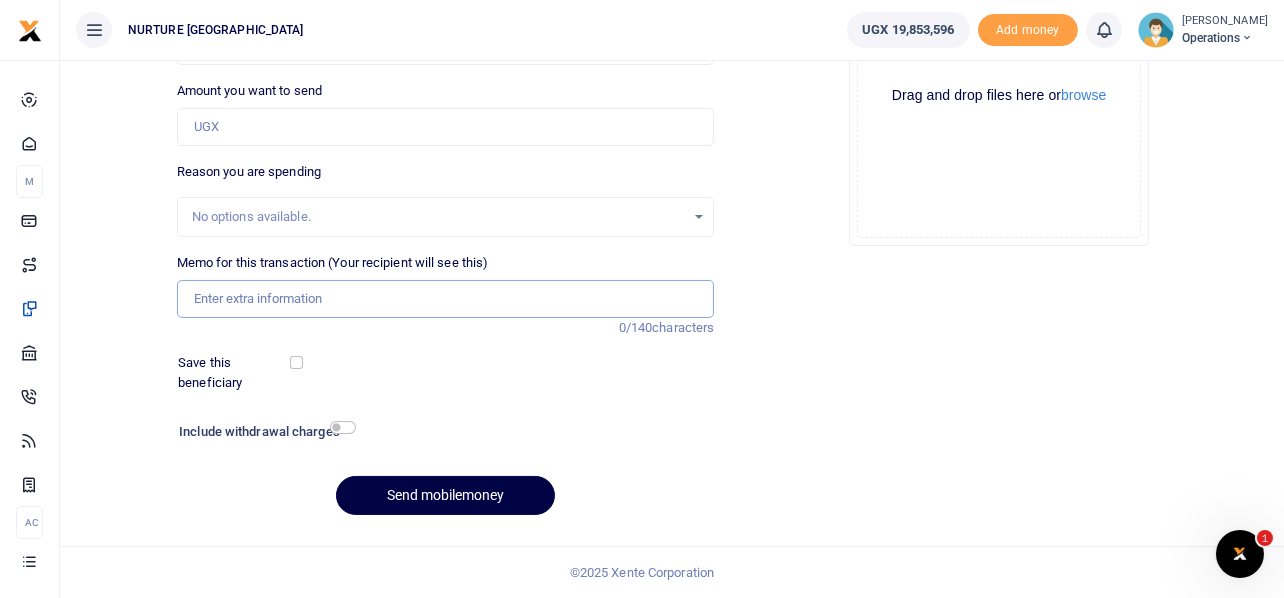click on "Memo for this transaction (Your recipient will see this)" at bounding box center [446, 299] 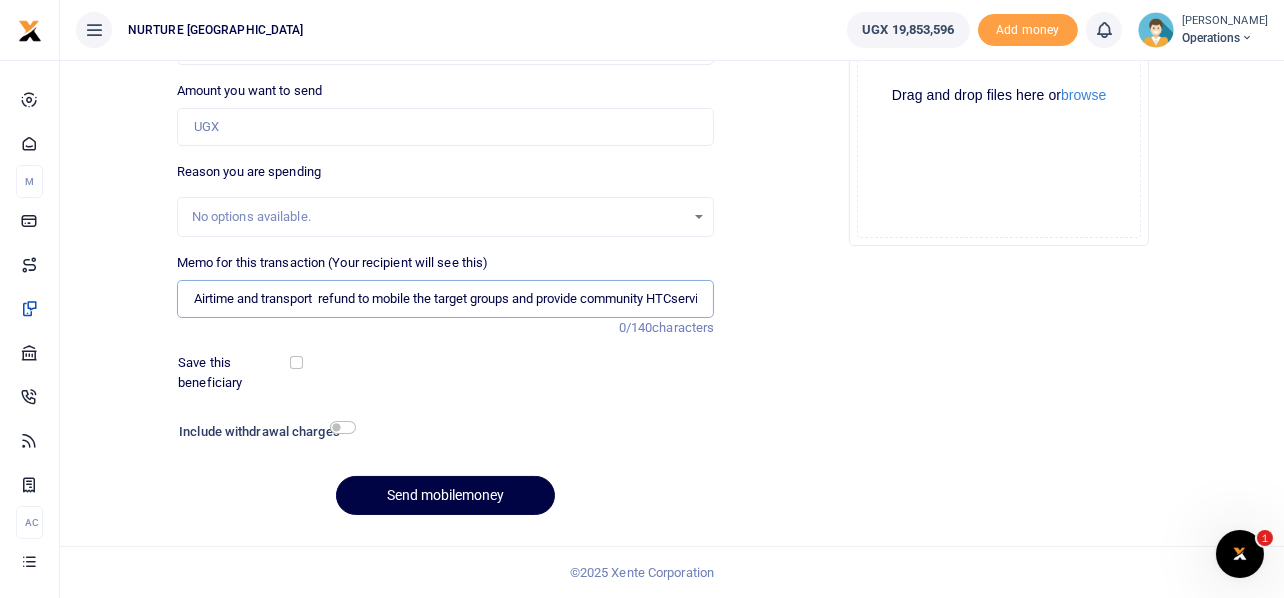 scroll, scrollTop: 0, scrollLeft: 162, axis: horizontal 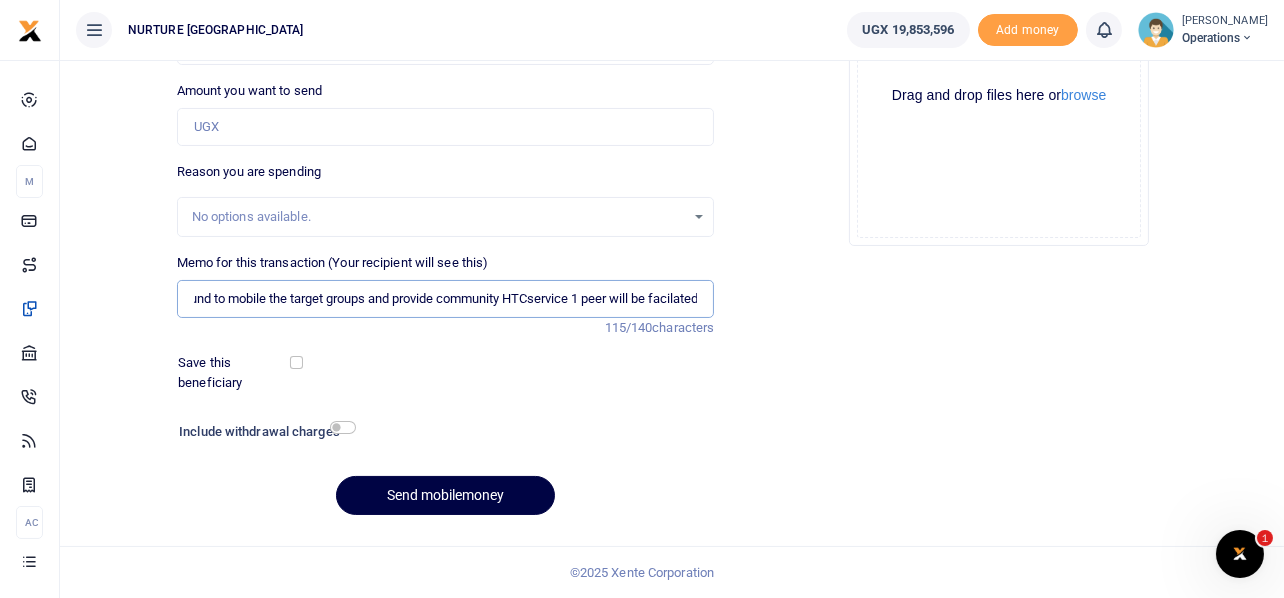 type on "Airtime and transport  refund to mobile the target groups and provide community HTCservice 1 peer will be facilated" 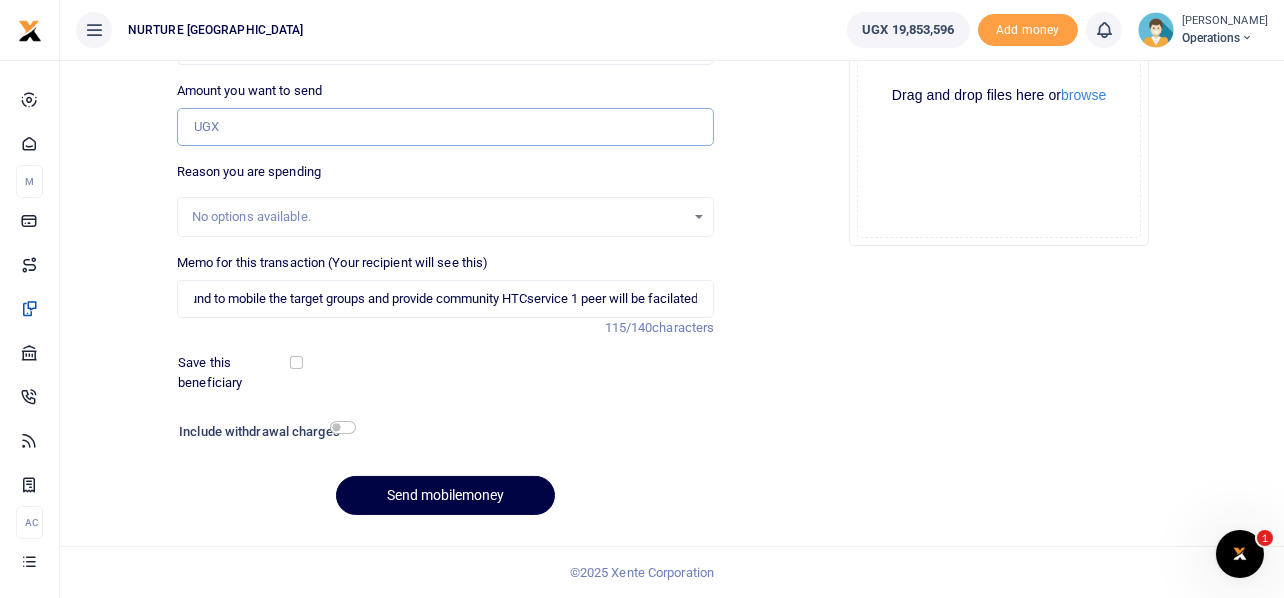 scroll, scrollTop: 0, scrollLeft: 0, axis: both 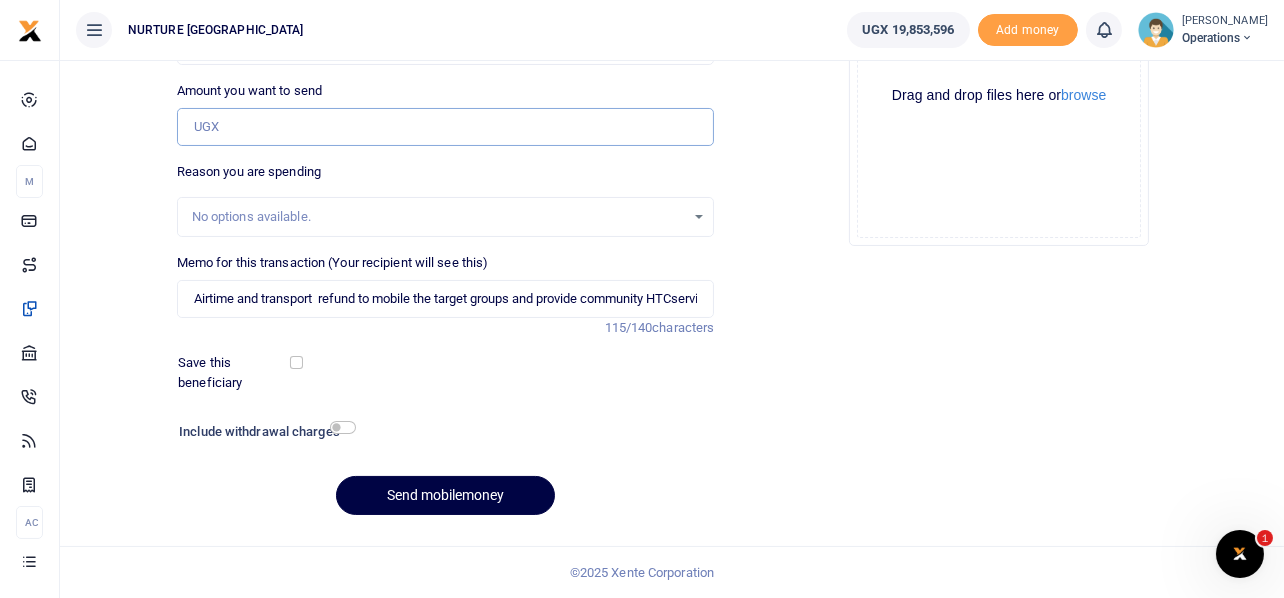 click on "Amount you want to send" at bounding box center [446, 127] 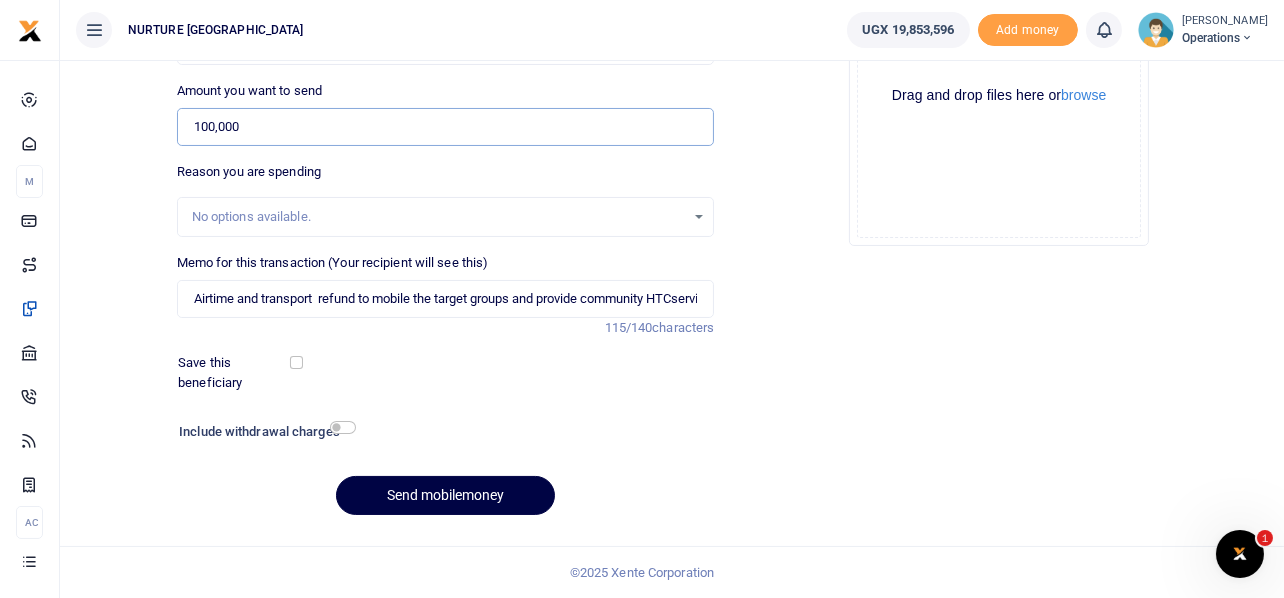 type on "100,000" 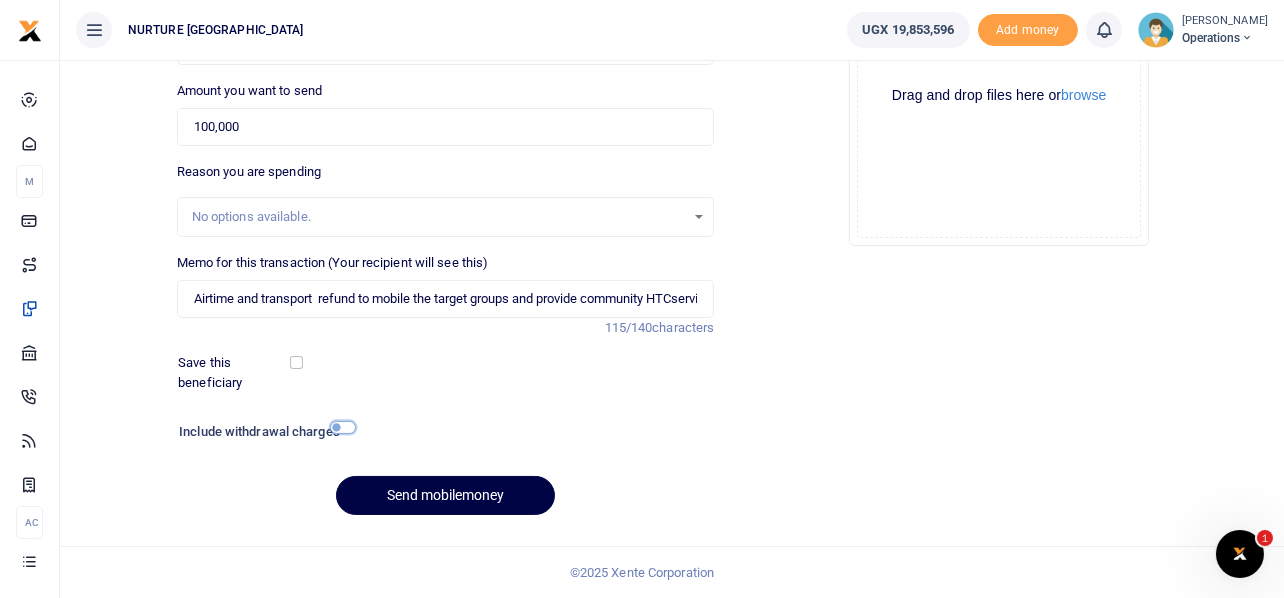 click at bounding box center [343, 427] 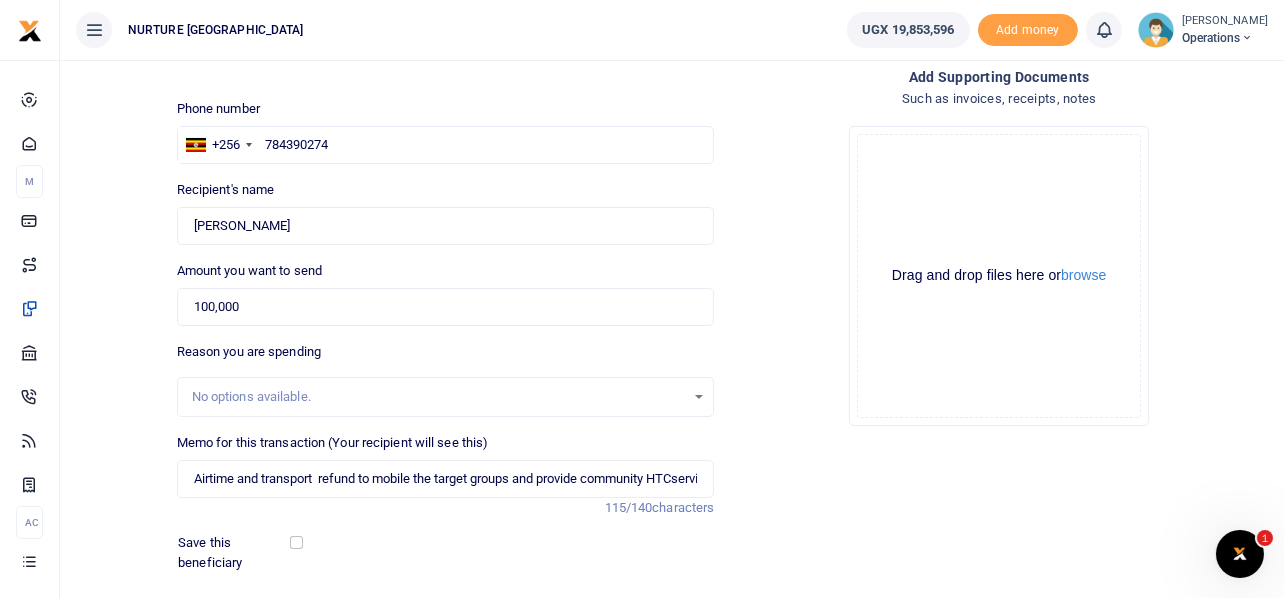 scroll, scrollTop: 199, scrollLeft: 0, axis: vertical 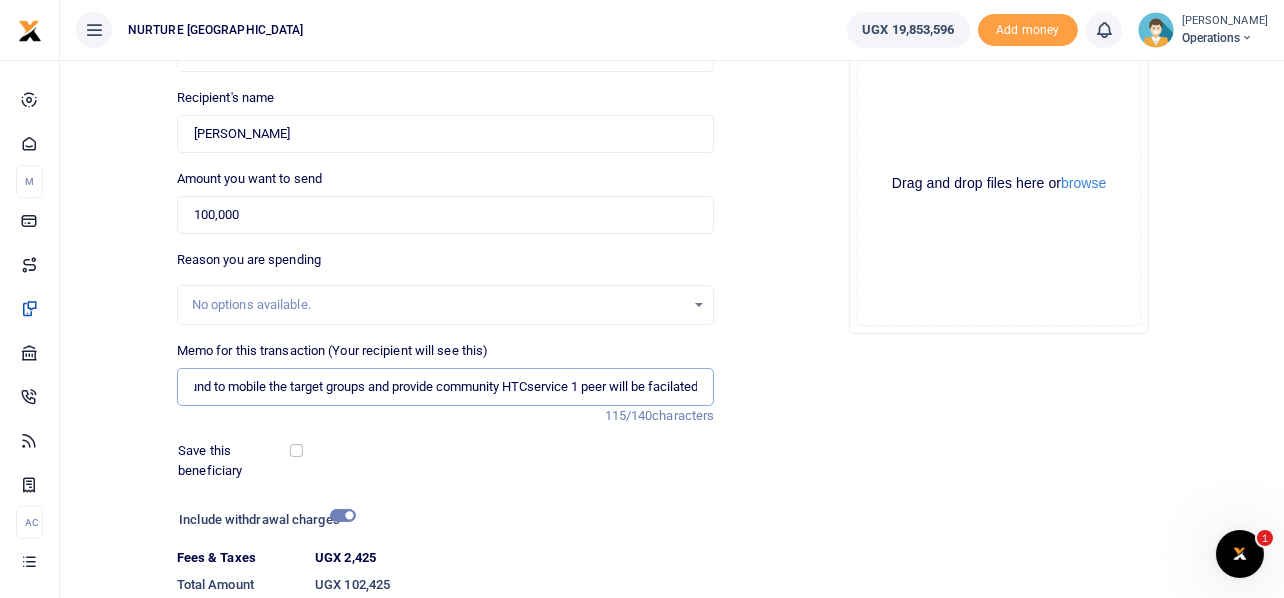 click on "Airtime and transport  refund to mobile the target groups and provide community HTCservice 1 peer will be facilated" at bounding box center (446, 387) 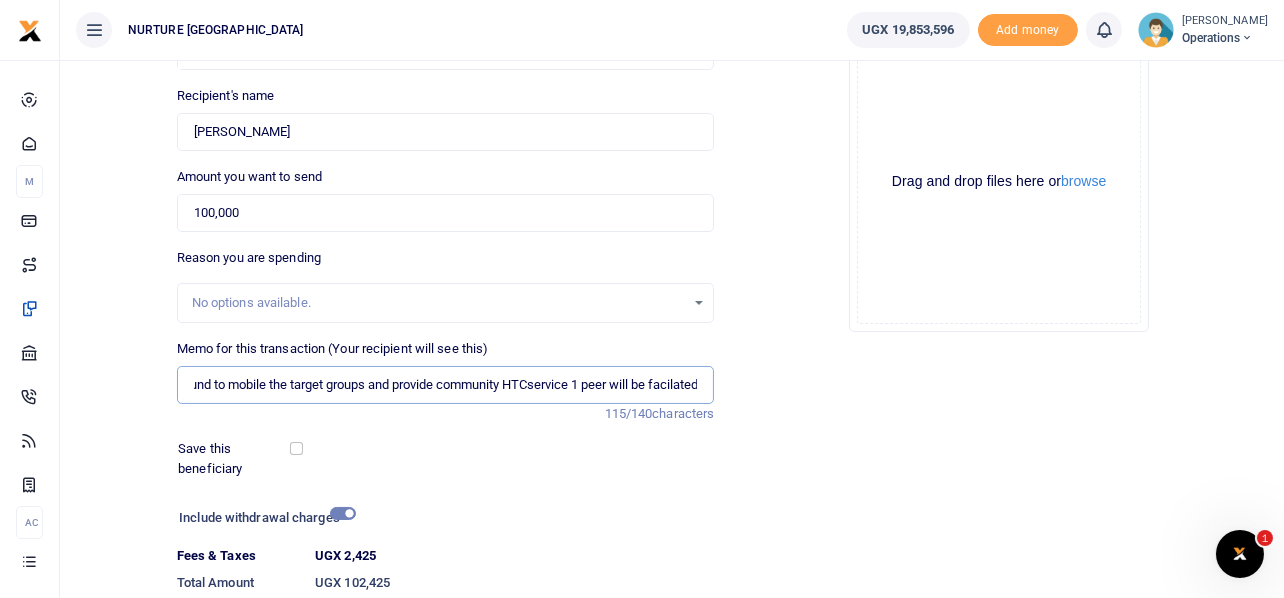 scroll, scrollTop: 342, scrollLeft: 0, axis: vertical 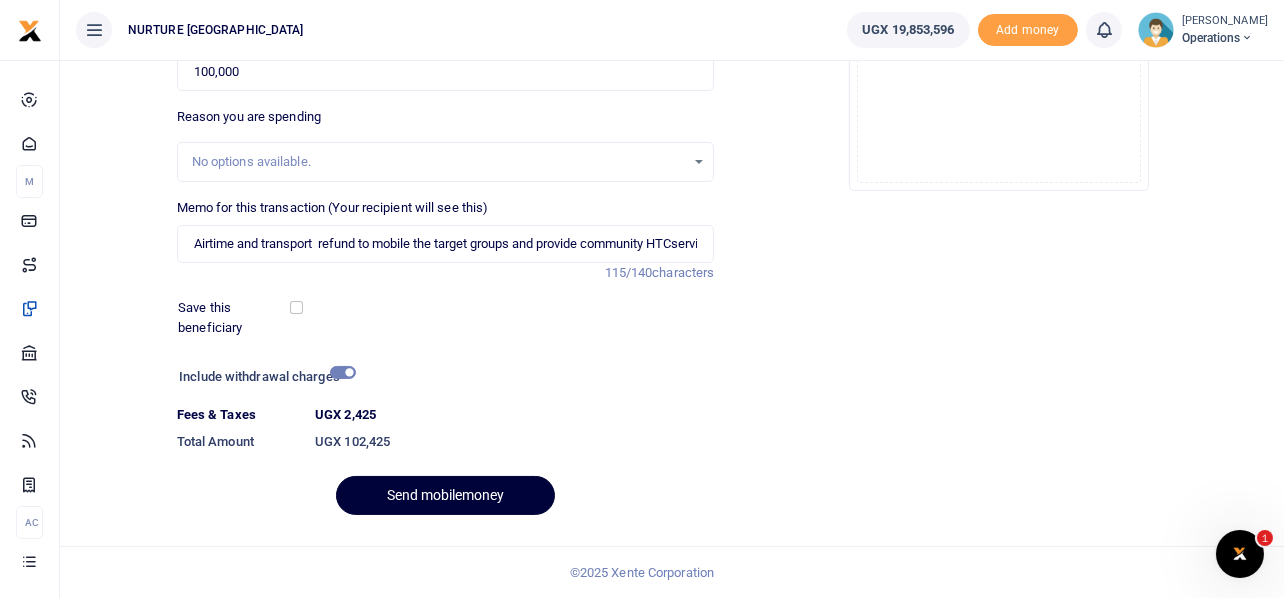 click on "Send mobilemoney" at bounding box center [445, 495] 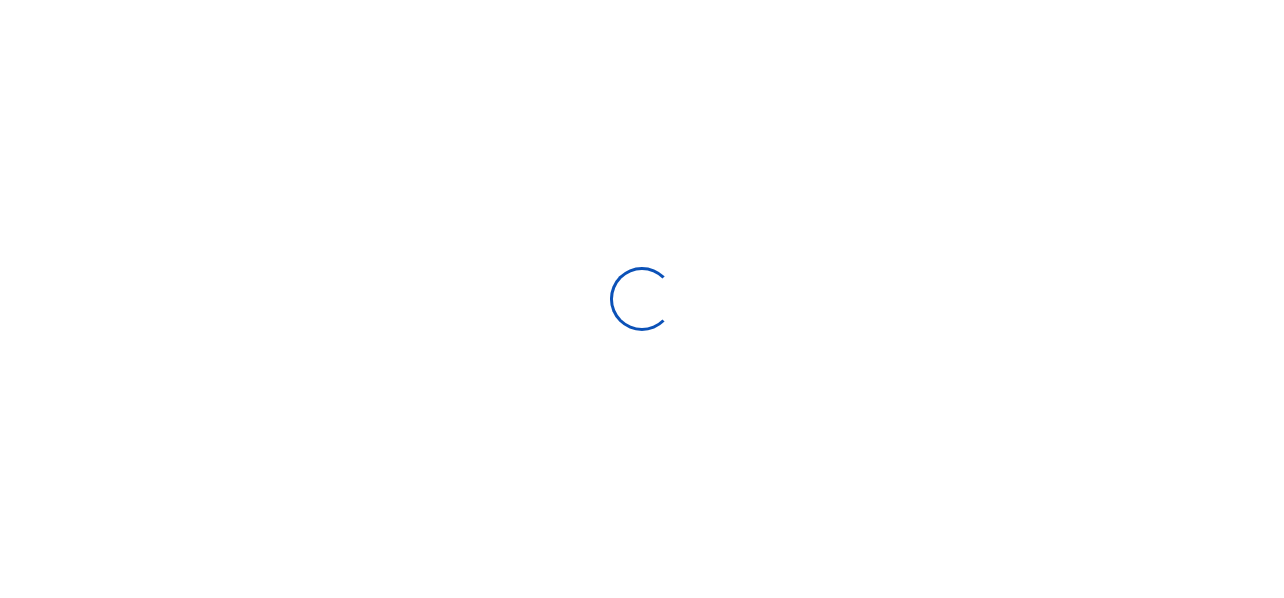 select 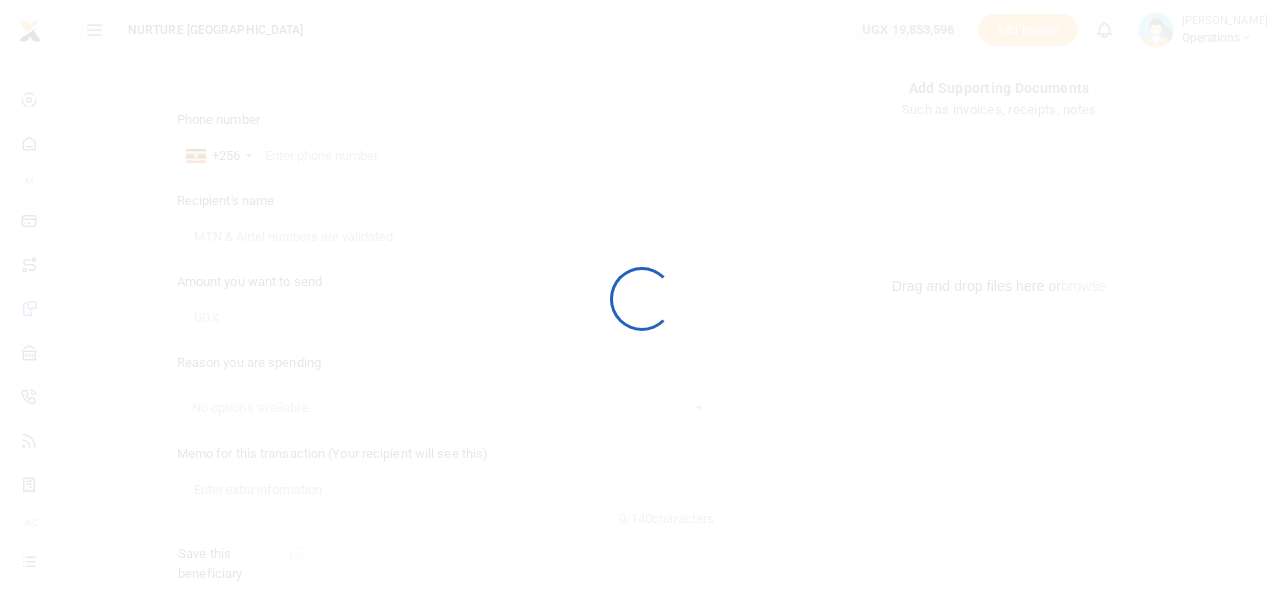 scroll, scrollTop: 287, scrollLeft: 0, axis: vertical 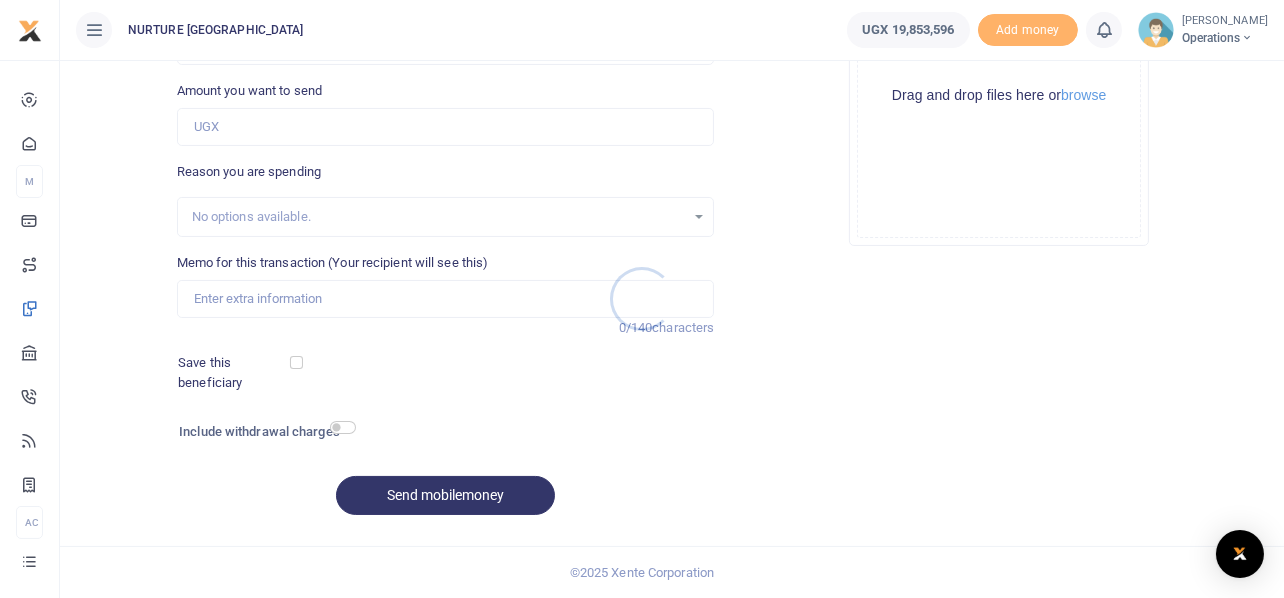 click at bounding box center (642, 299) 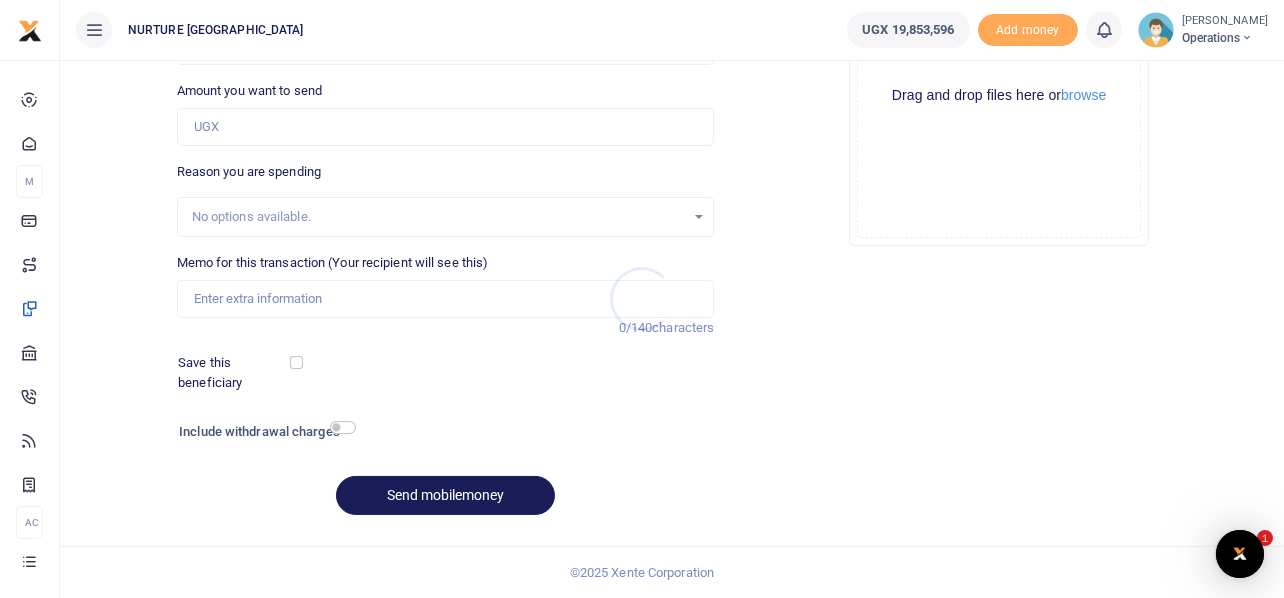 scroll, scrollTop: 0, scrollLeft: 0, axis: both 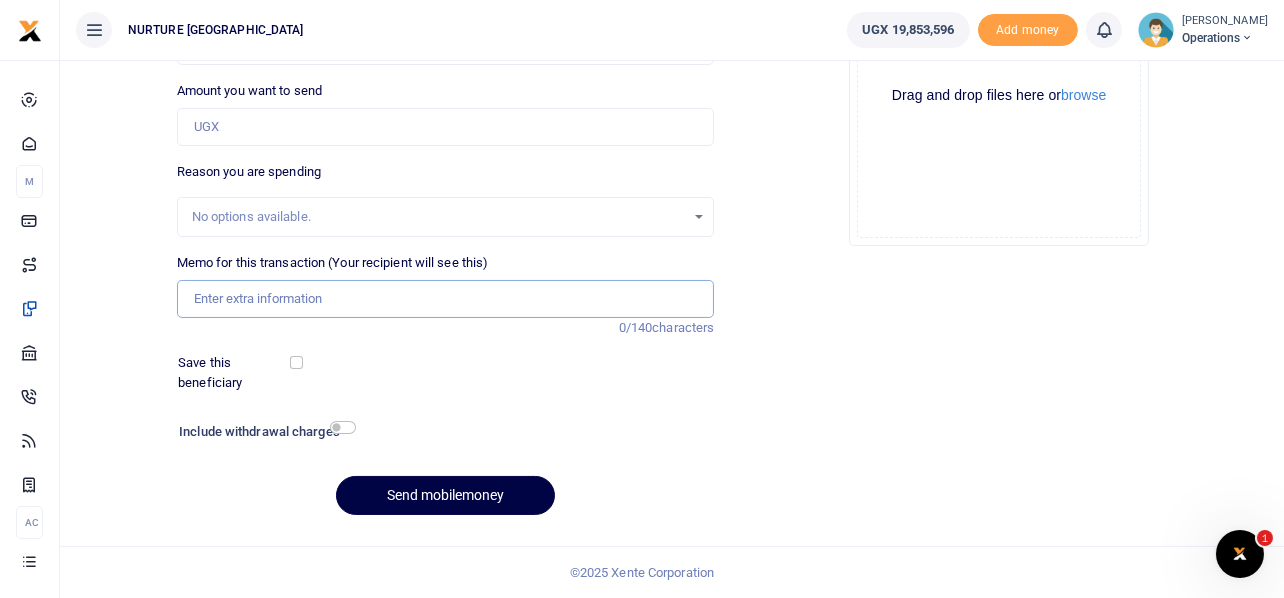 click on "Memo for this transaction (Your recipient will see this)" at bounding box center (446, 299) 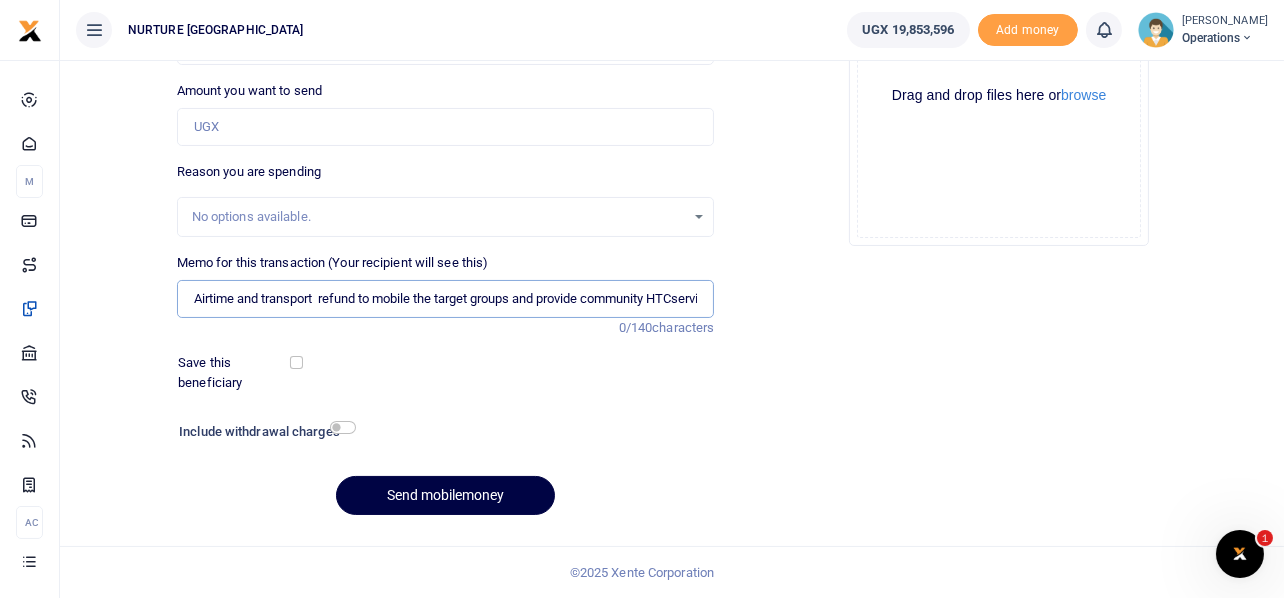 scroll, scrollTop: 0, scrollLeft: 162, axis: horizontal 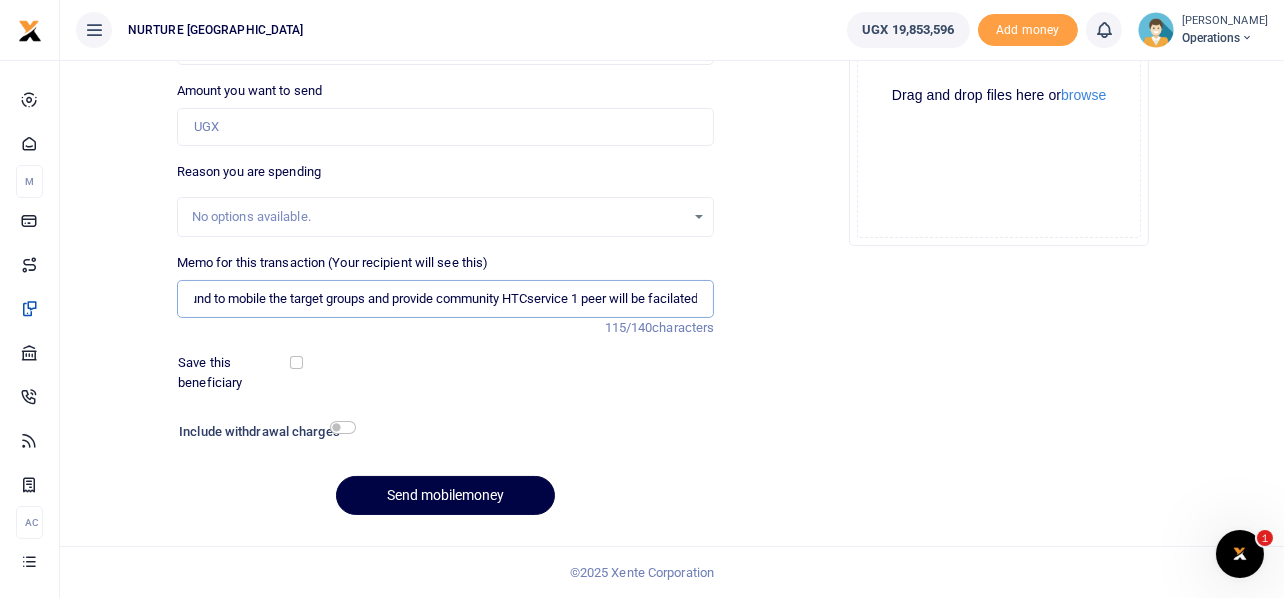 type on "Airtime and transport  refund to mobile the target groups and provide community HTCservice 1 peer will be facilated" 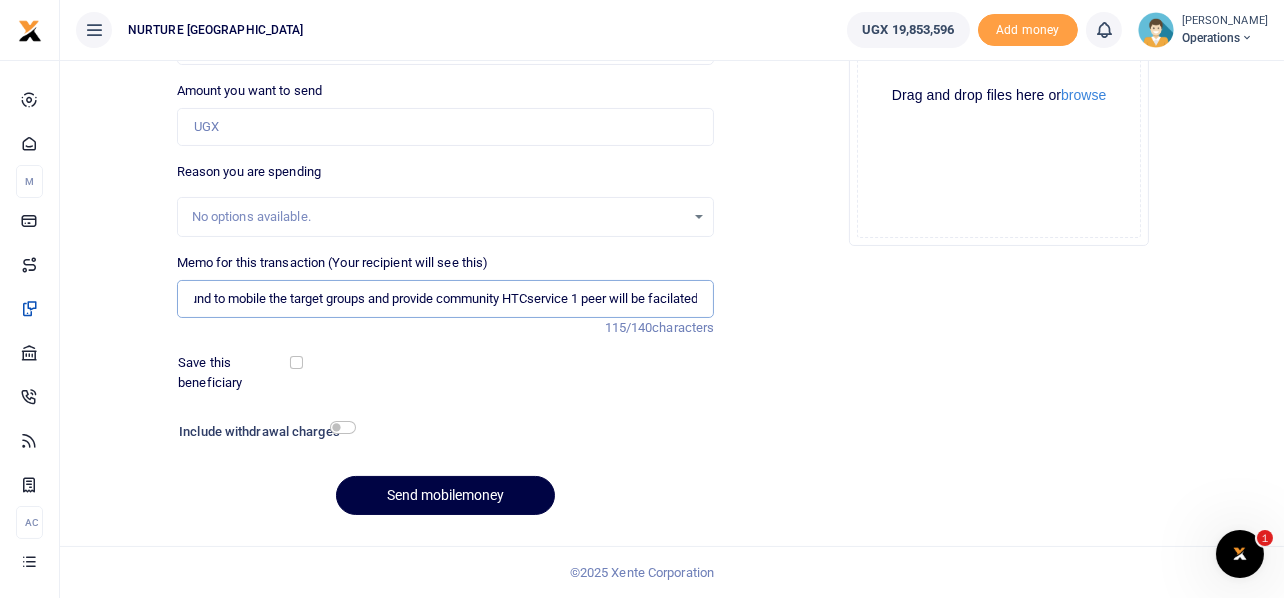 scroll, scrollTop: 0, scrollLeft: 0, axis: both 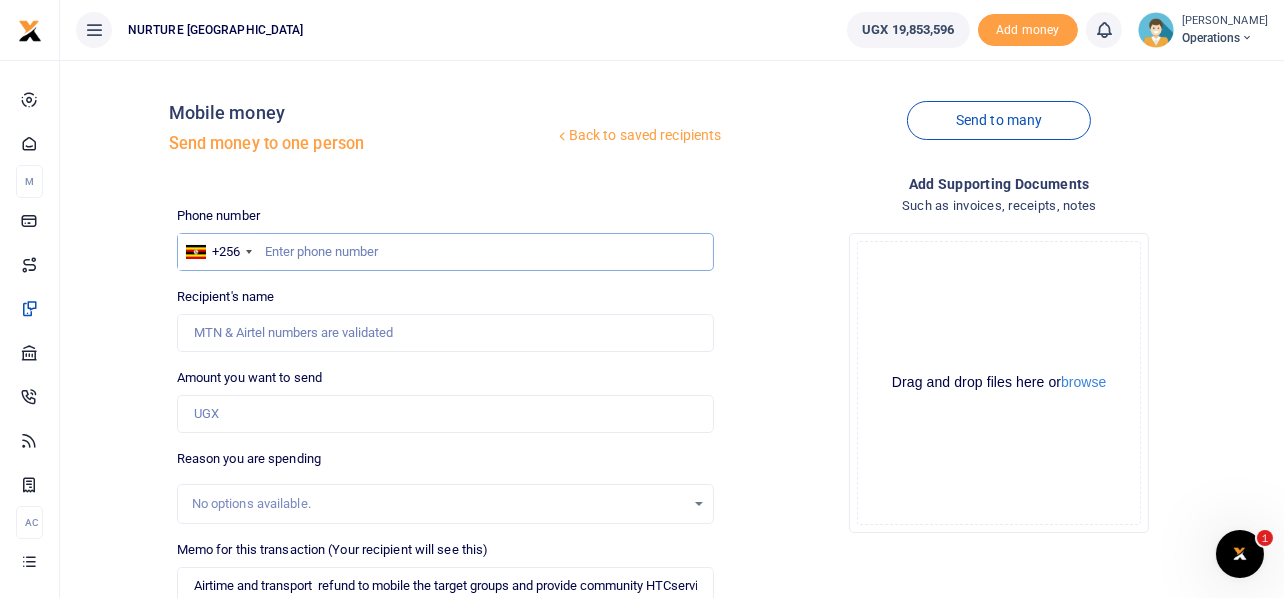 click at bounding box center [446, 252] 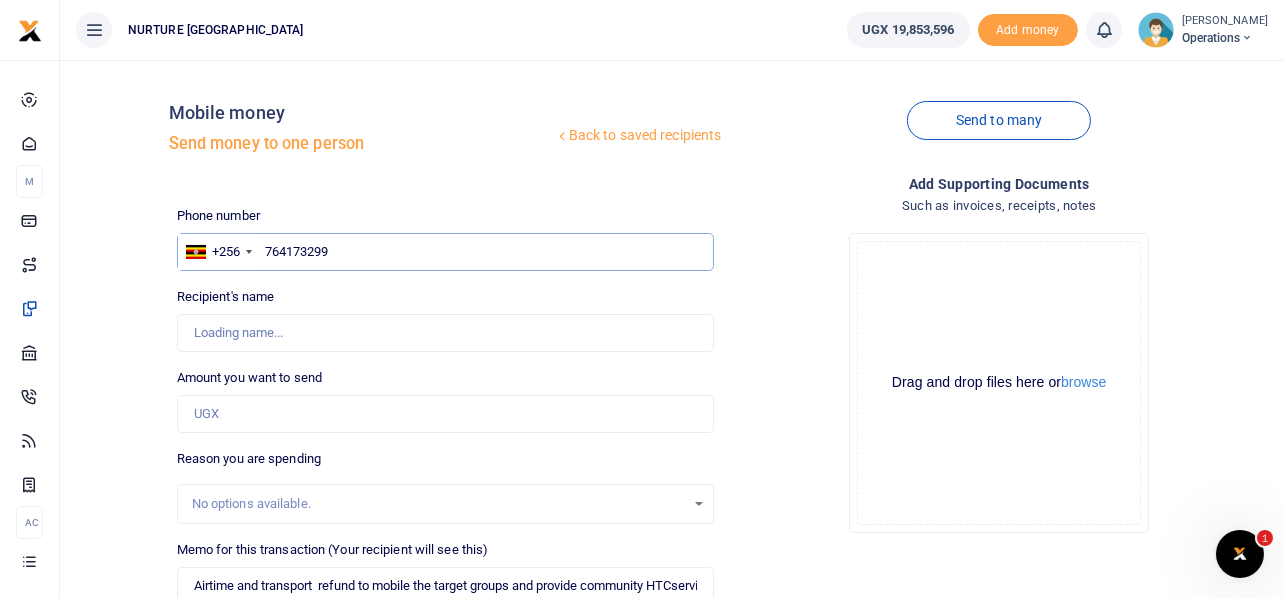 type on "764173299" 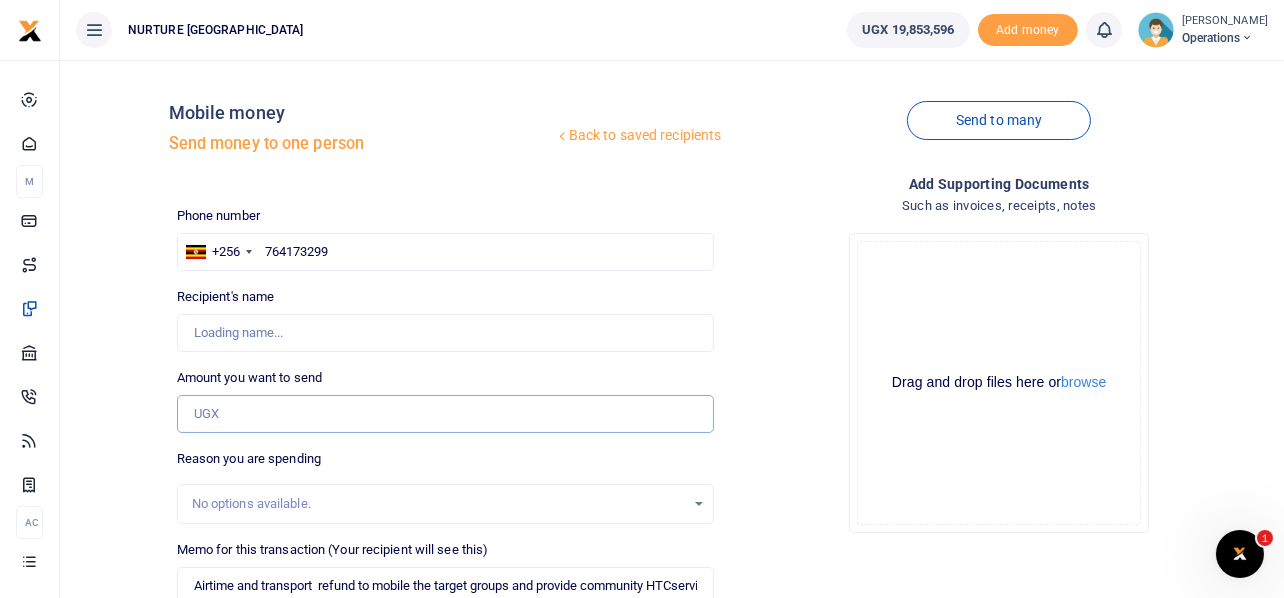 click on "Amount you want to send" at bounding box center (446, 414) 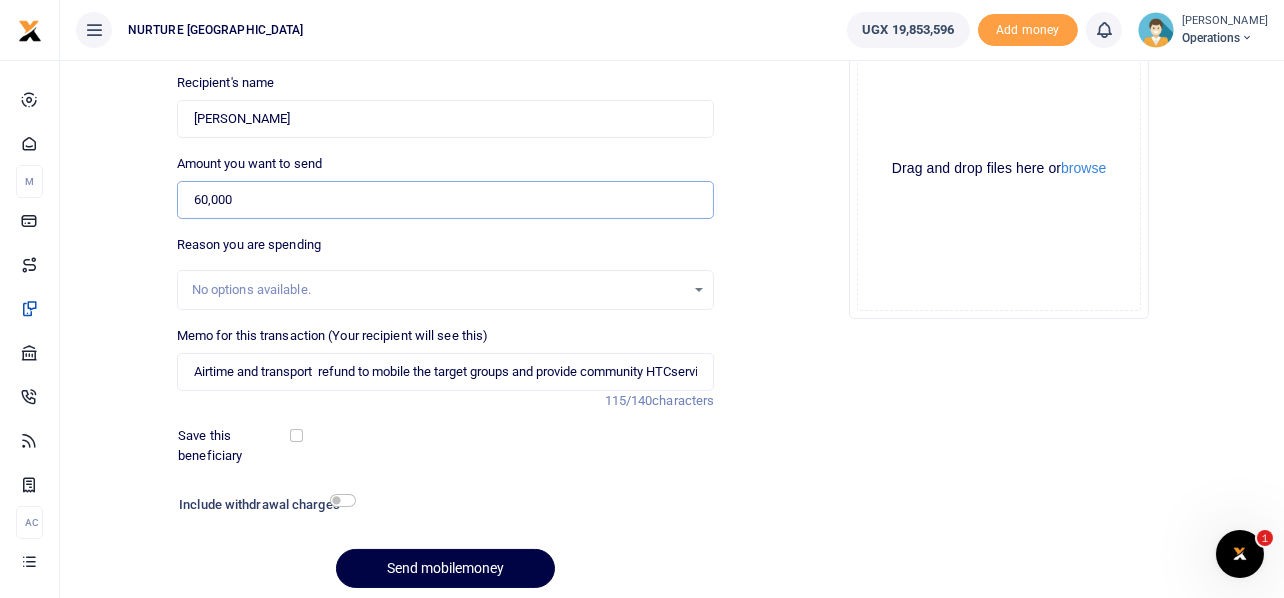 scroll, scrollTop: 287, scrollLeft: 0, axis: vertical 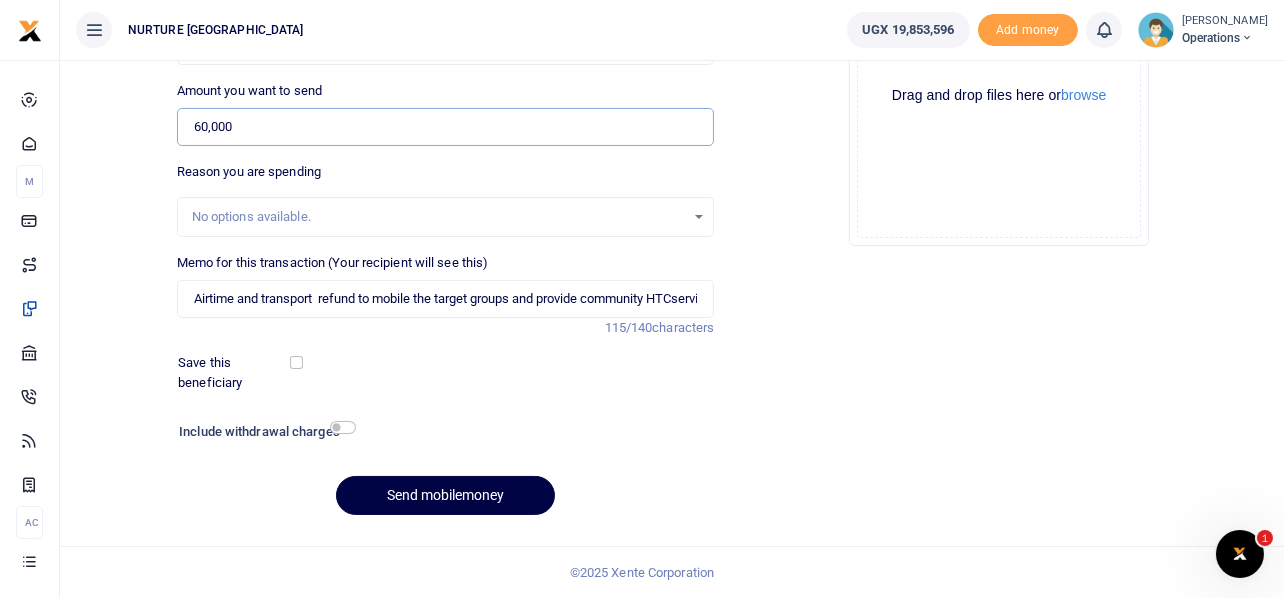 type on "60,000" 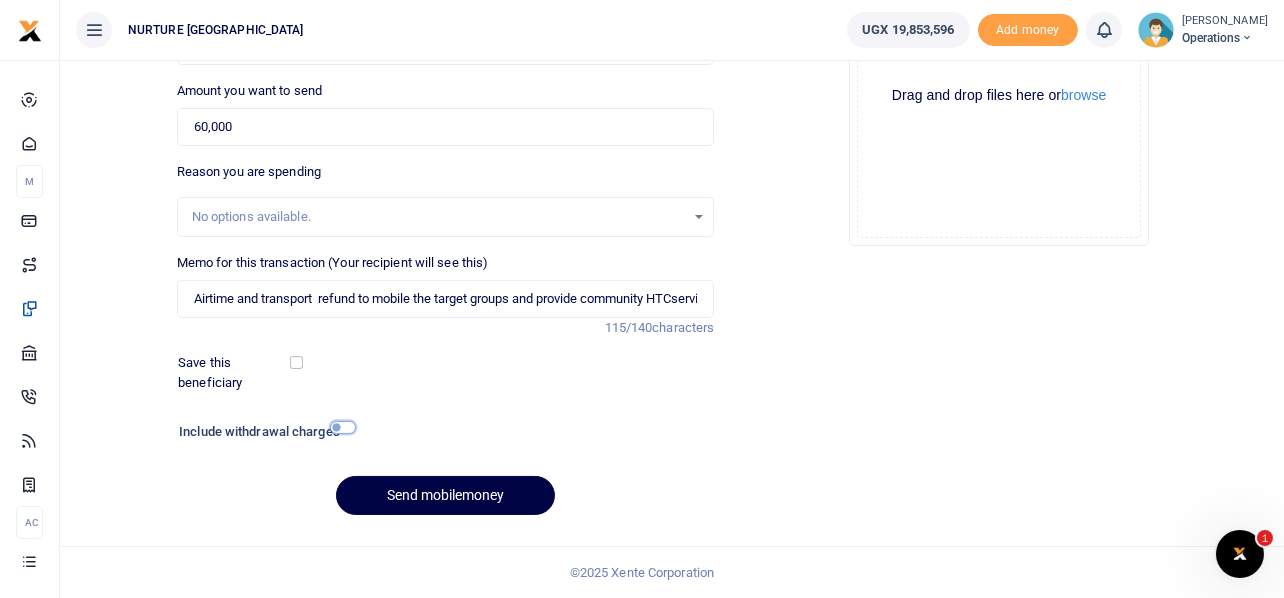 click at bounding box center (343, 427) 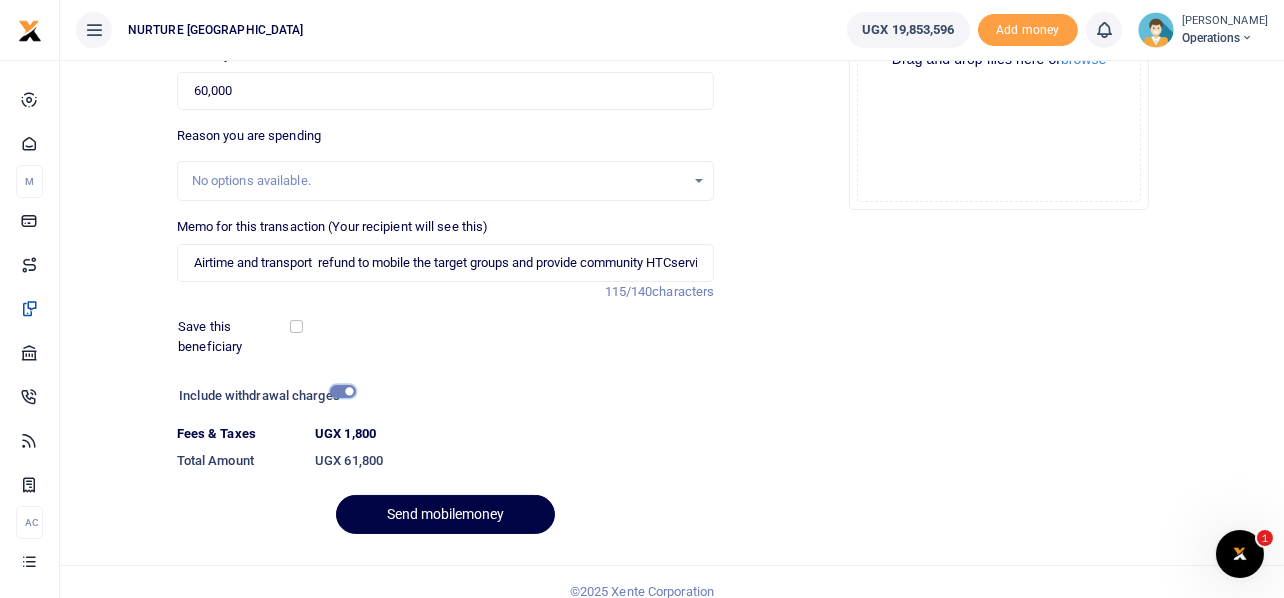scroll, scrollTop: 342, scrollLeft: 0, axis: vertical 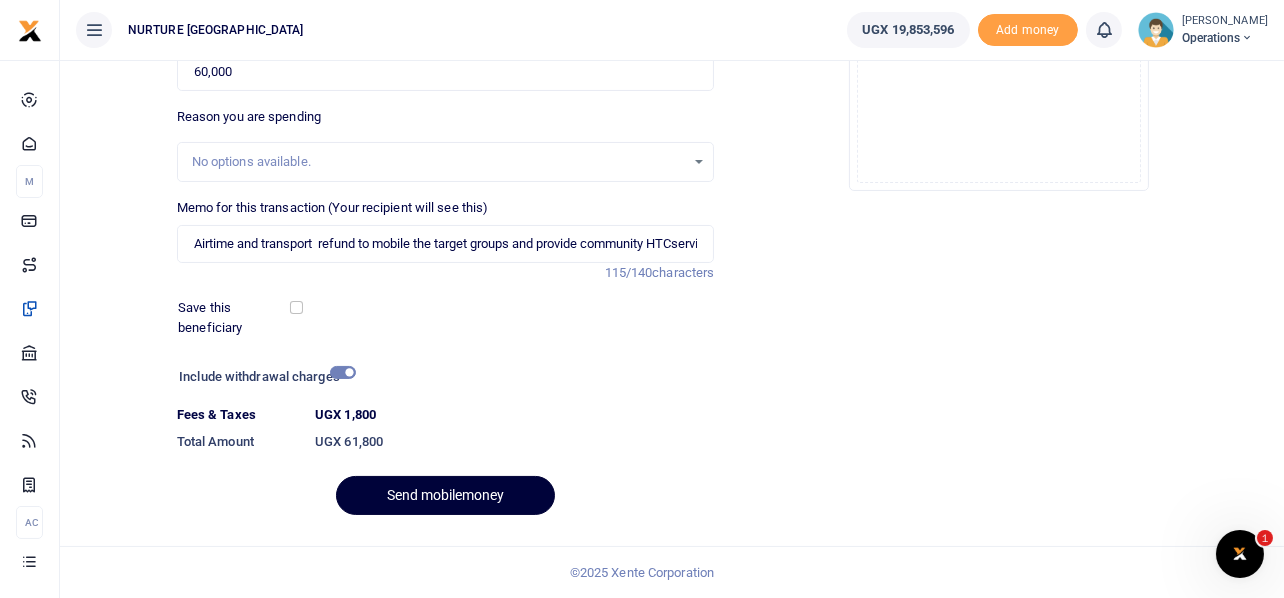 click on "Send mobilemoney" at bounding box center [445, 495] 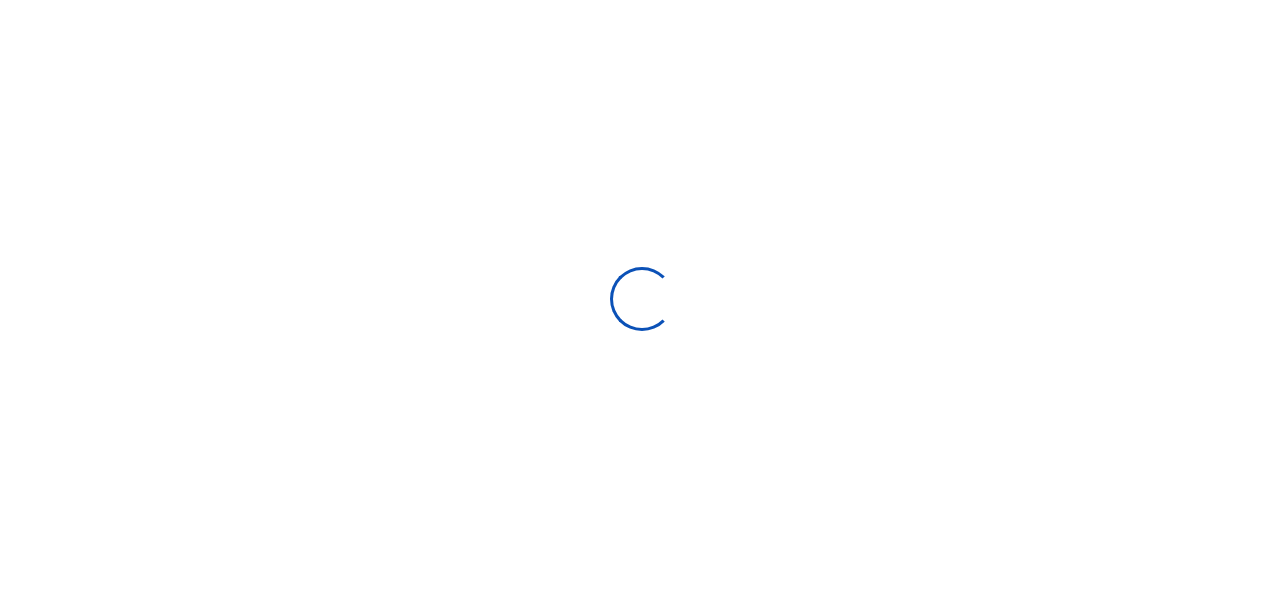 scroll, scrollTop: 287, scrollLeft: 0, axis: vertical 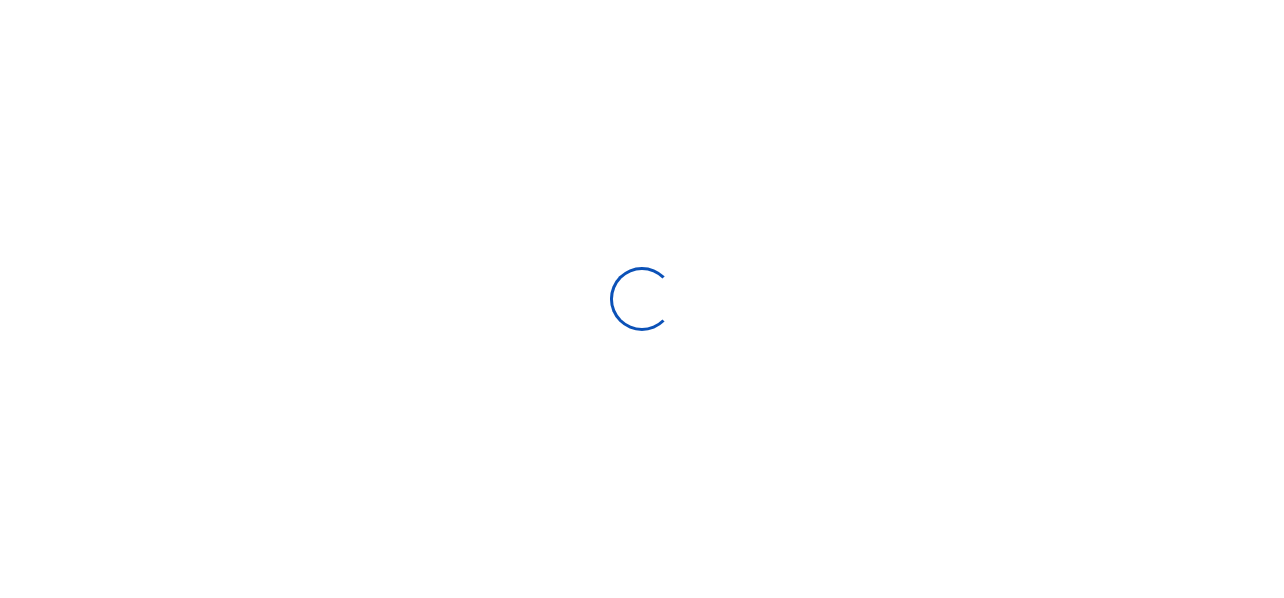 select 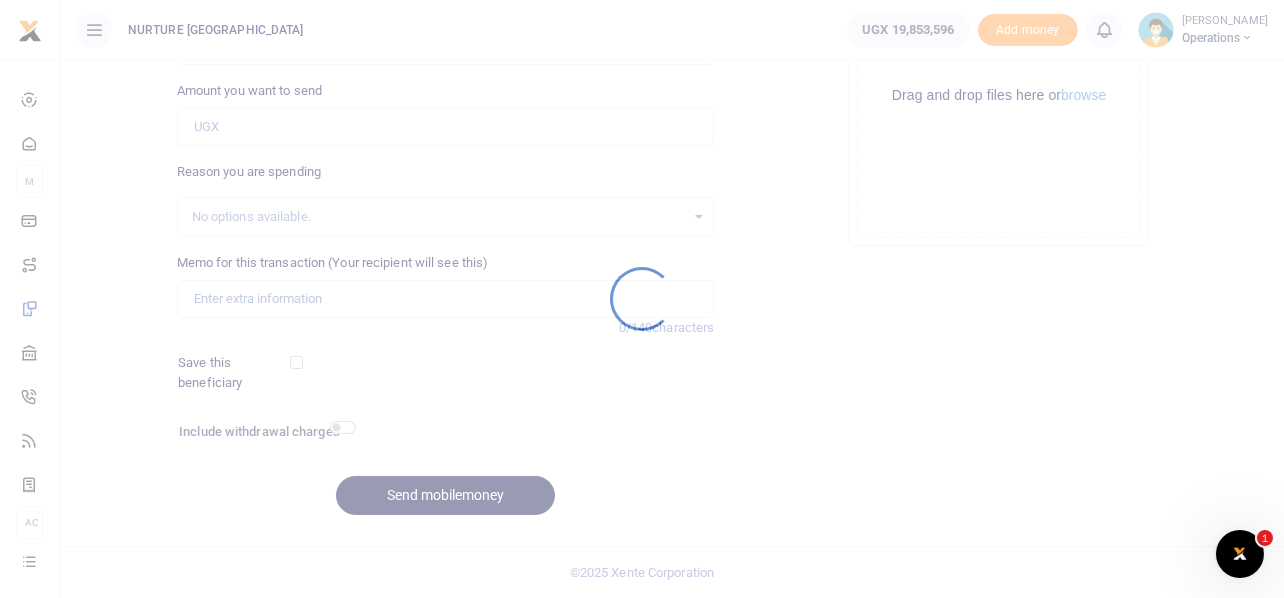 scroll, scrollTop: 0, scrollLeft: 0, axis: both 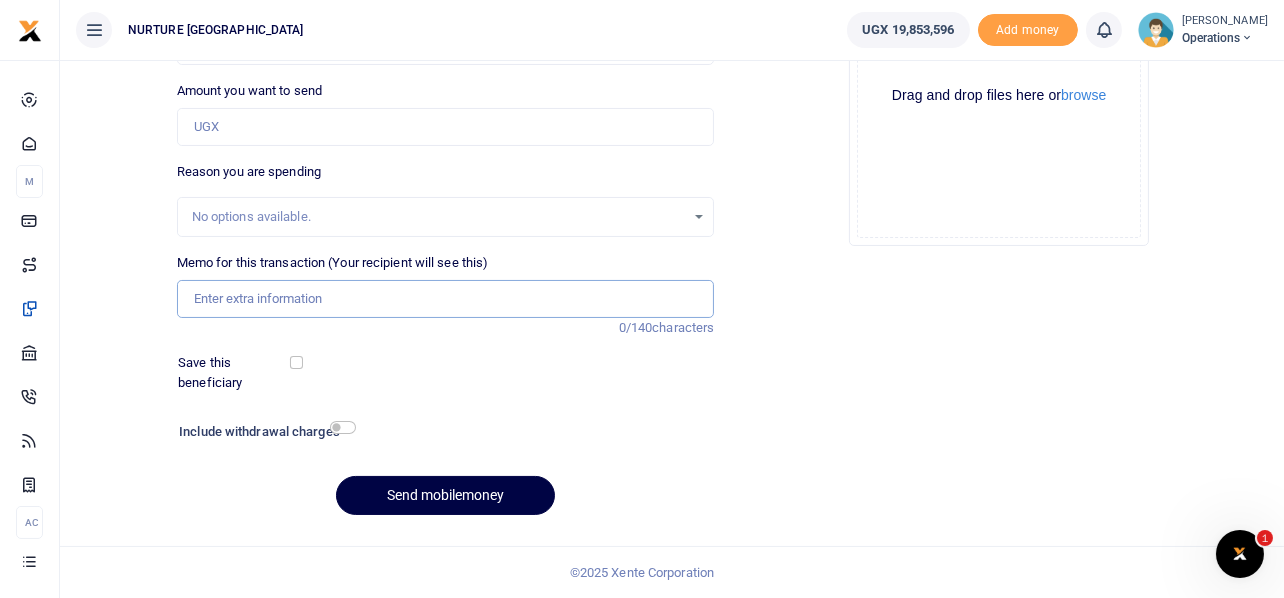 click on "Memo for this transaction (Your recipient will see this)" at bounding box center (446, 299) 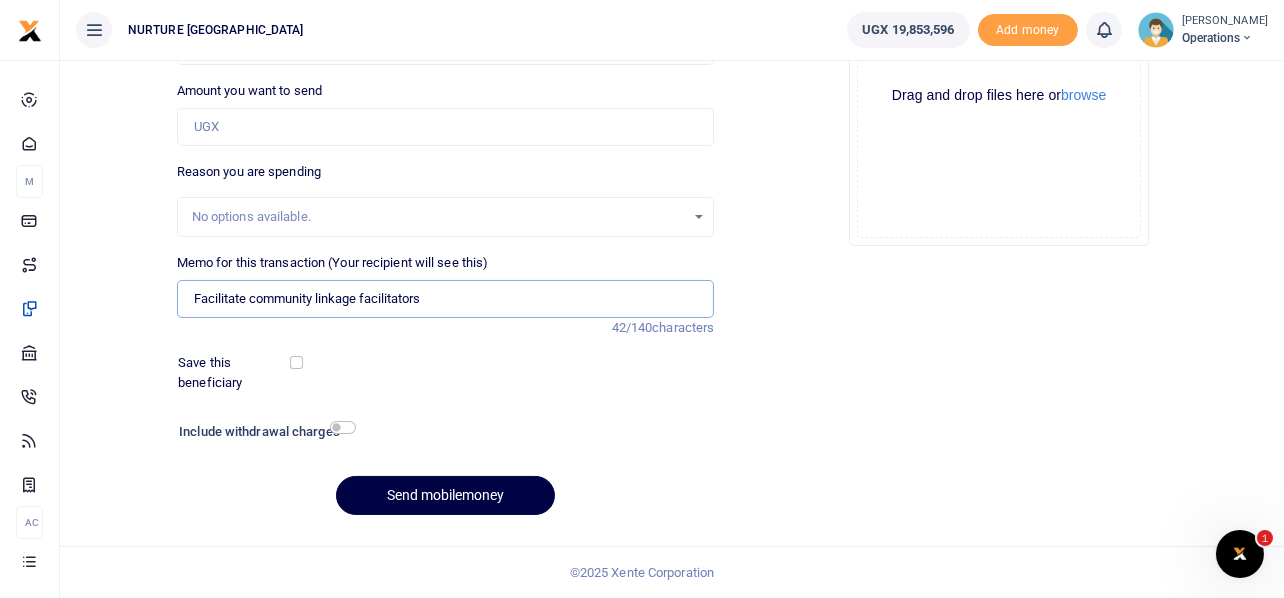 type on "Facilitate community linkage facilitators" 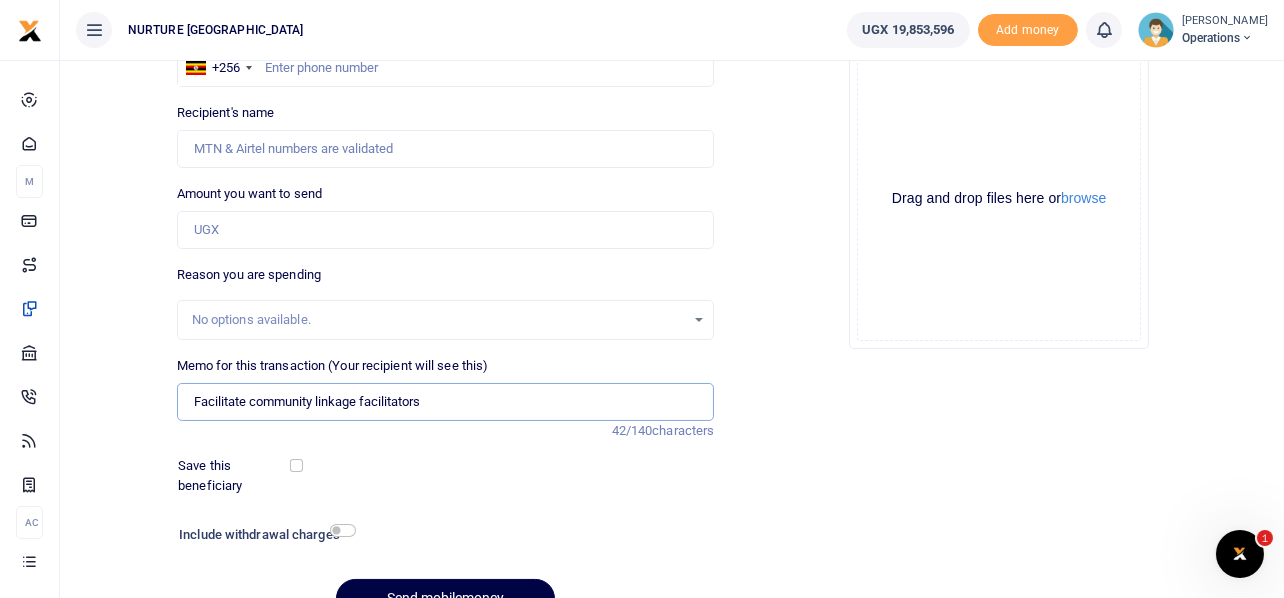 scroll, scrollTop: 199, scrollLeft: 0, axis: vertical 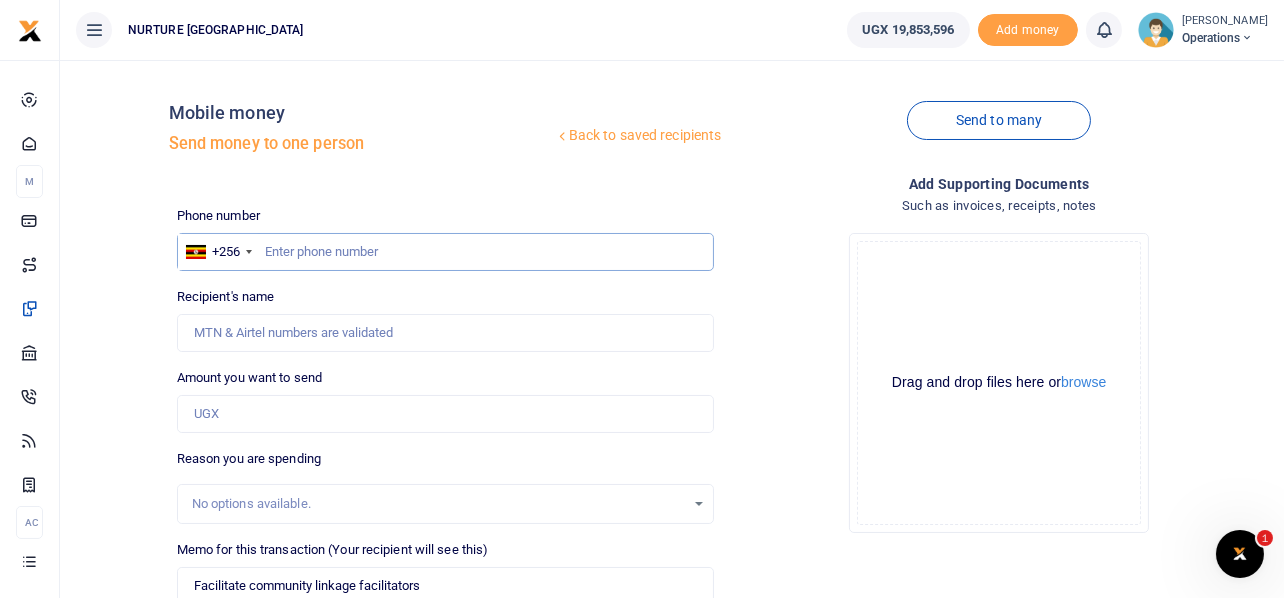 click at bounding box center [446, 252] 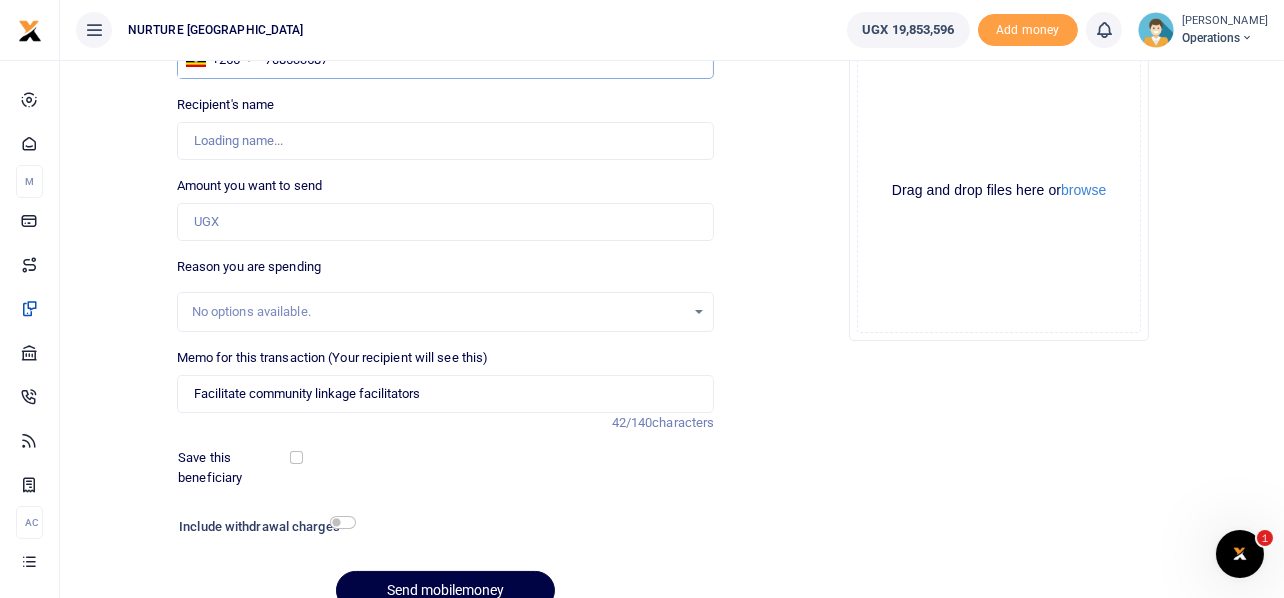 scroll, scrollTop: 199, scrollLeft: 0, axis: vertical 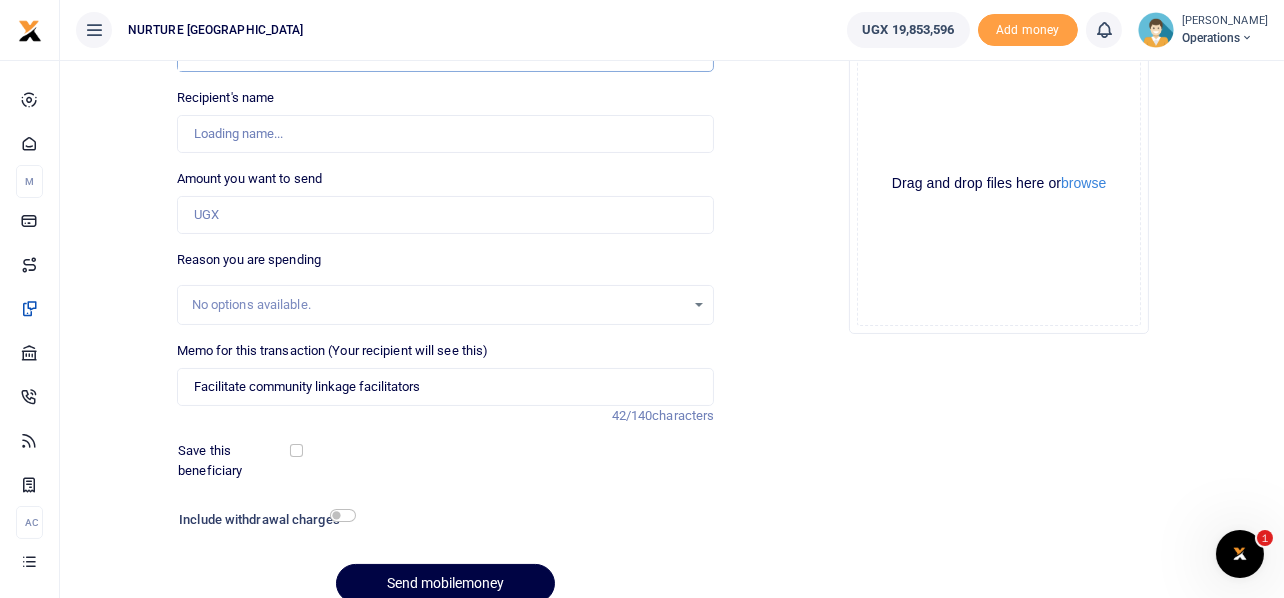 type on "Innocent Niwagaba" 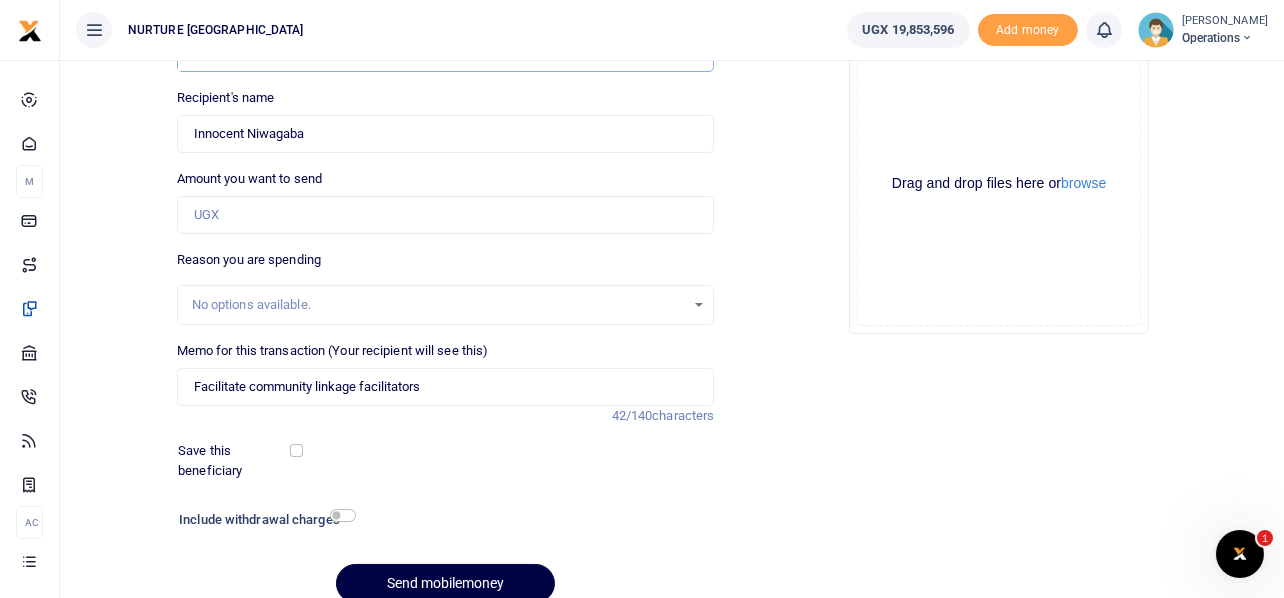 type on "708633587" 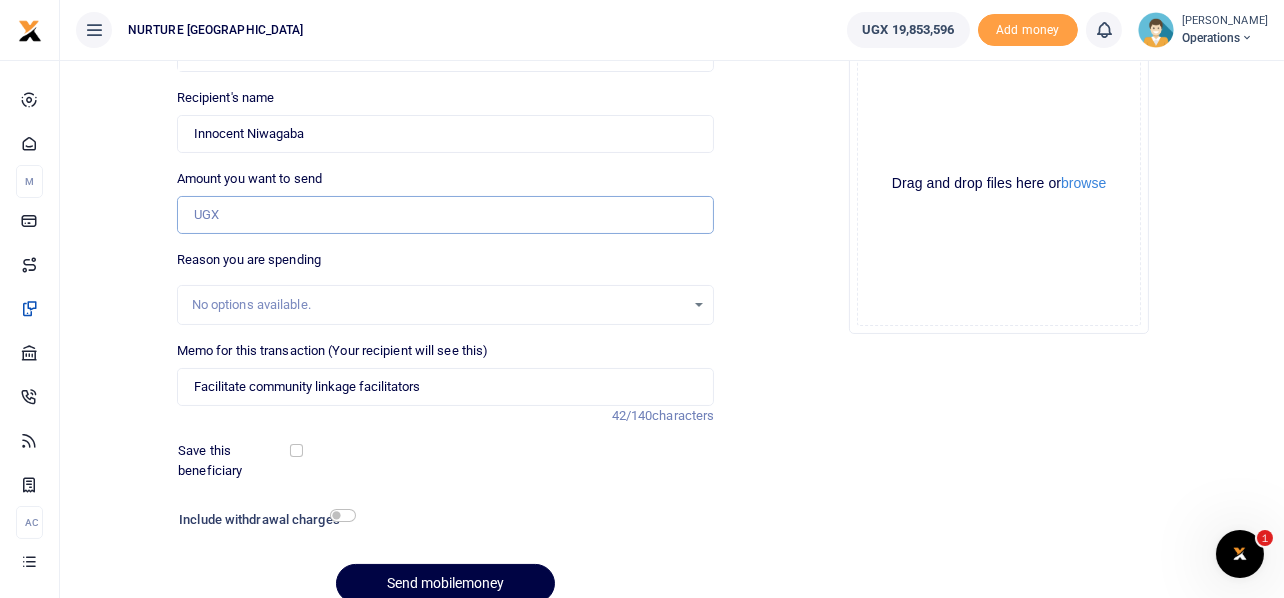 click on "Amount you want to send" at bounding box center (446, 215) 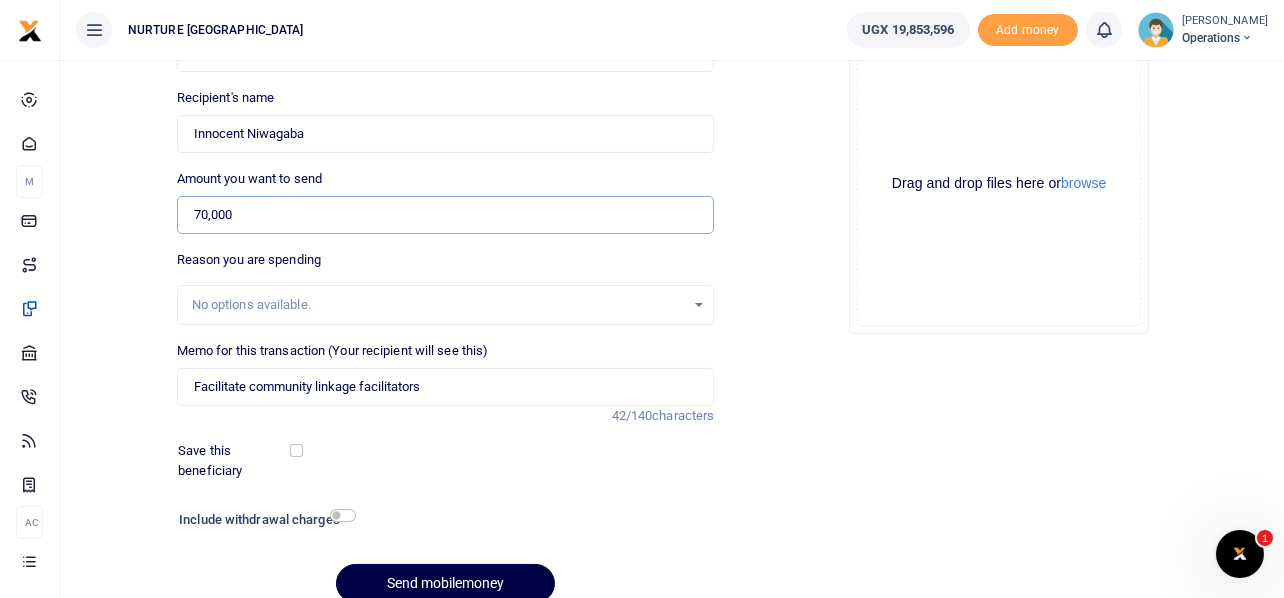 scroll, scrollTop: 287, scrollLeft: 0, axis: vertical 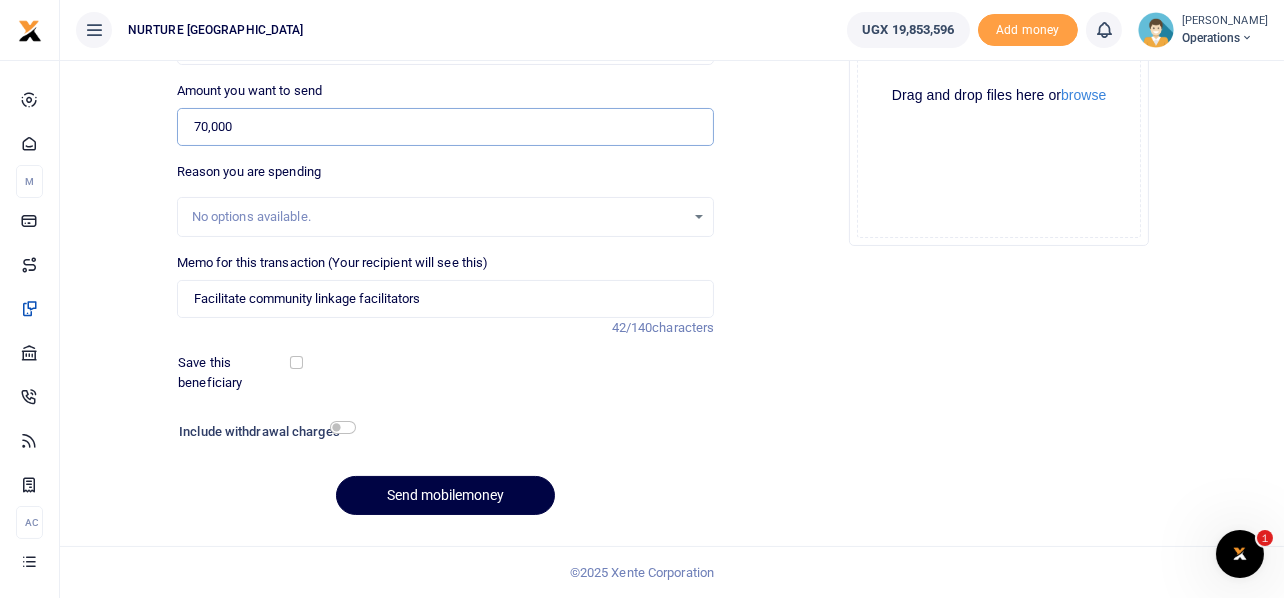 type on "70,000" 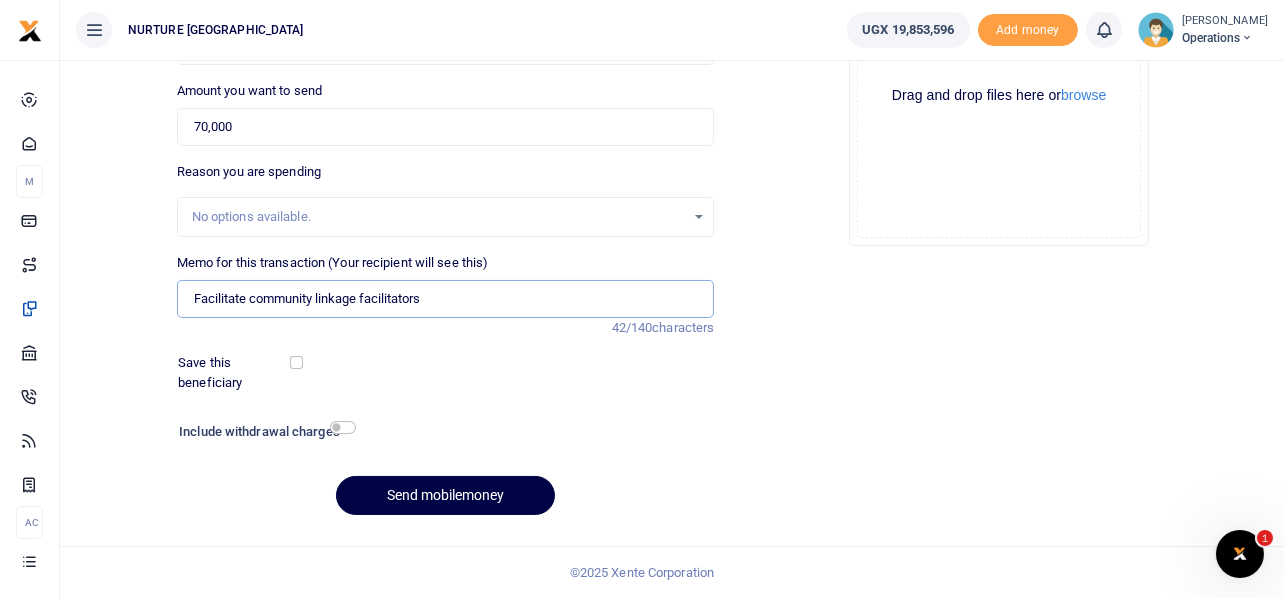 click on "Facilitate community linkage facilitators" at bounding box center [446, 299] 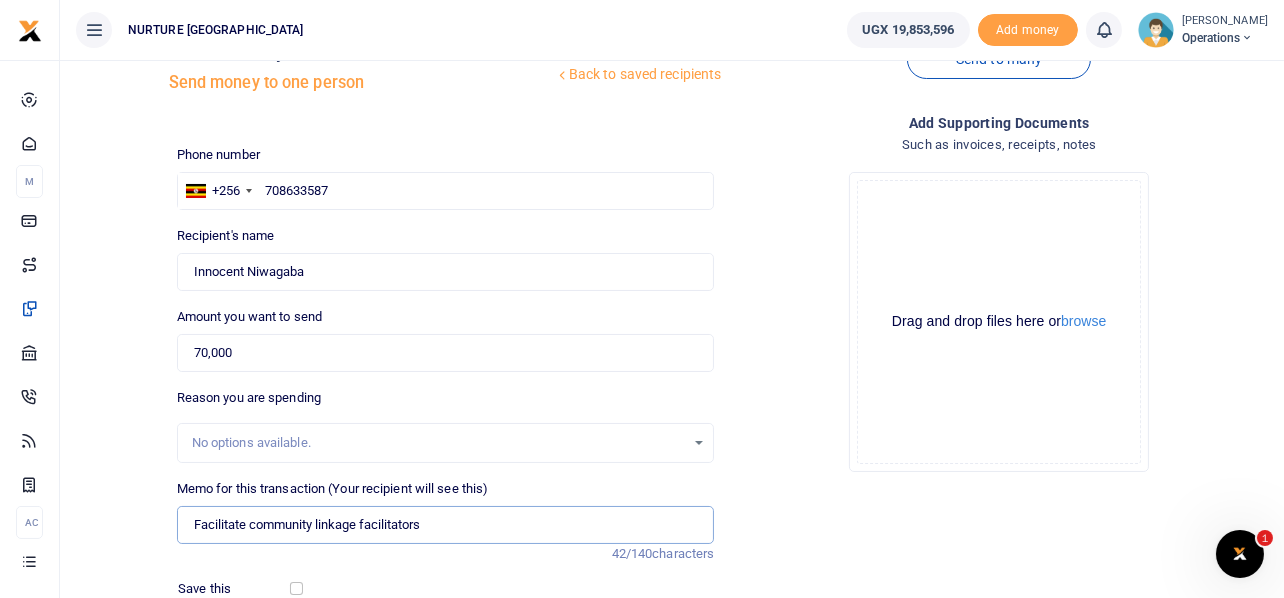 scroll, scrollTop: 287, scrollLeft: 0, axis: vertical 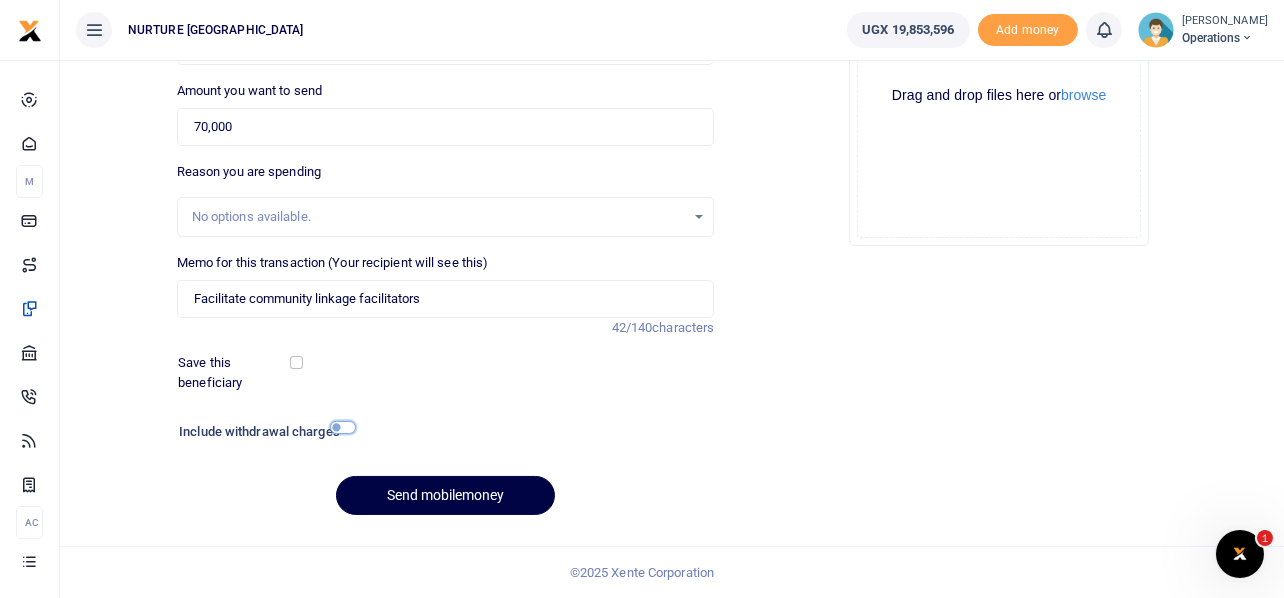 click at bounding box center (343, 427) 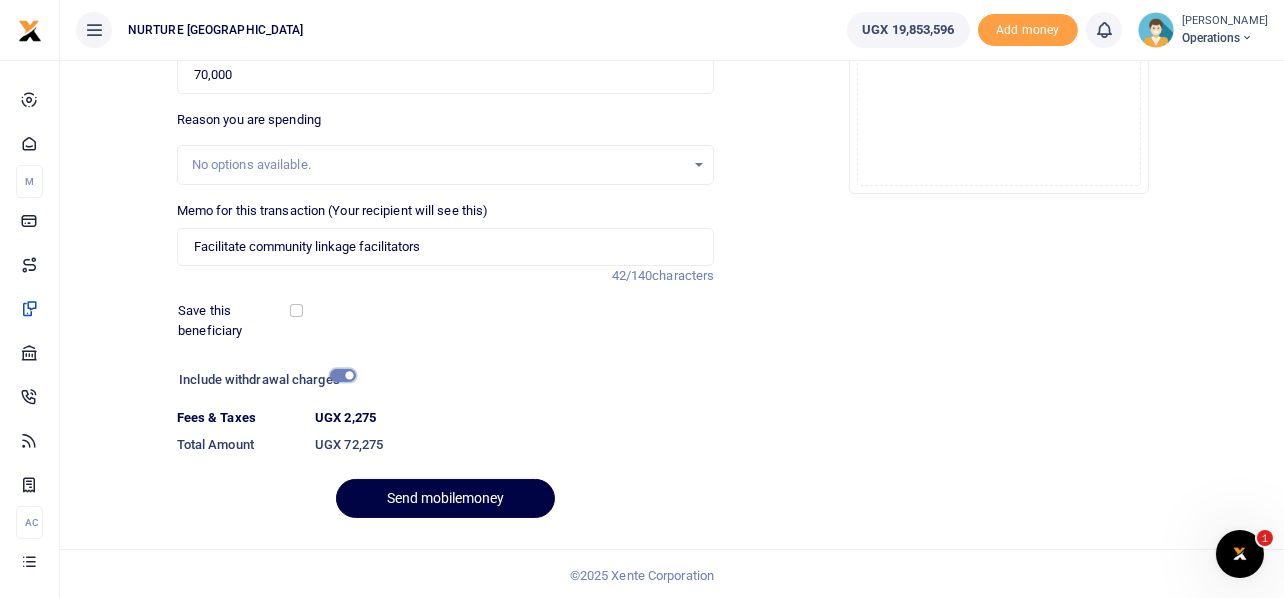 scroll, scrollTop: 342, scrollLeft: 0, axis: vertical 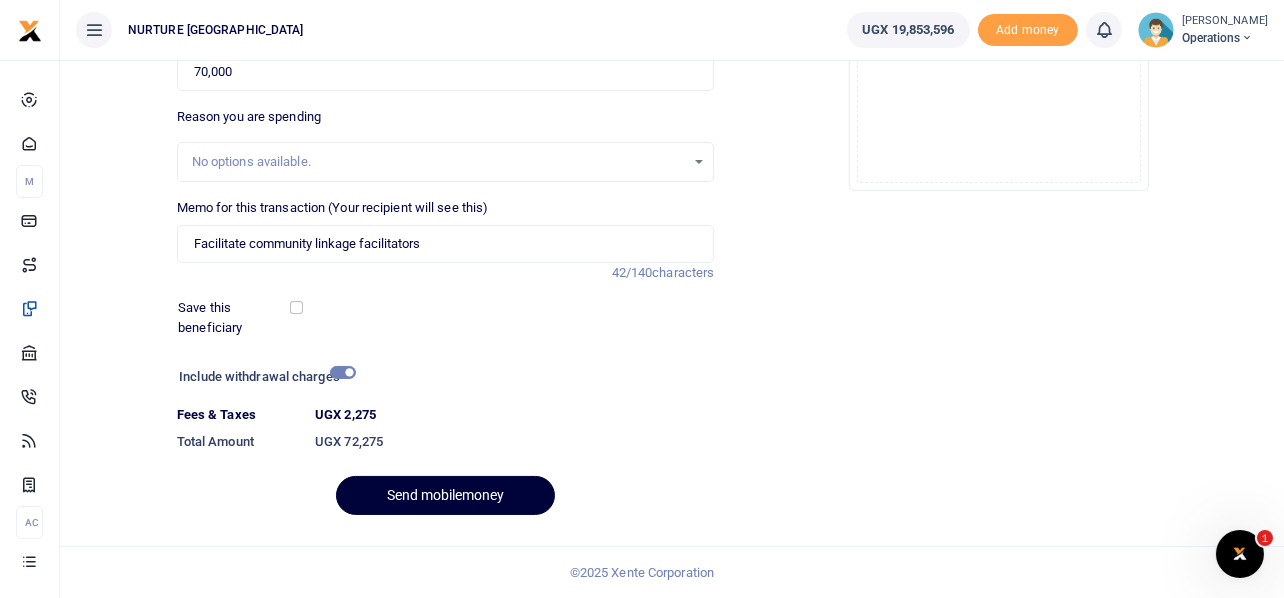 click on "Send mobilemoney" at bounding box center (445, 495) 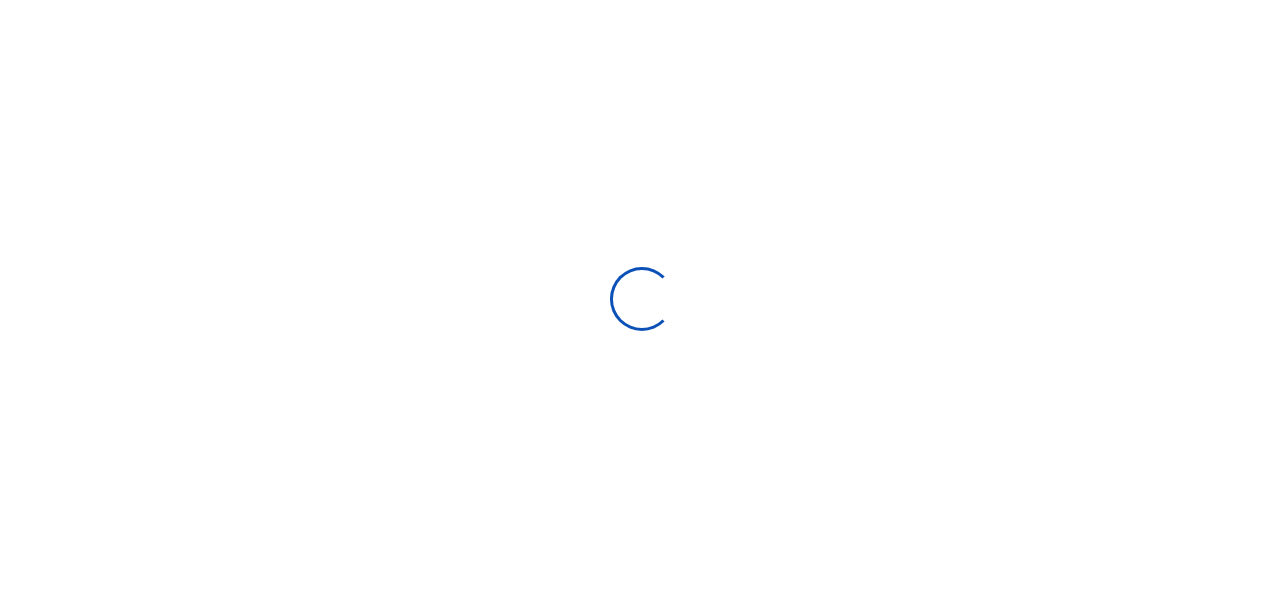 select 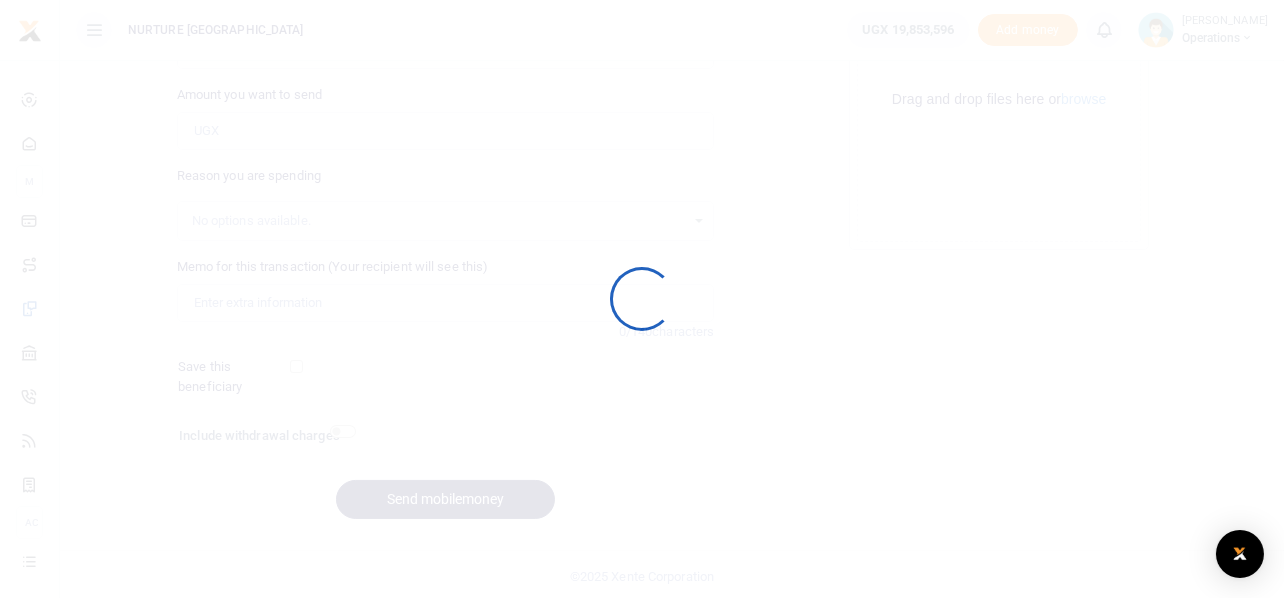 scroll, scrollTop: 287, scrollLeft: 0, axis: vertical 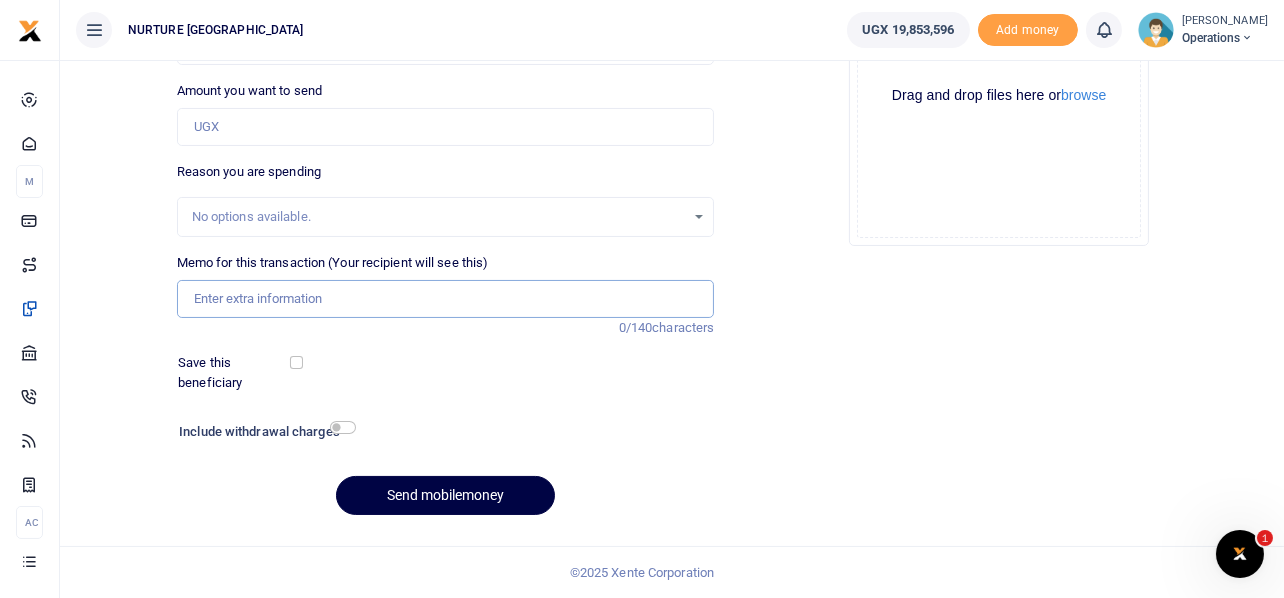 click on "Memo for this transaction (Your recipient will see this)" at bounding box center (446, 299) 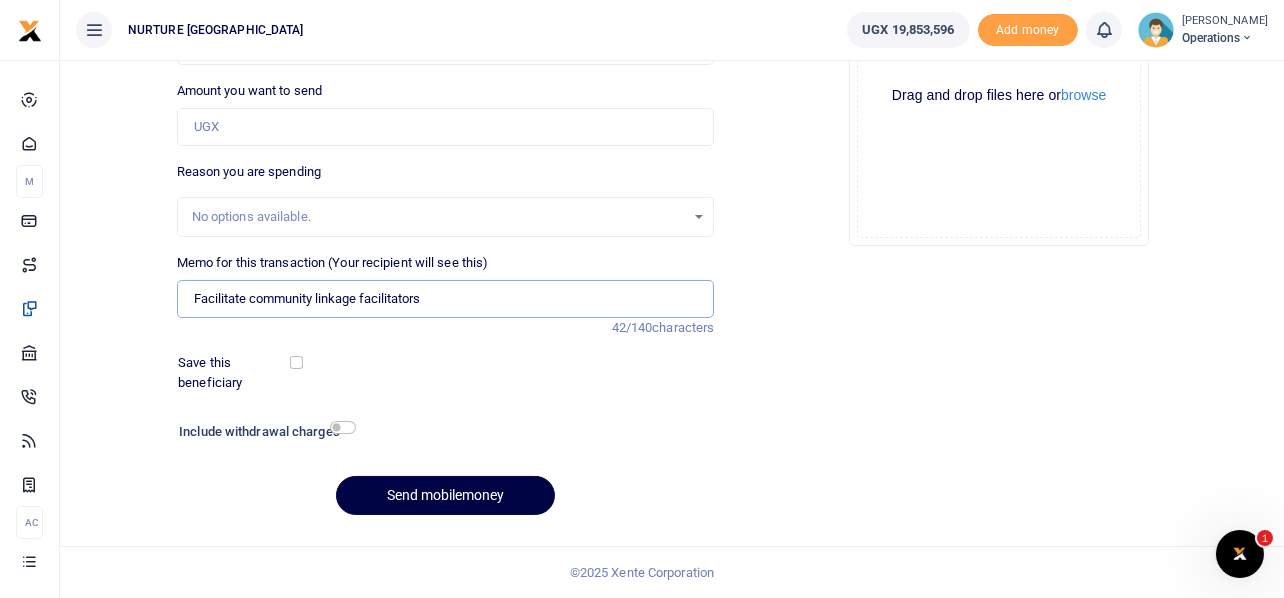 type on "Facilitate community linkage facilitators" 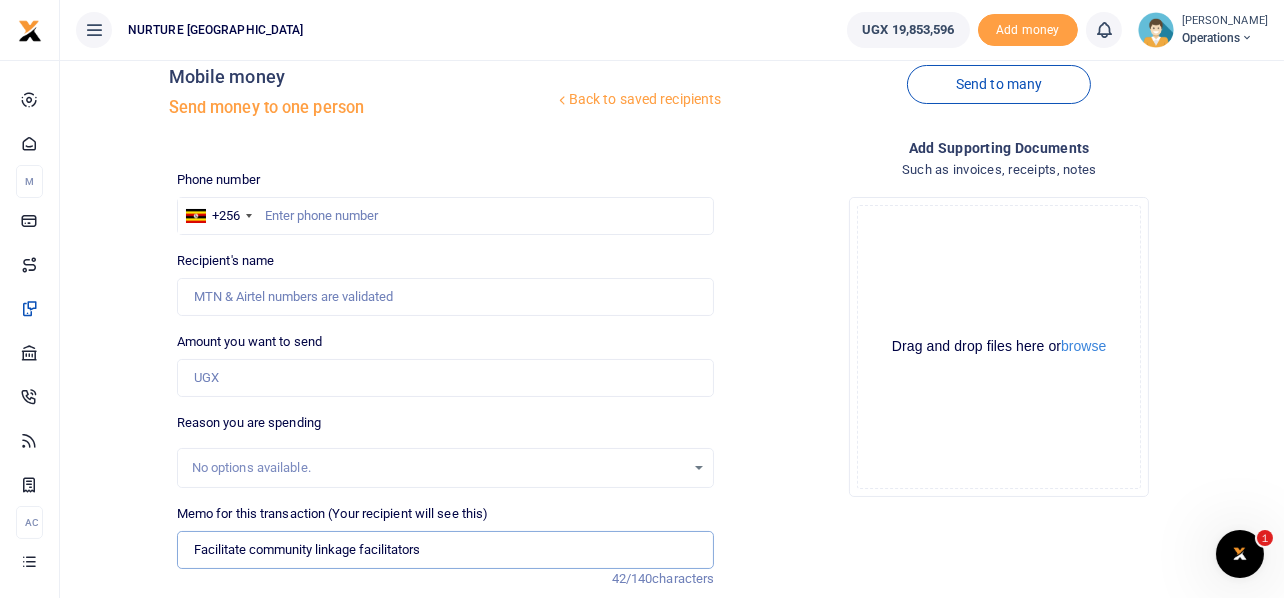 scroll, scrollTop: 0, scrollLeft: 0, axis: both 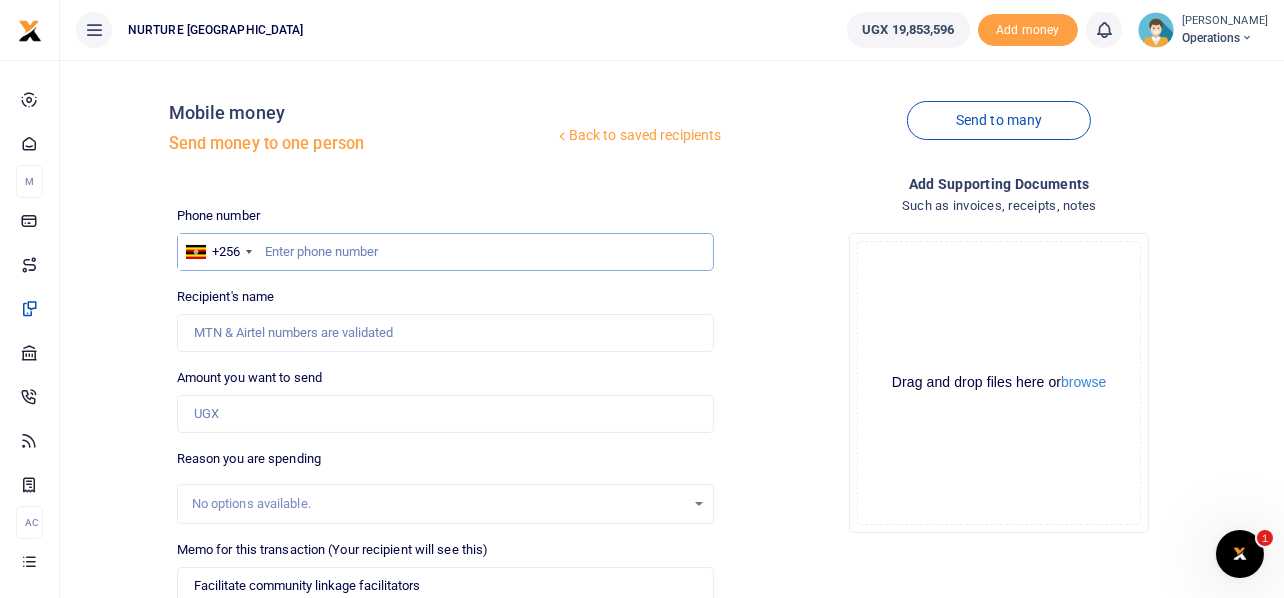 click at bounding box center [446, 252] 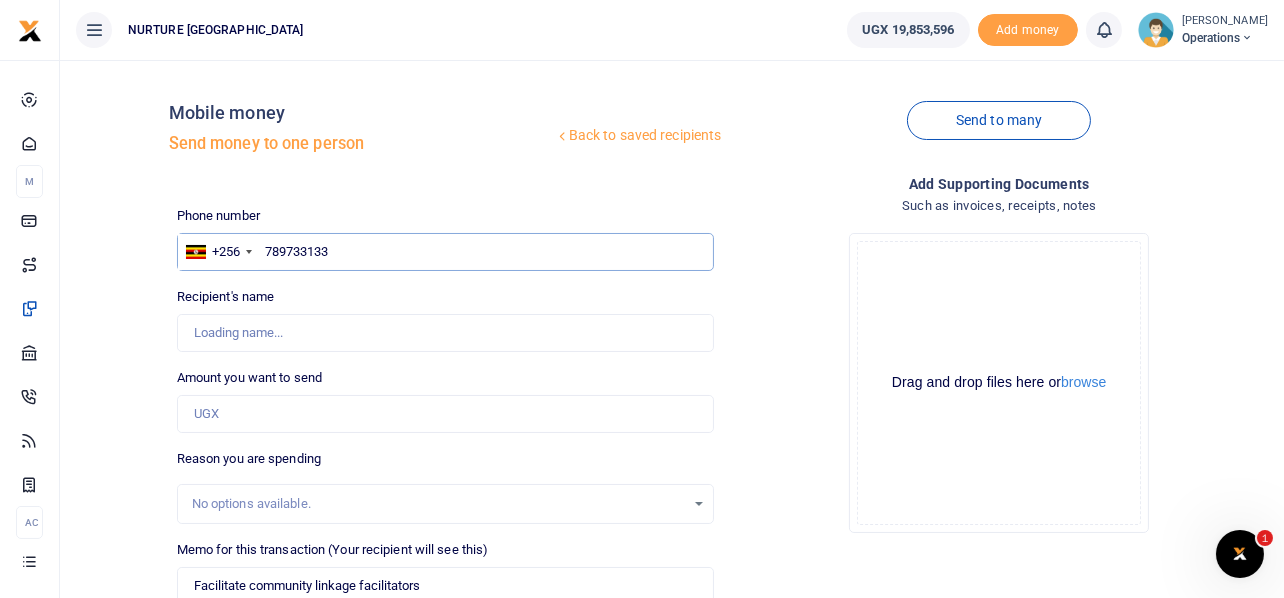 type on "Marriam Kalungi" 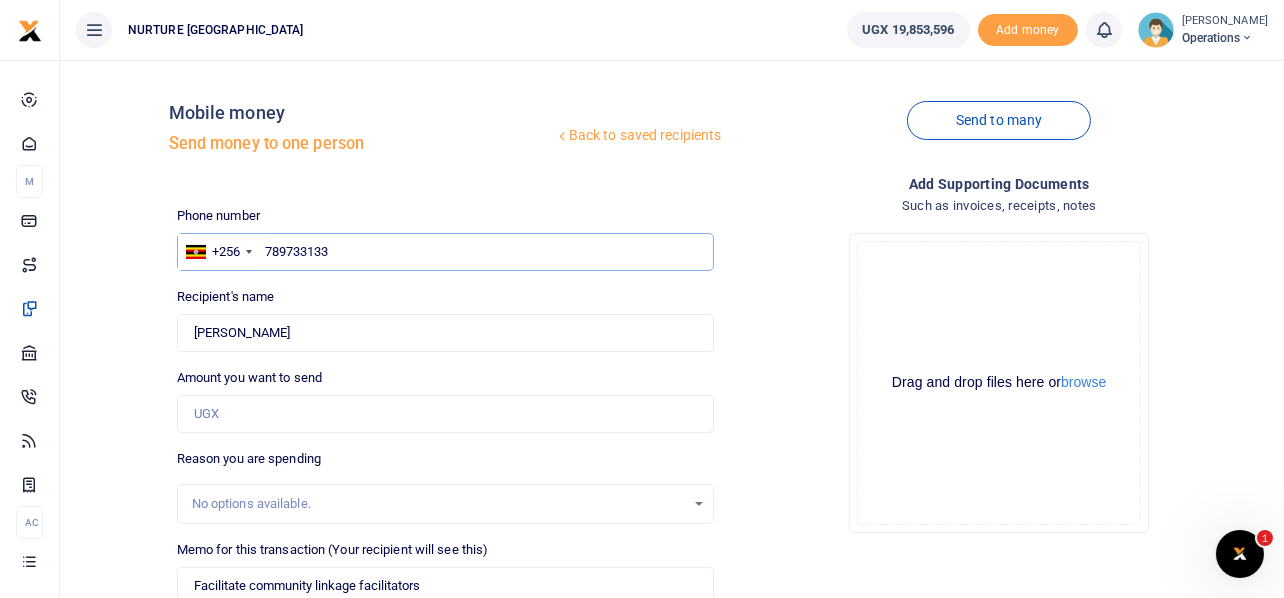 type on "789733133" 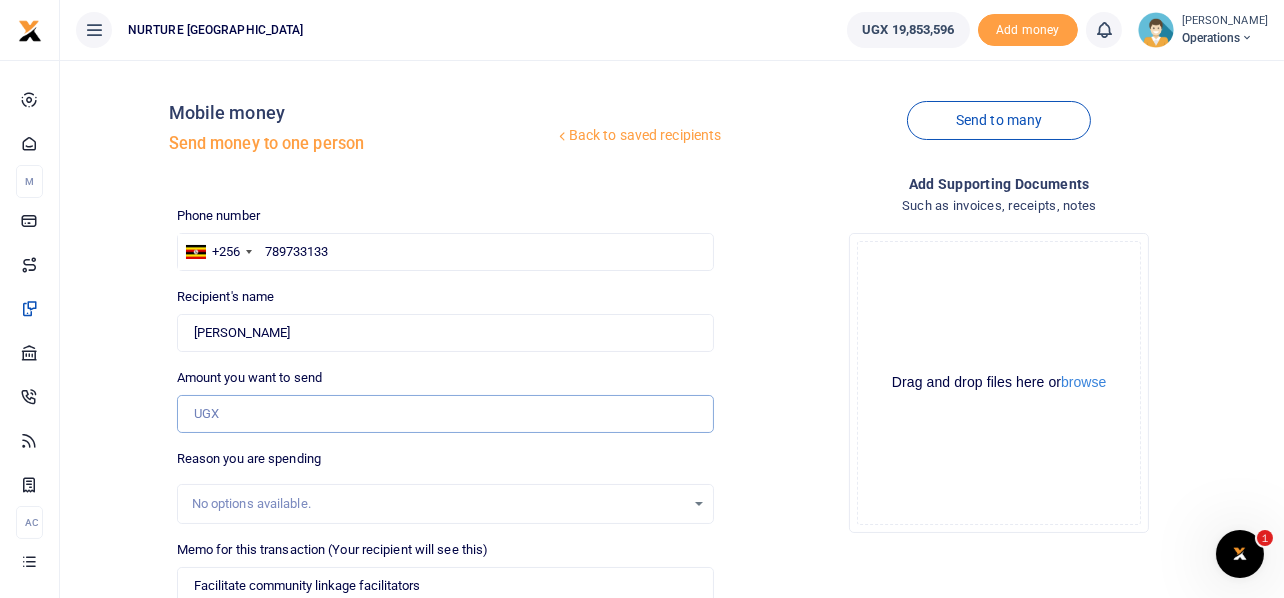 click on "Amount you want to send" at bounding box center (446, 414) 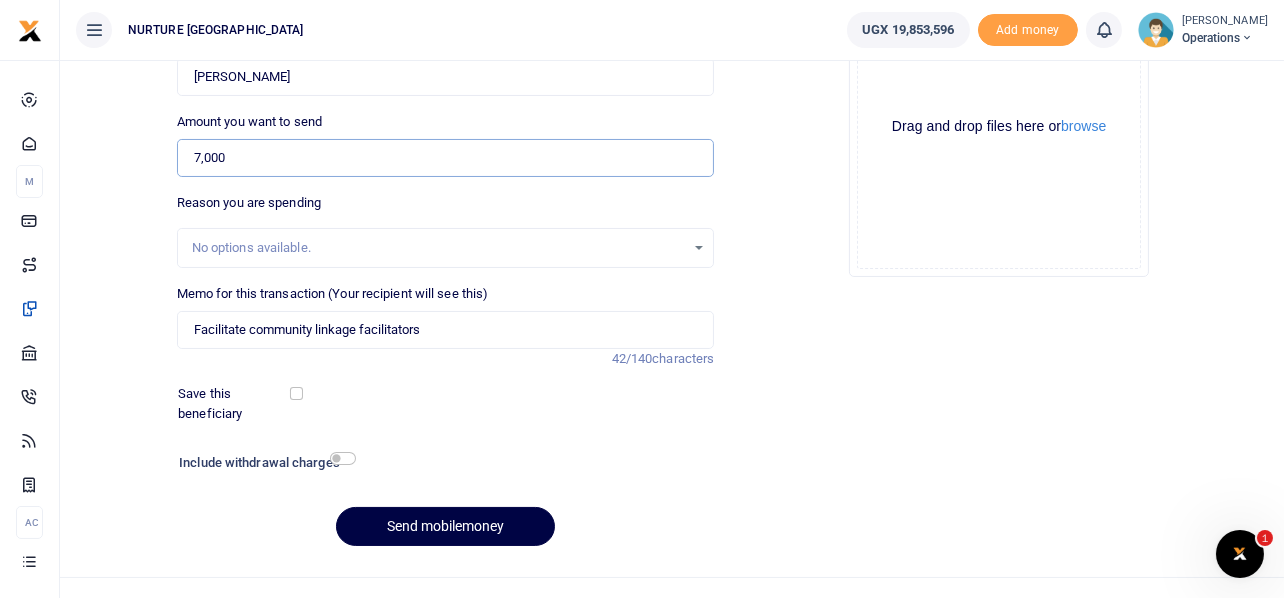 scroll, scrollTop: 287, scrollLeft: 0, axis: vertical 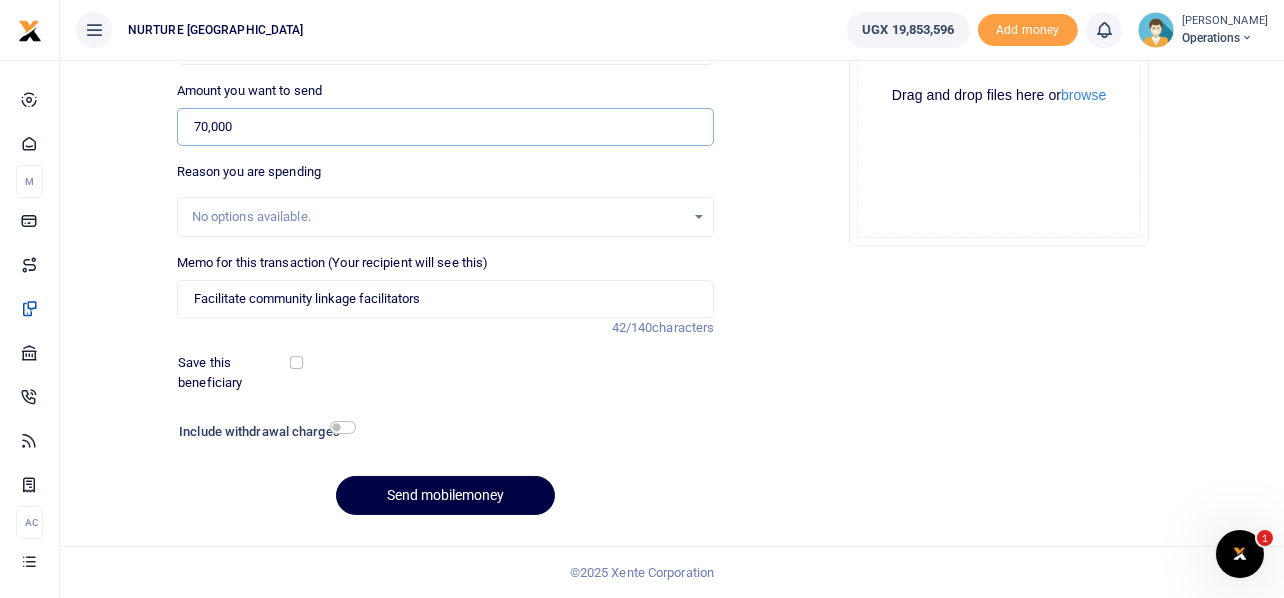 type on "70,000" 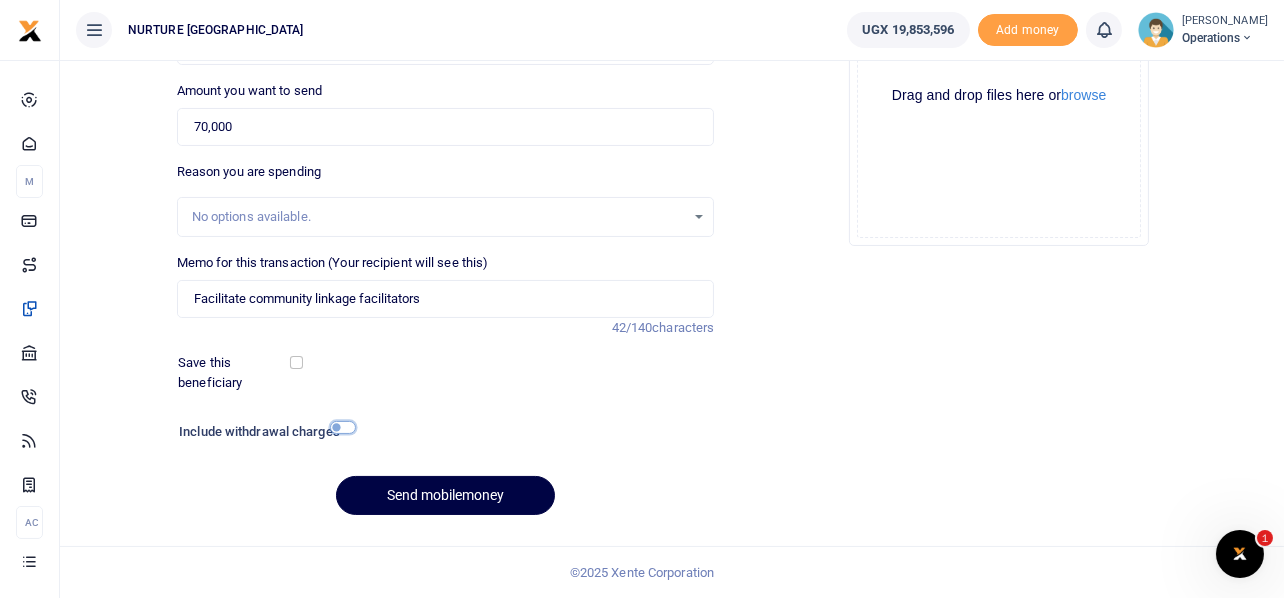 click at bounding box center (343, 427) 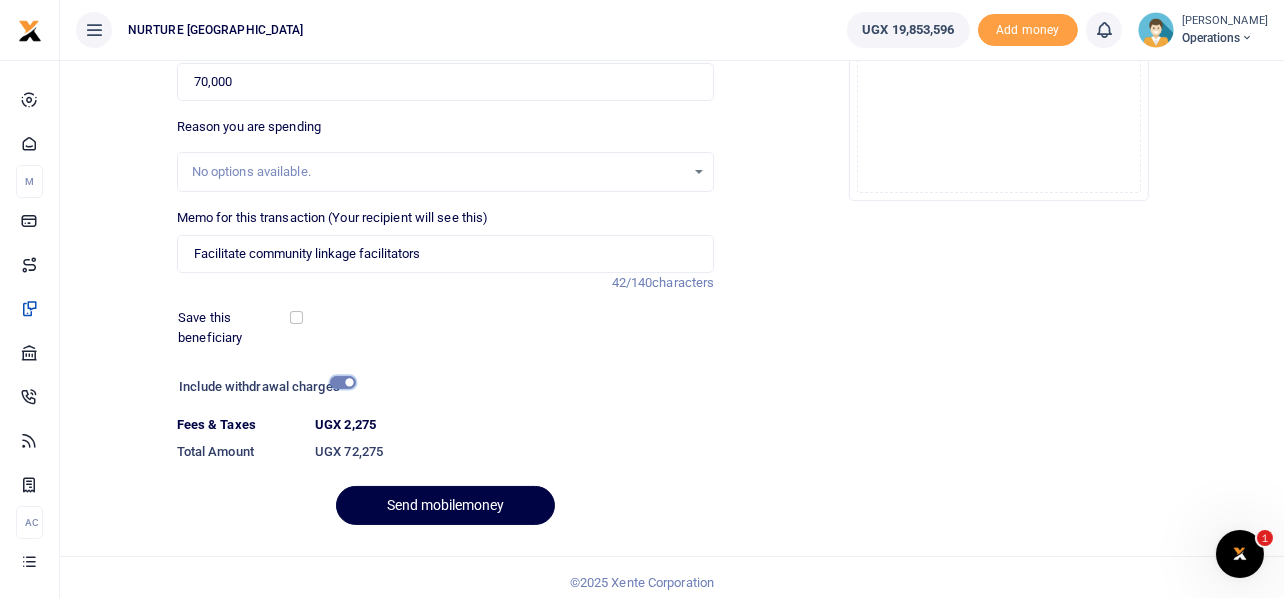 scroll, scrollTop: 342, scrollLeft: 0, axis: vertical 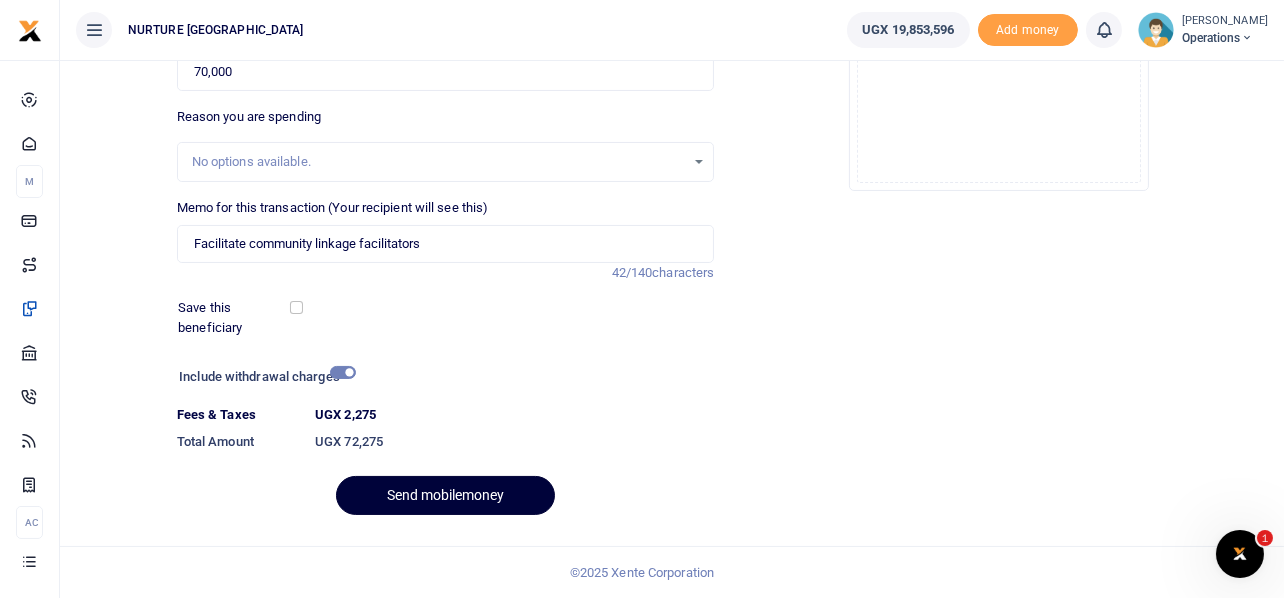 click on "Send mobilemoney" at bounding box center (445, 495) 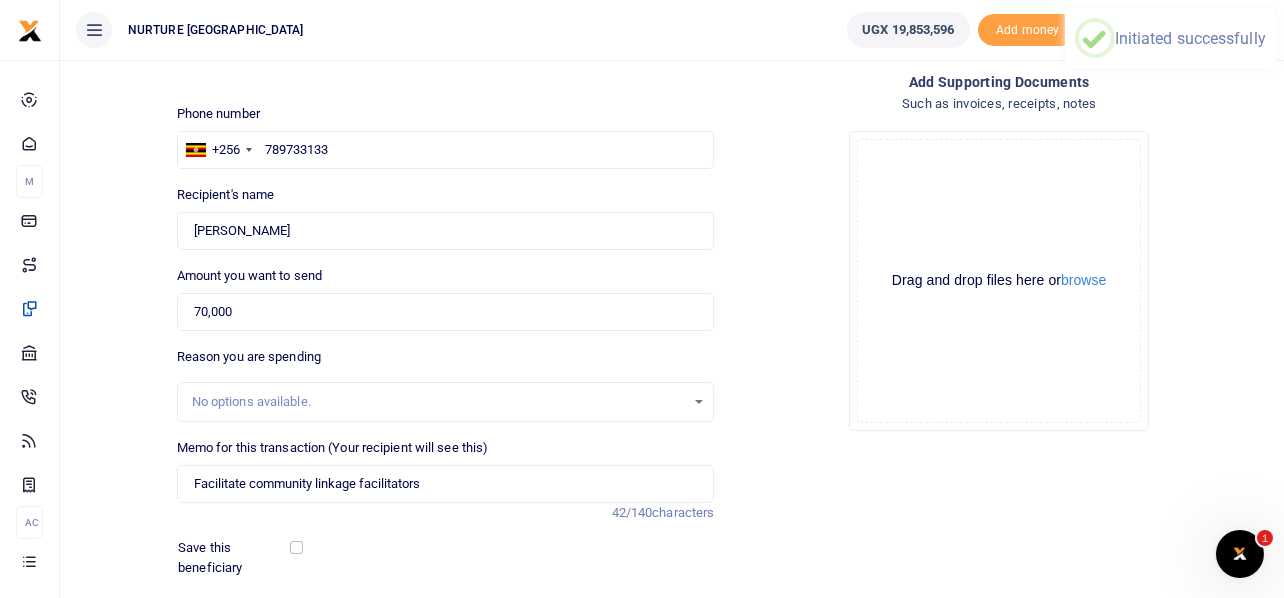 scroll, scrollTop: 0, scrollLeft: 0, axis: both 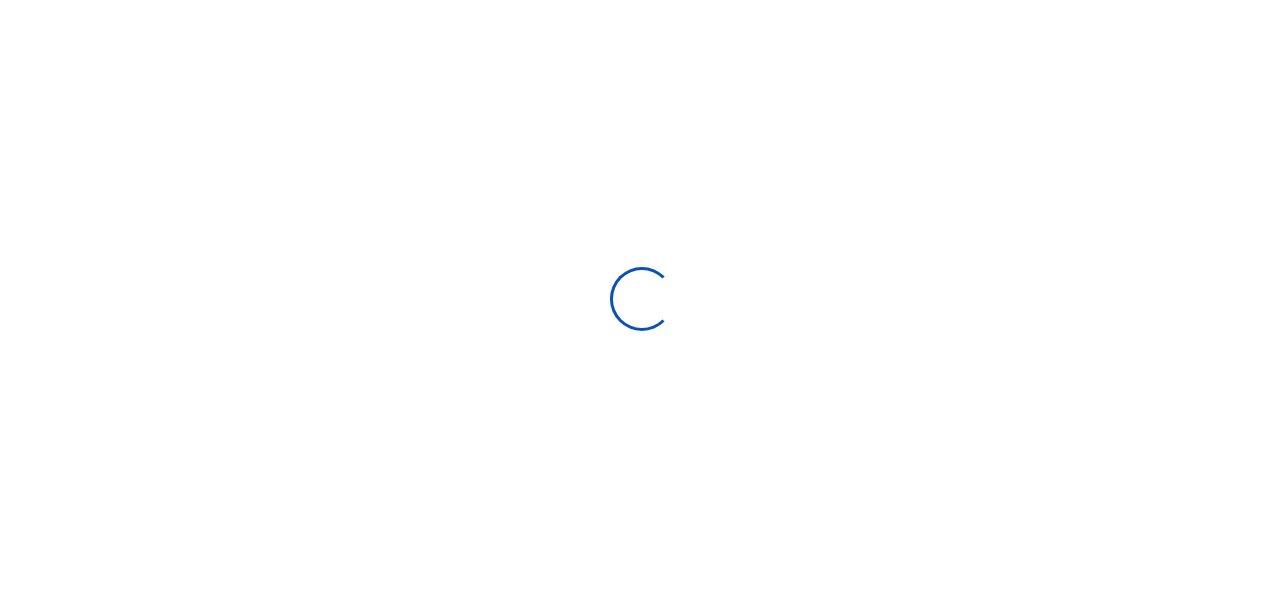 select 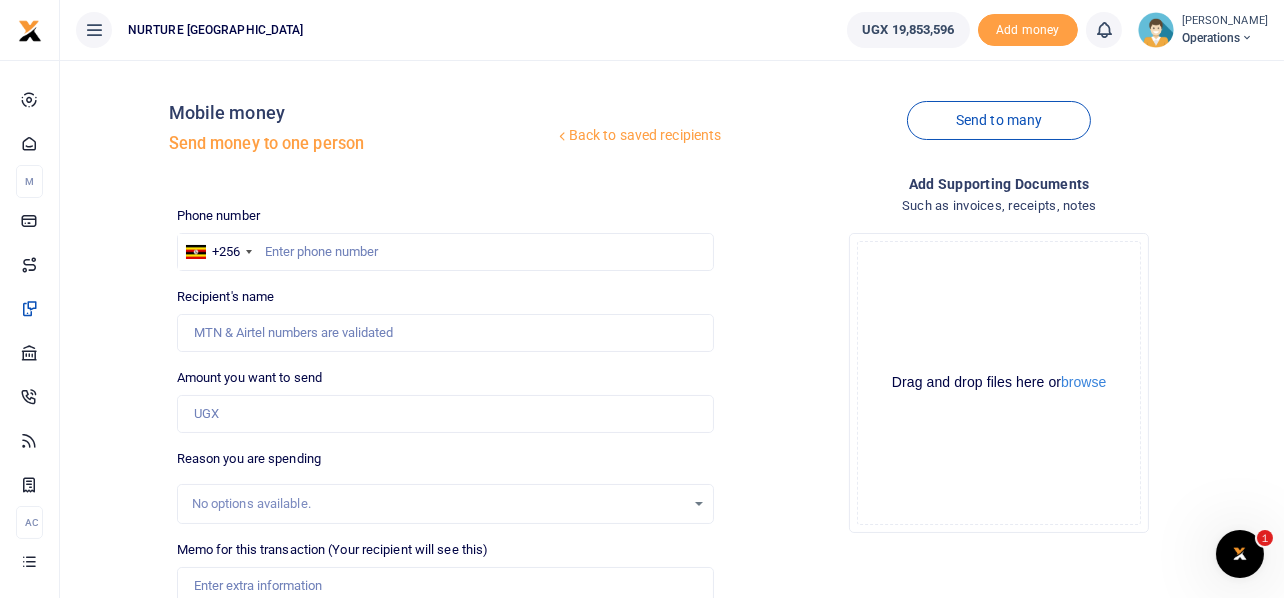 scroll, scrollTop: 0, scrollLeft: 0, axis: both 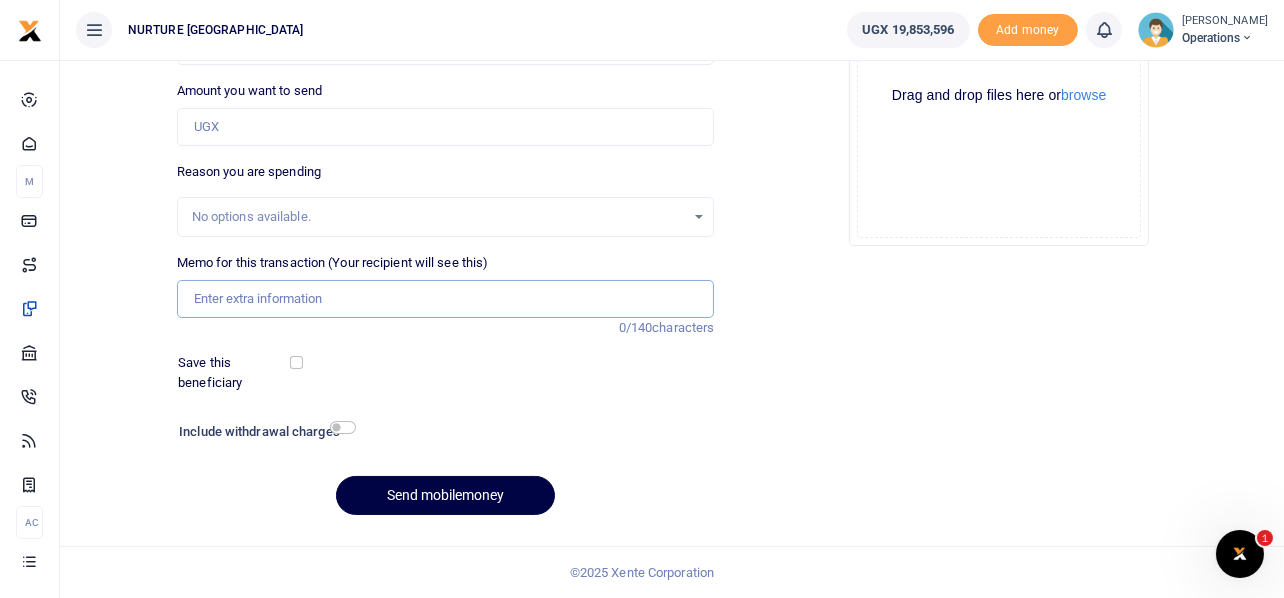 click on "Memo for this transaction (Your recipient will see this)" at bounding box center (446, 299) 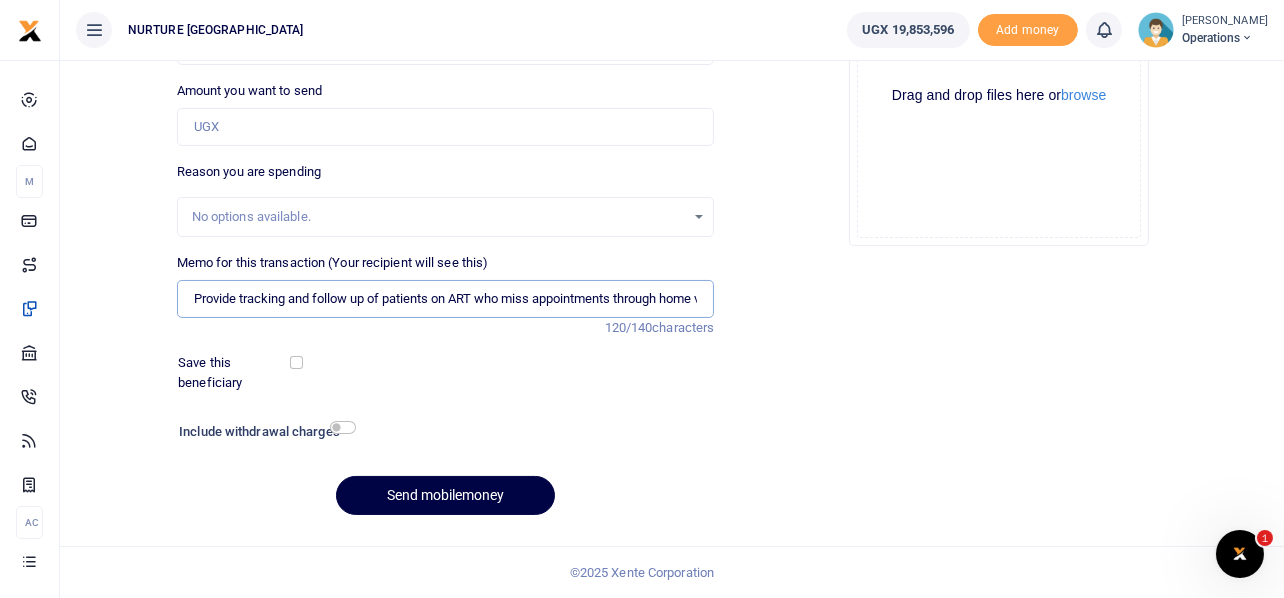 scroll, scrollTop: 0, scrollLeft: 206, axis: horizontal 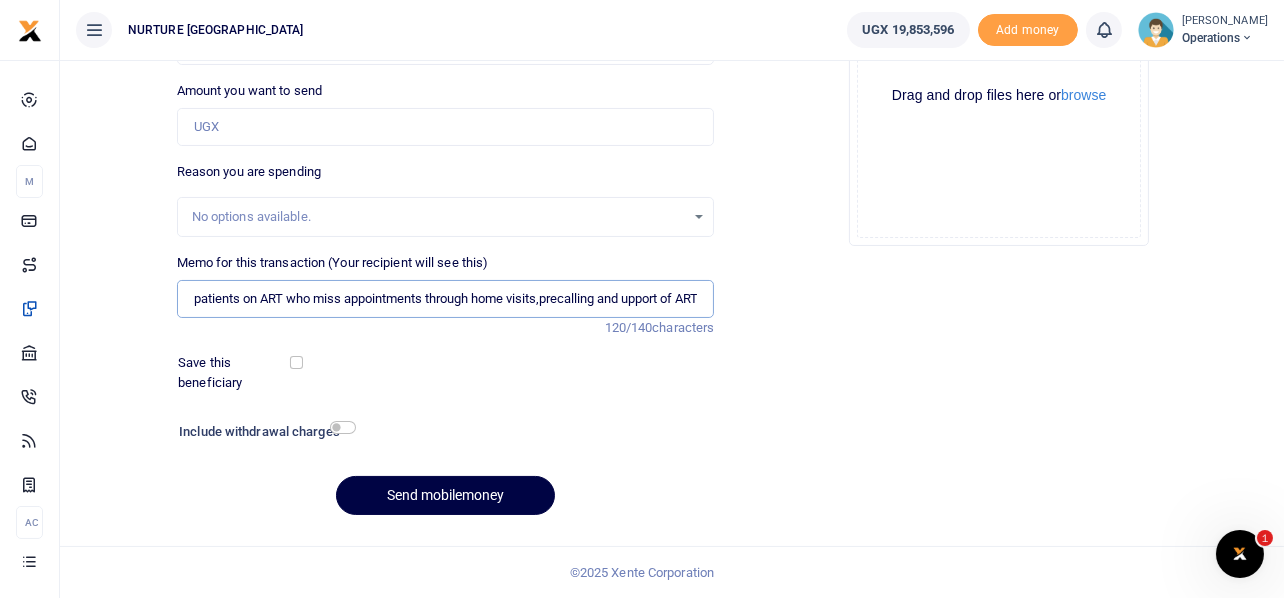 click on "Provide tracking and follow up of patients on ART who miss appointments through home visits,precalling and upport of ART" at bounding box center [446, 299] 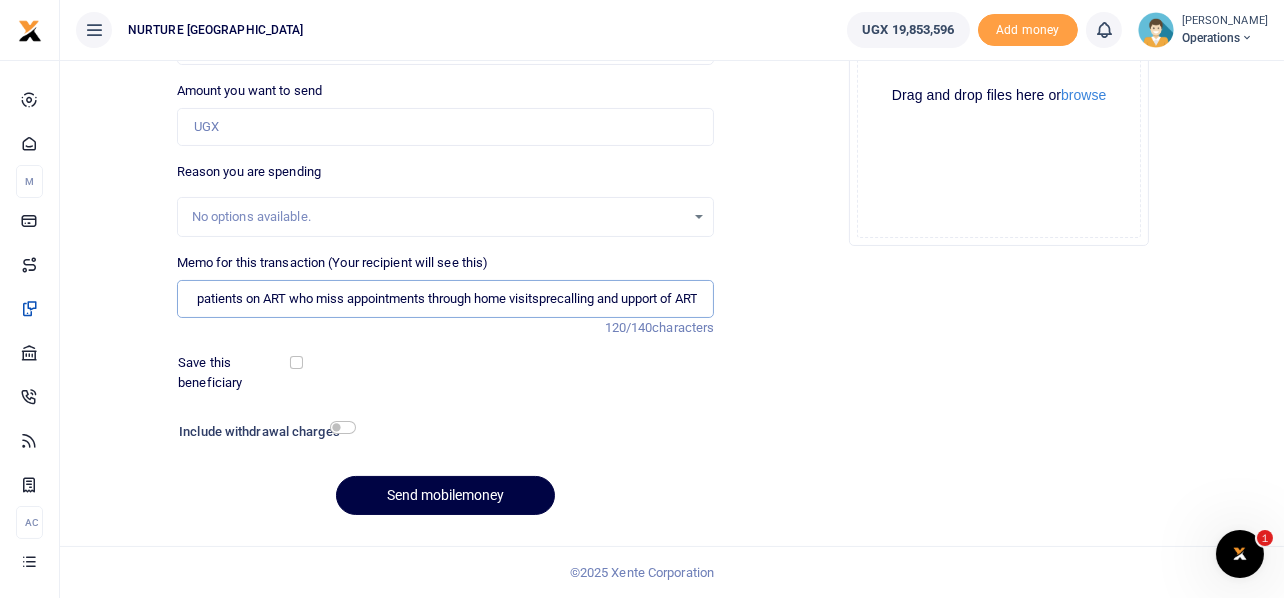 scroll, scrollTop: 0, scrollLeft: 204, axis: horizontal 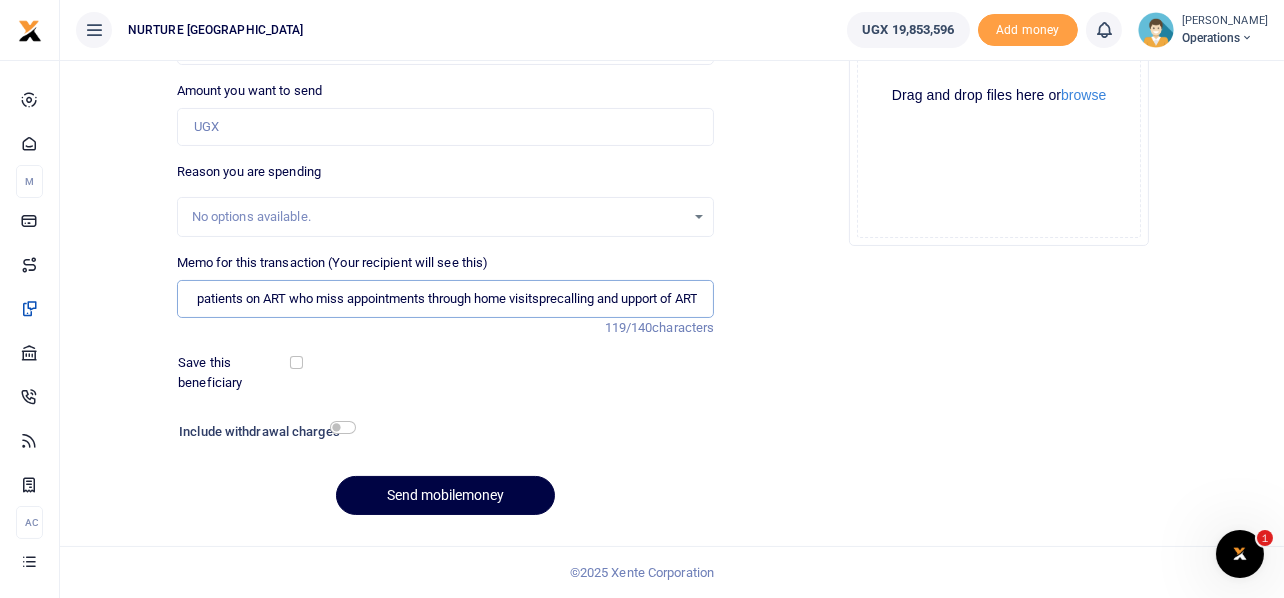 click on "Provide tracking and follow up of patients on ART who miss appointments through home visitsprecalling and upport of ART" at bounding box center (446, 299) 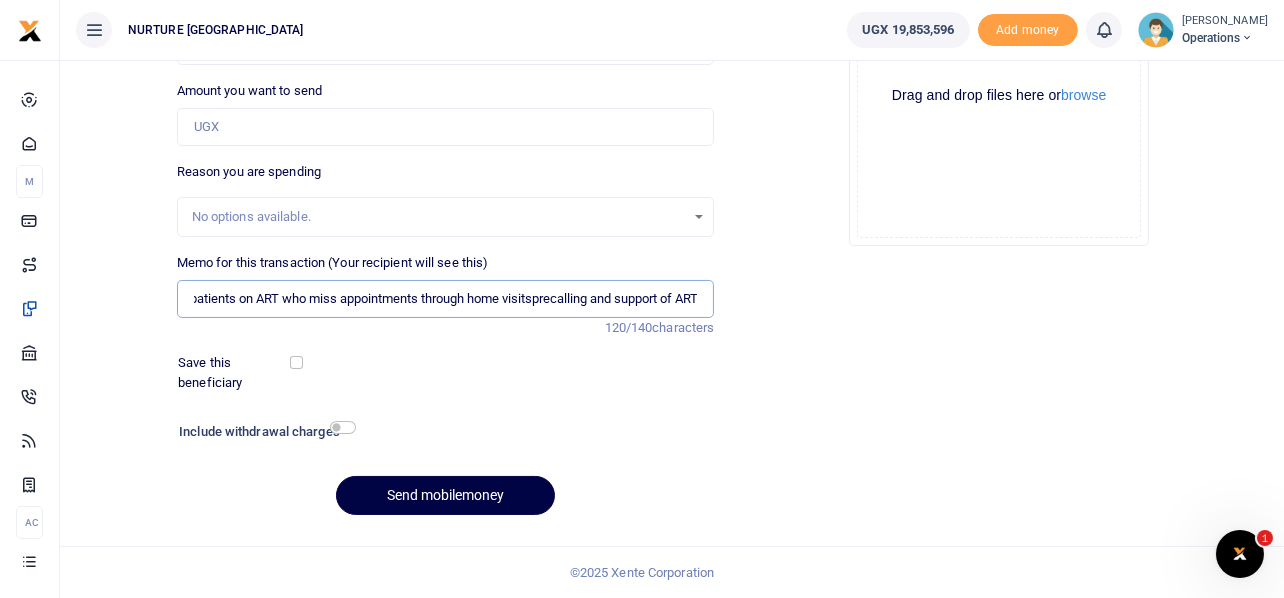 click on "Provide tracking and follow up of patients on ART who miss appointments through home visitsprecalling and support of ART" at bounding box center [446, 299] 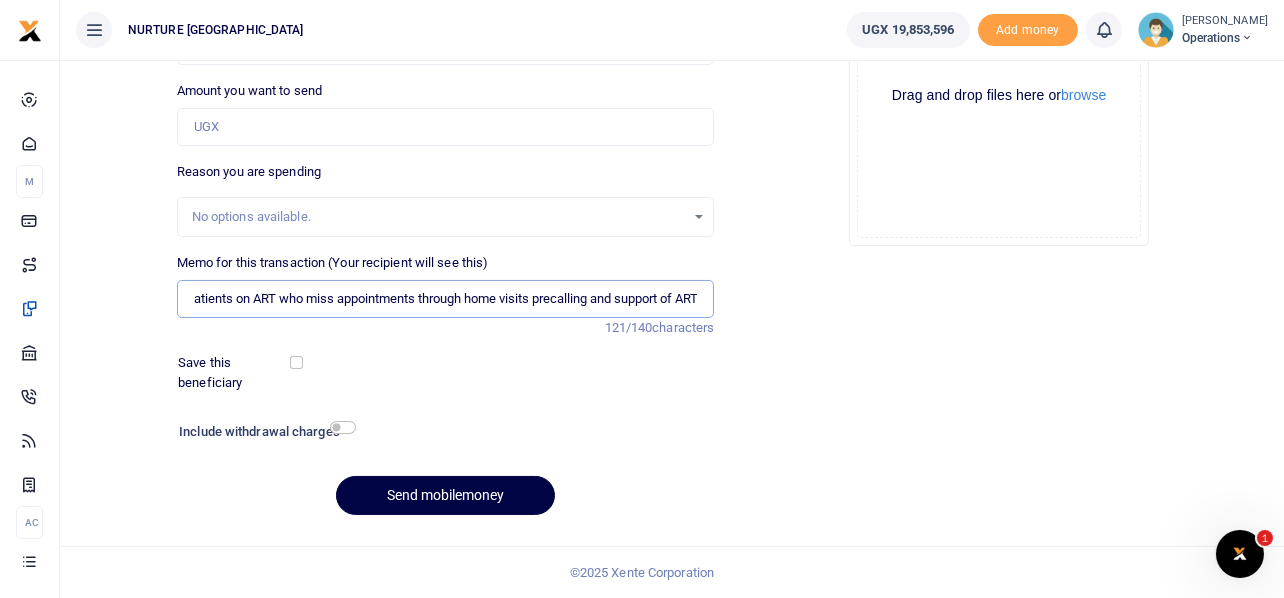 scroll, scrollTop: 0, scrollLeft: 213, axis: horizontal 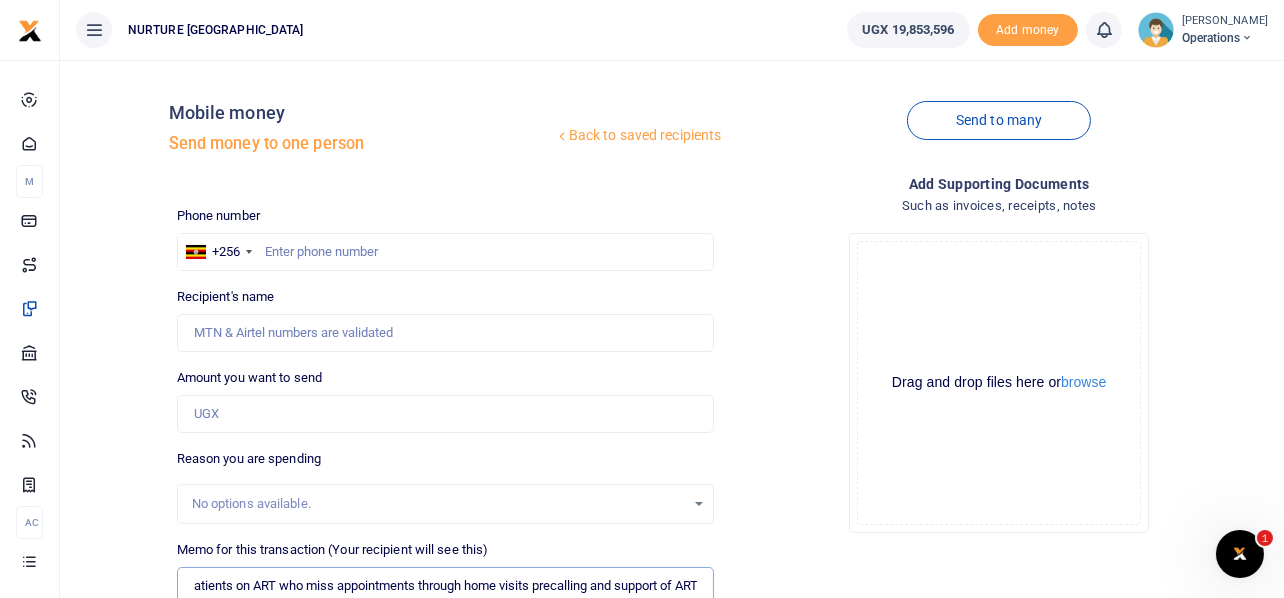 type on "Provide tracking and follow up of patients on ART who miss appointments through home visits precalling and support of ART" 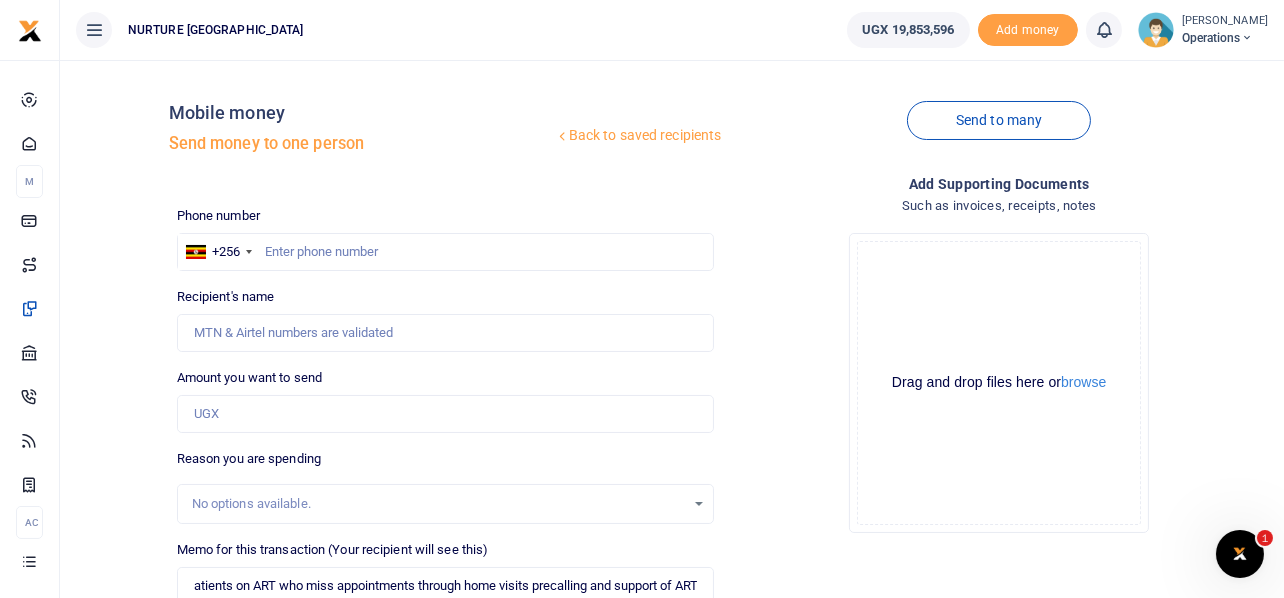 scroll, scrollTop: 0, scrollLeft: 0, axis: both 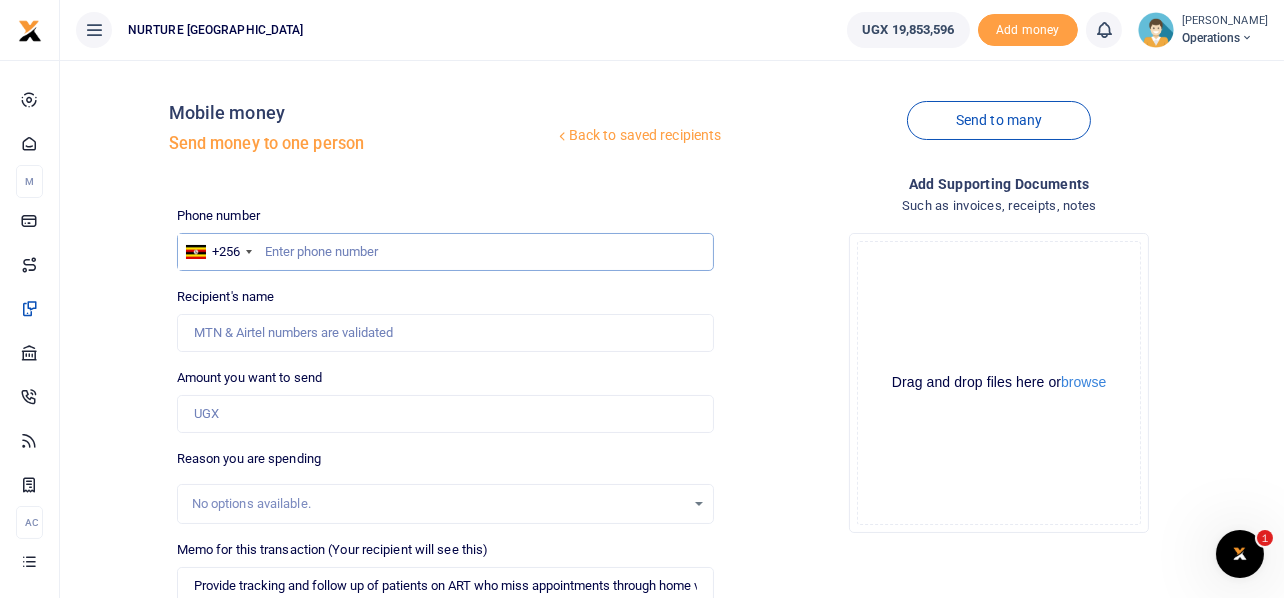 click at bounding box center (446, 252) 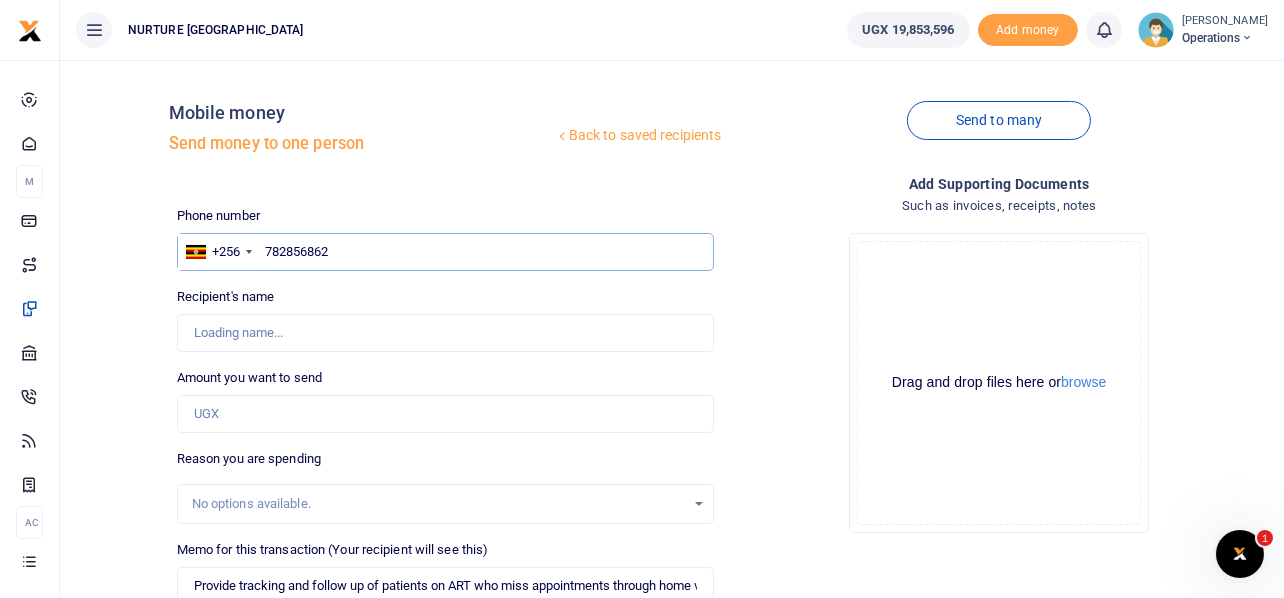 type on "Nanyanzi Damalie" 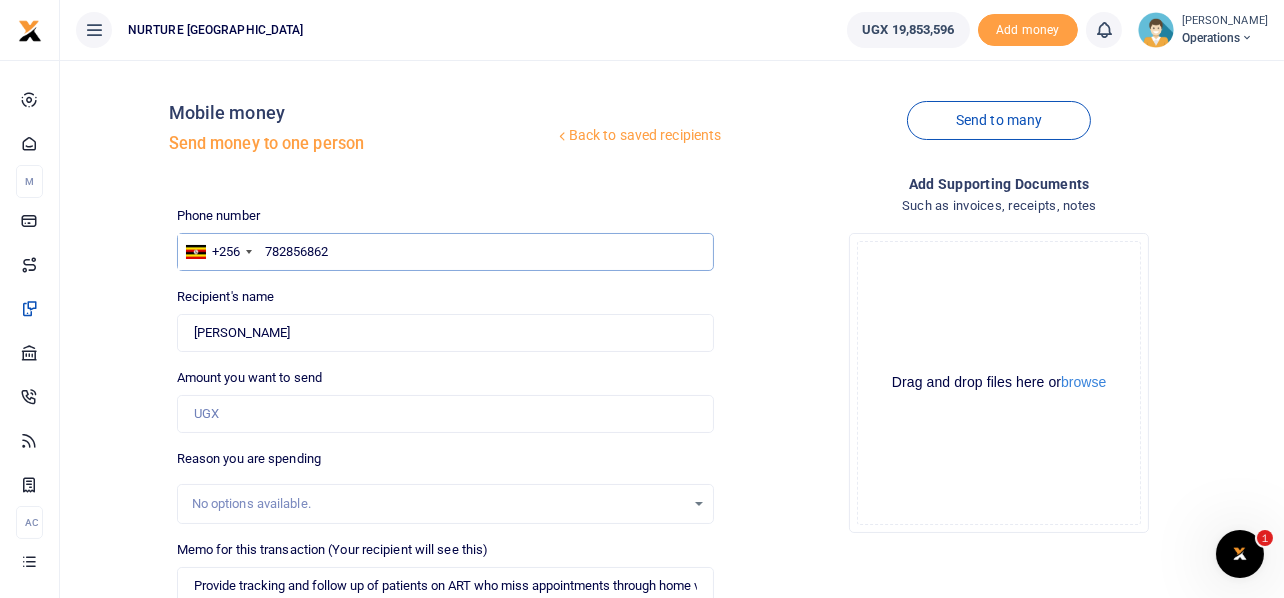 type on "782856862" 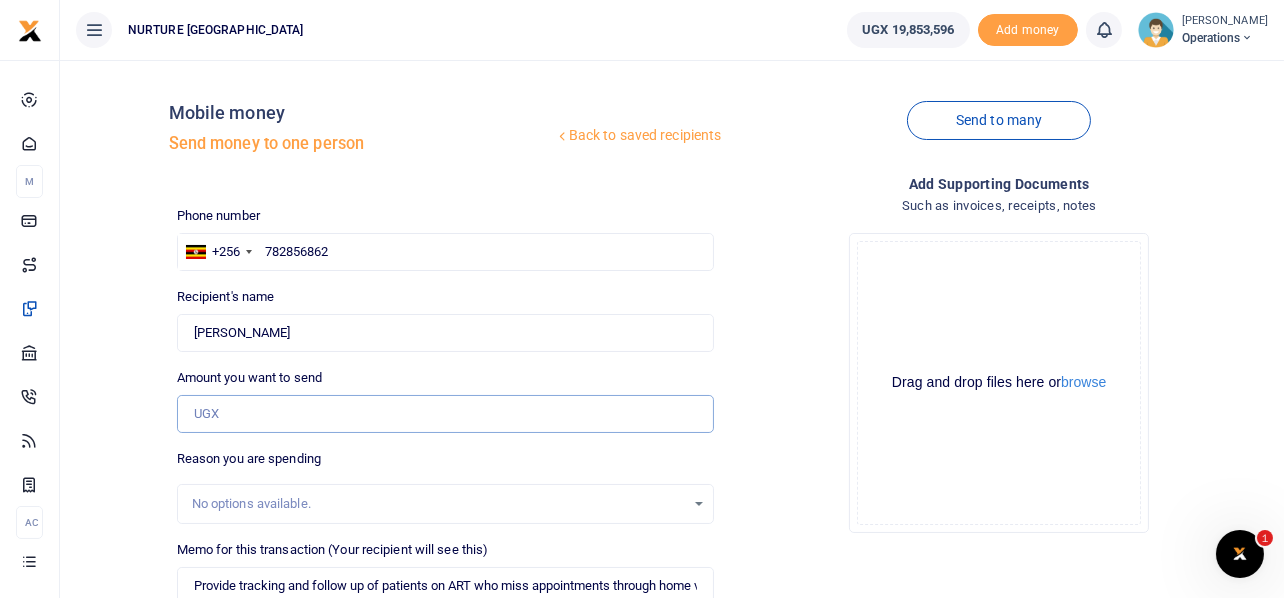 click on "Amount you want to send" at bounding box center (446, 414) 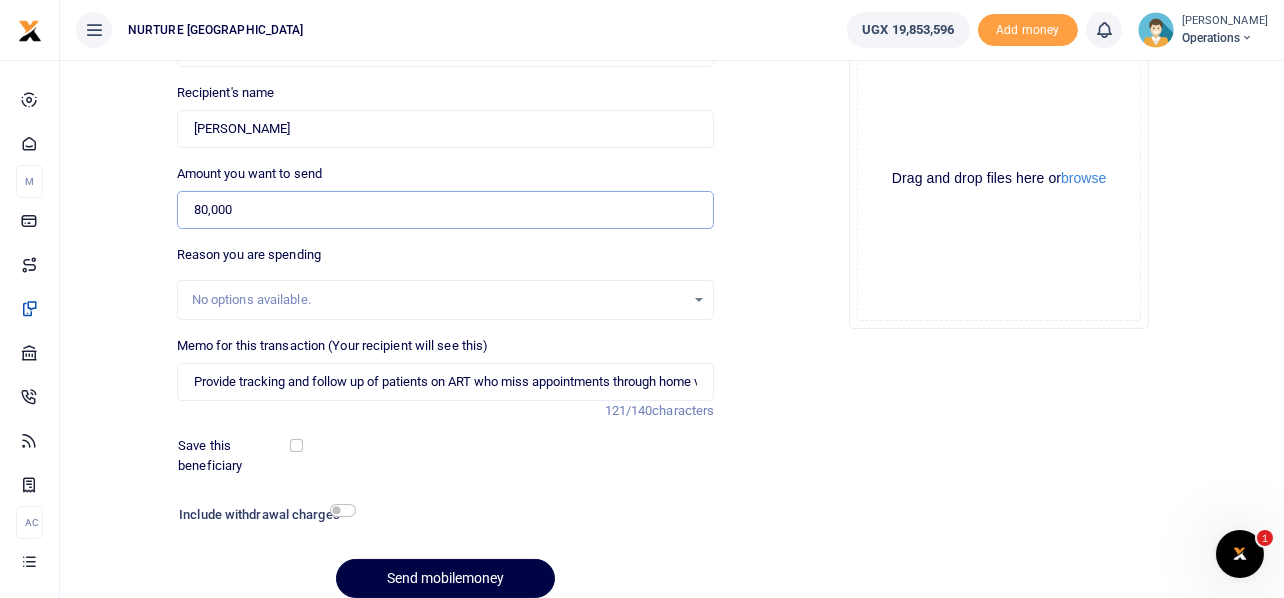 scroll, scrollTop: 287, scrollLeft: 0, axis: vertical 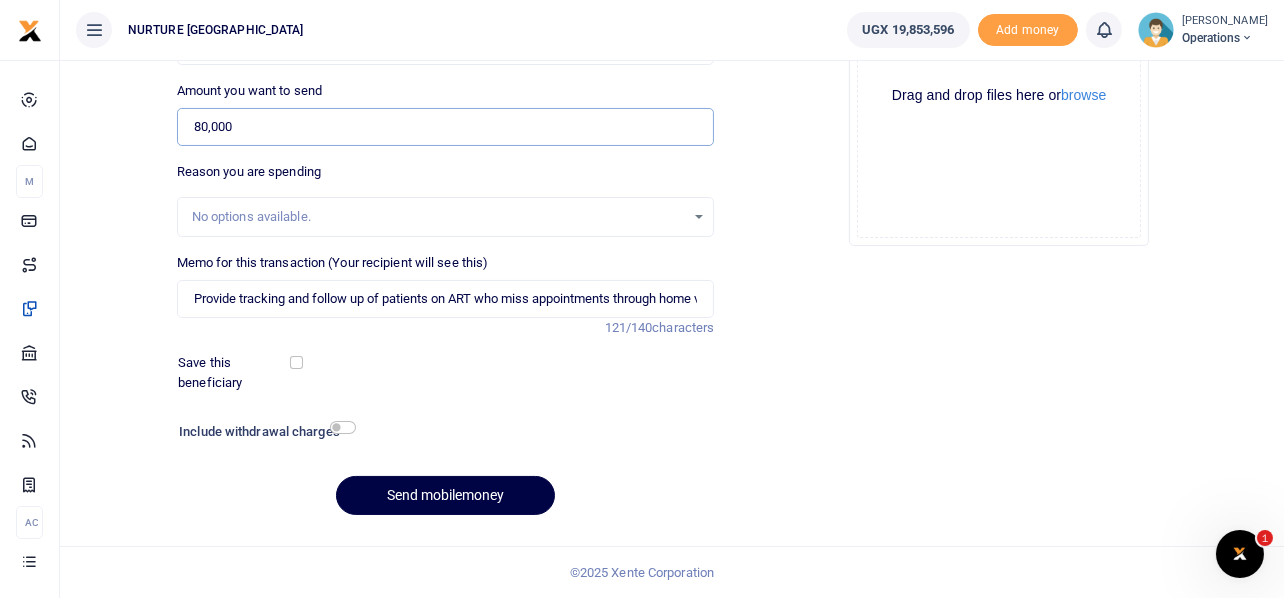 type on "80,000" 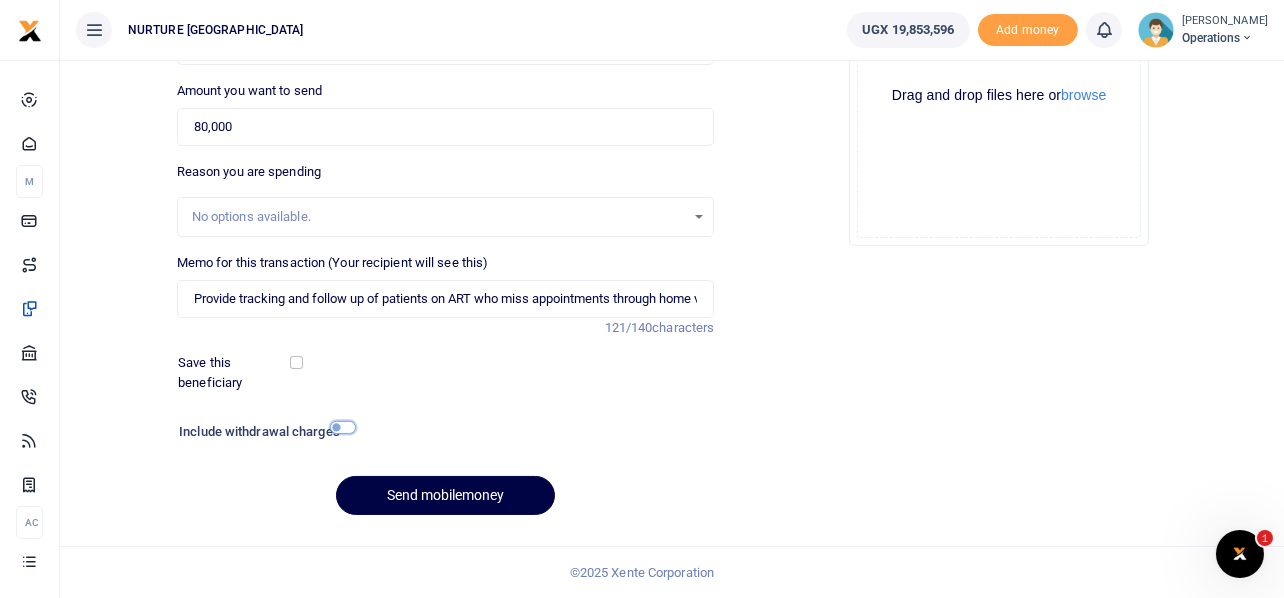 click at bounding box center (343, 427) 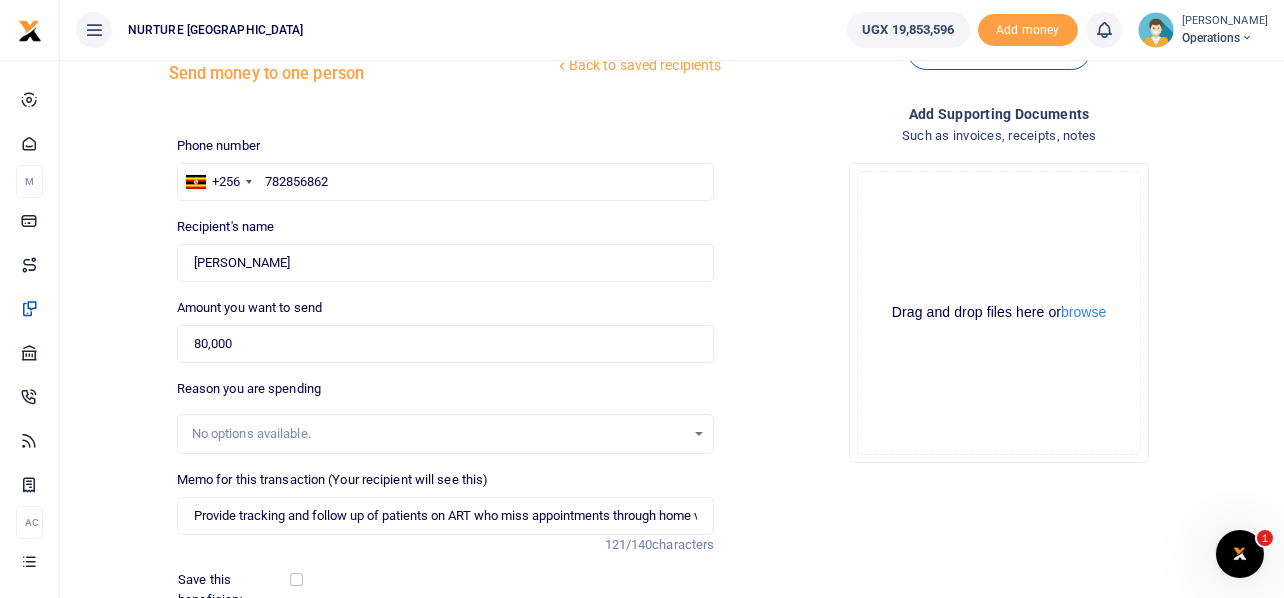scroll, scrollTop: 99, scrollLeft: 0, axis: vertical 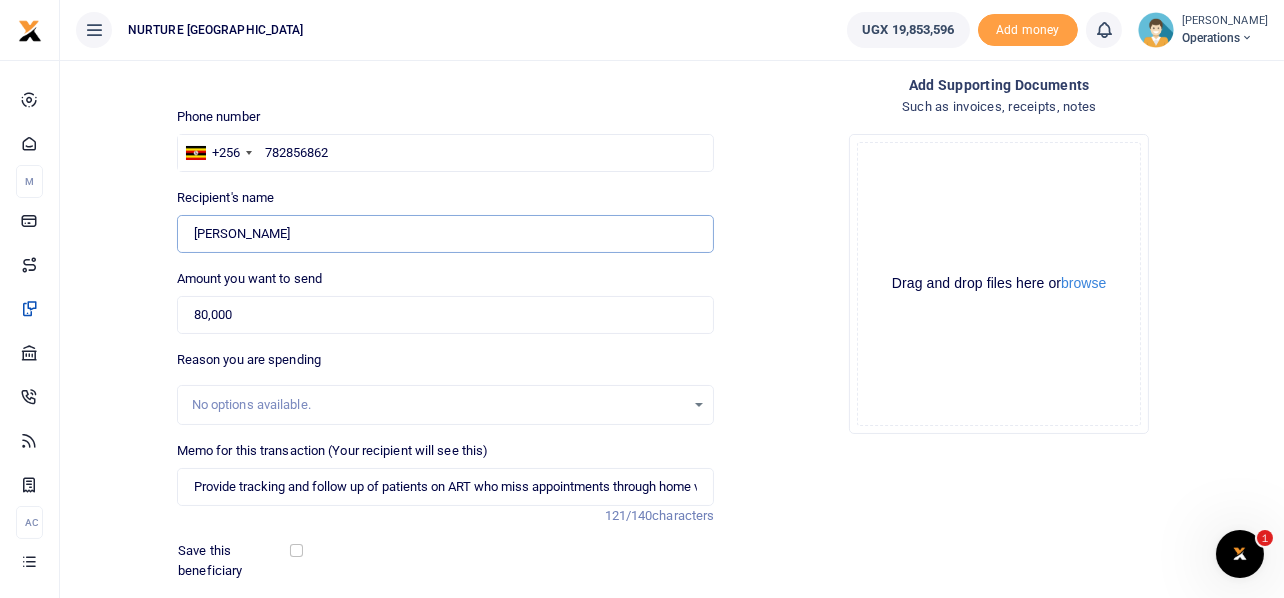 click on "Found" at bounding box center (446, 234) 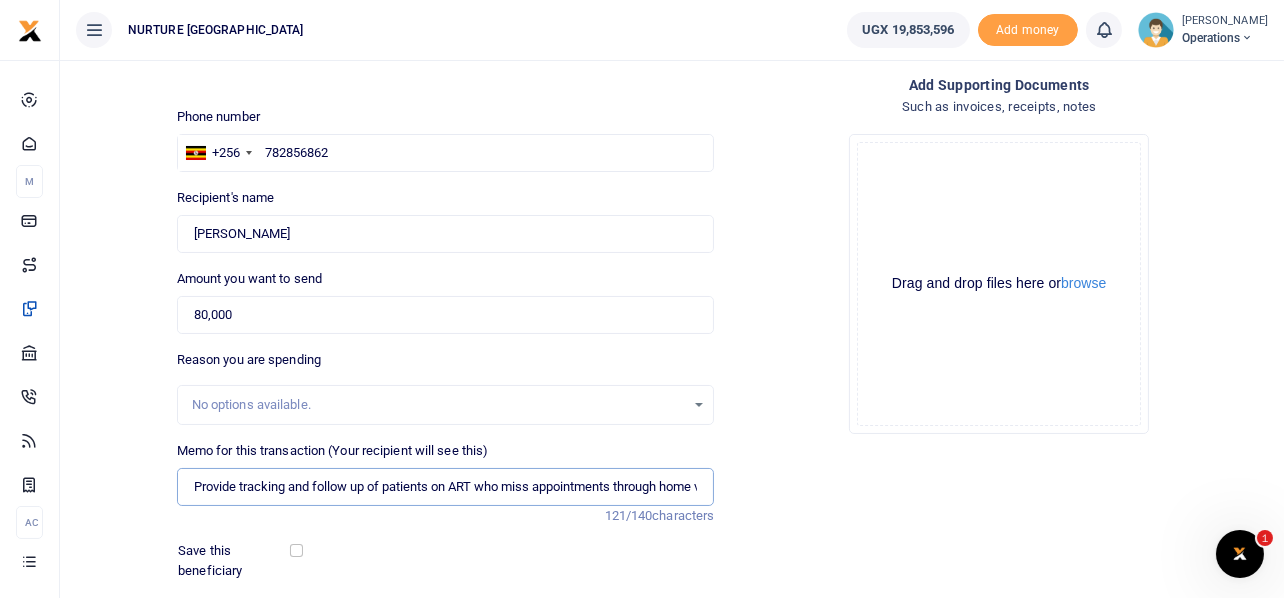 click on "Provide tracking and follow up of patients on ART who miss appointments through home visits precalling and support of ART" at bounding box center [446, 487] 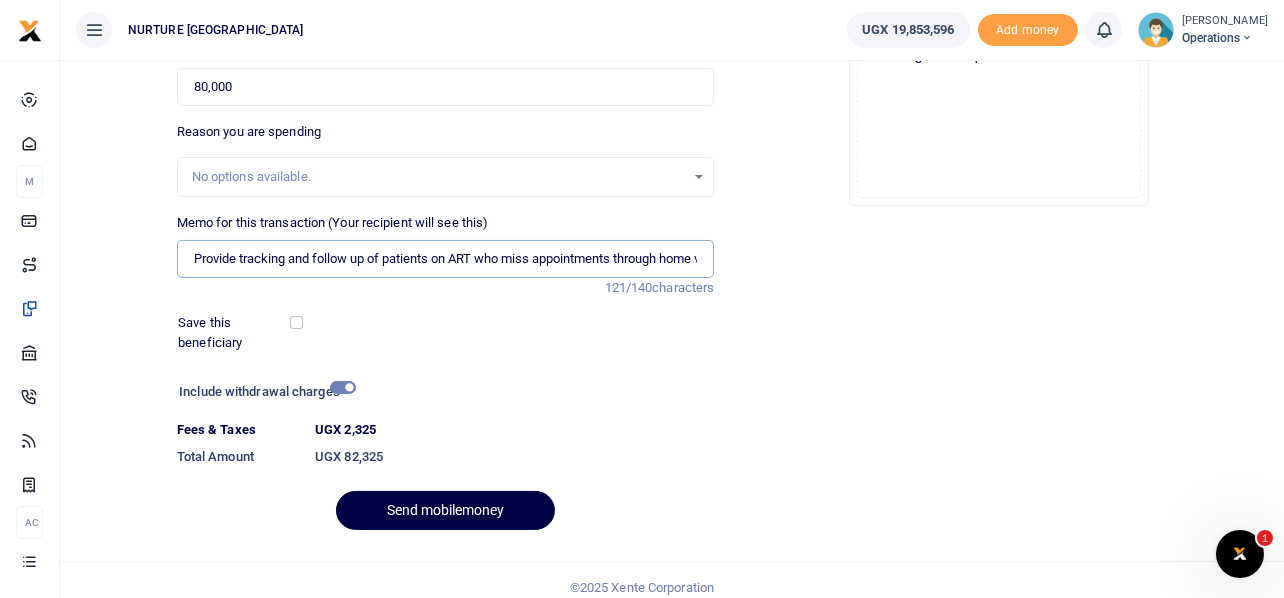 scroll, scrollTop: 342, scrollLeft: 0, axis: vertical 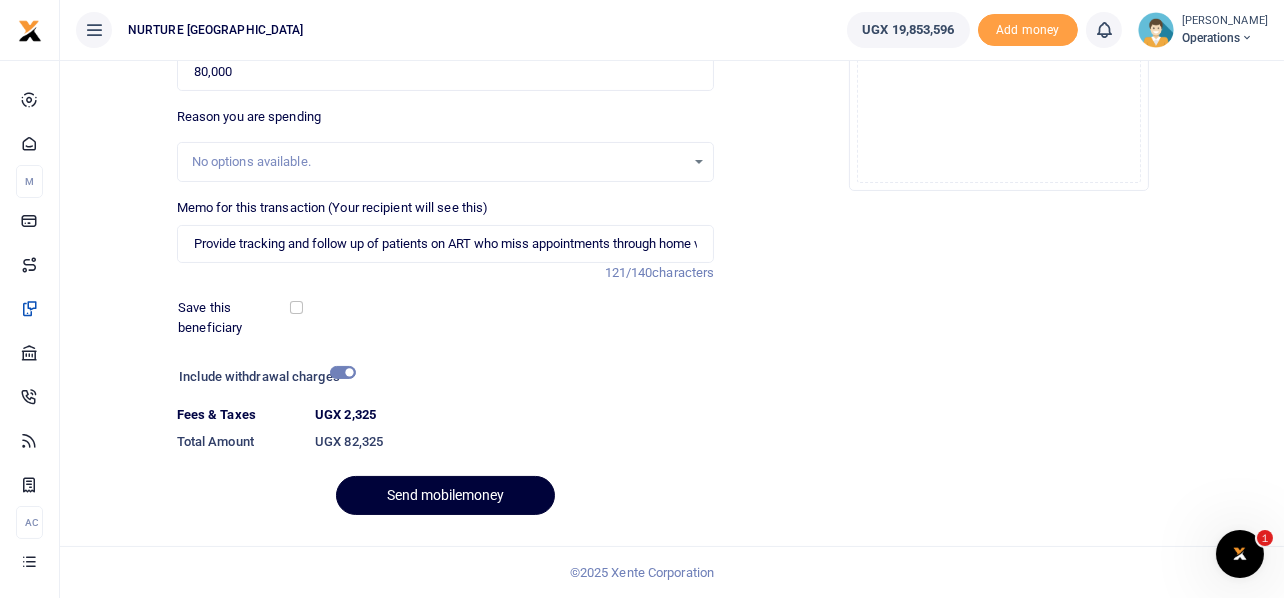 click on "Send mobilemoney" at bounding box center (445, 495) 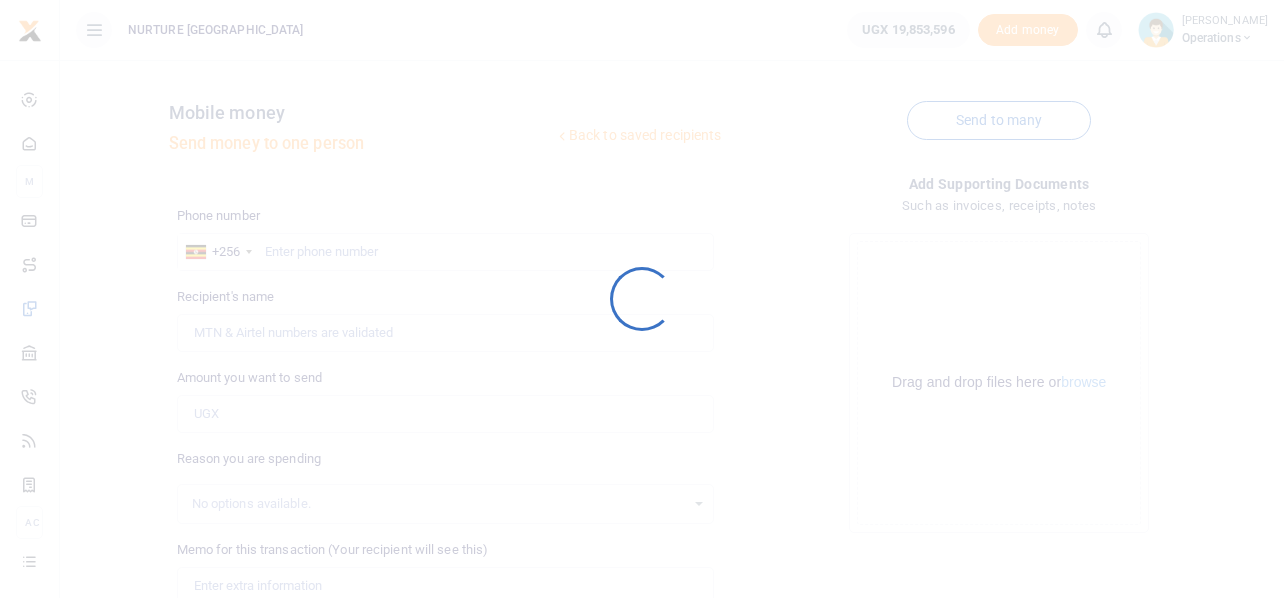 scroll, scrollTop: 287, scrollLeft: 0, axis: vertical 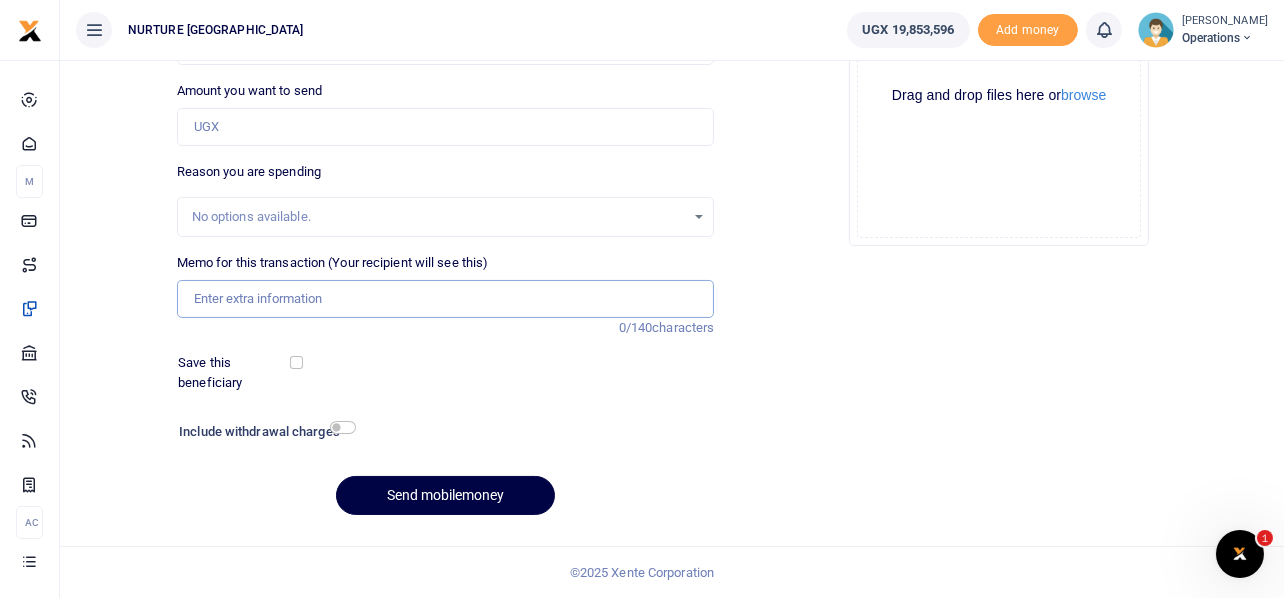 click on "Memo for this transaction (Your recipient will see this)" at bounding box center (446, 299) 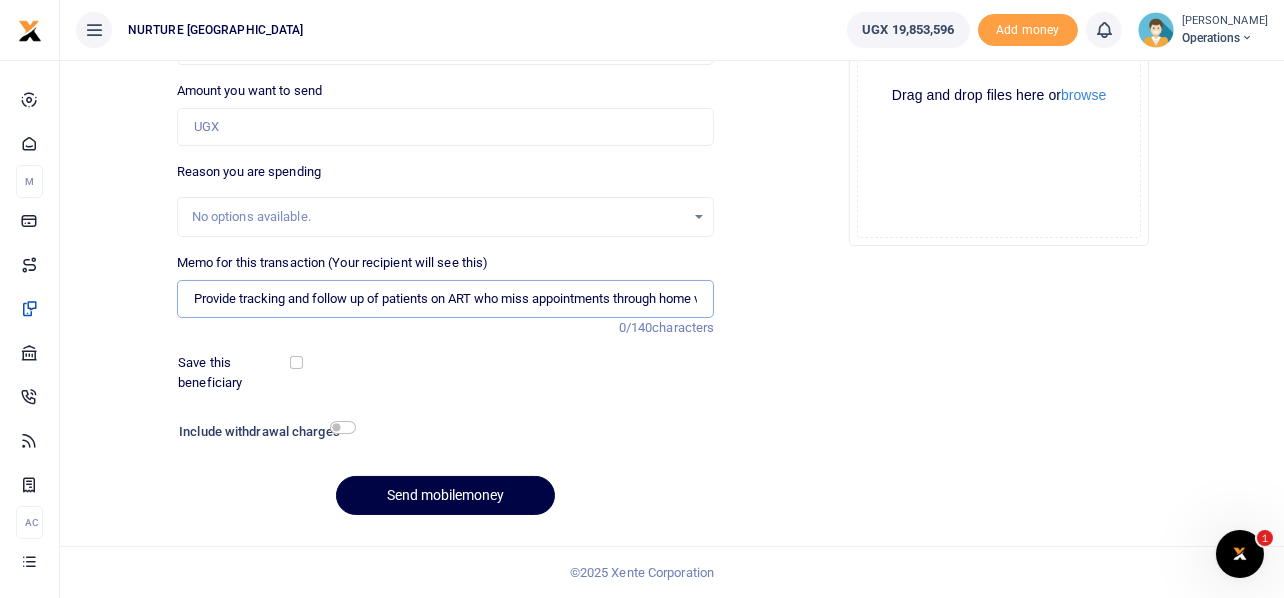 scroll, scrollTop: 0, scrollLeft: 213, axis: horizontal 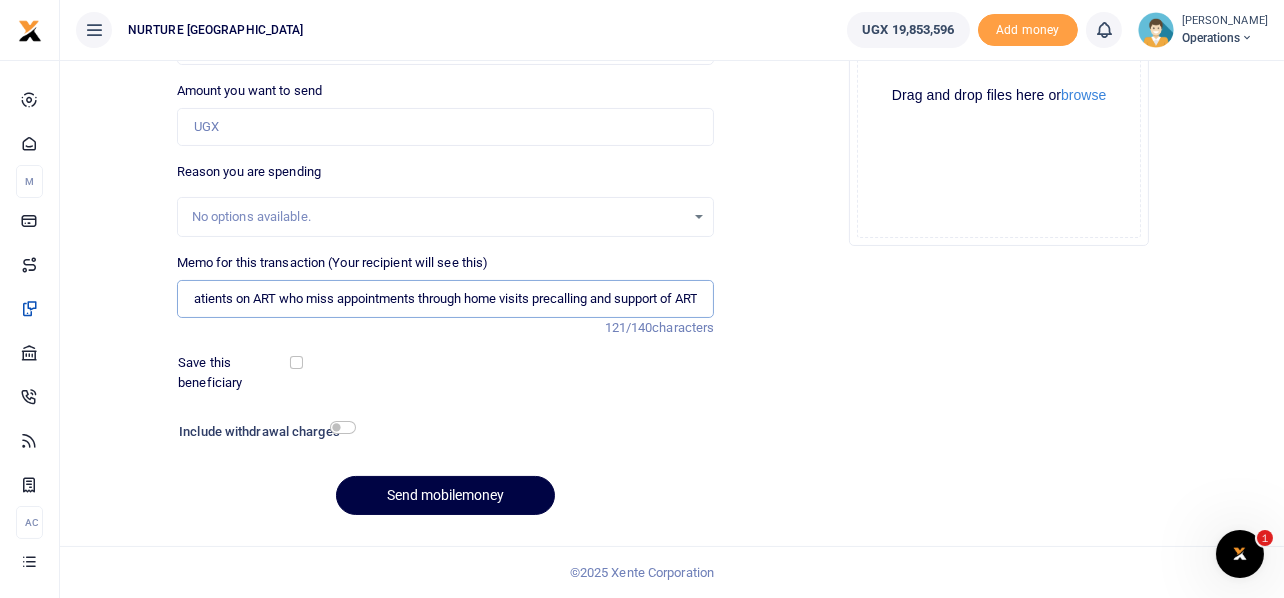 type on "Provide tracking and follow up of patients on ART who miss appointments through home visits precalling and support of ART" 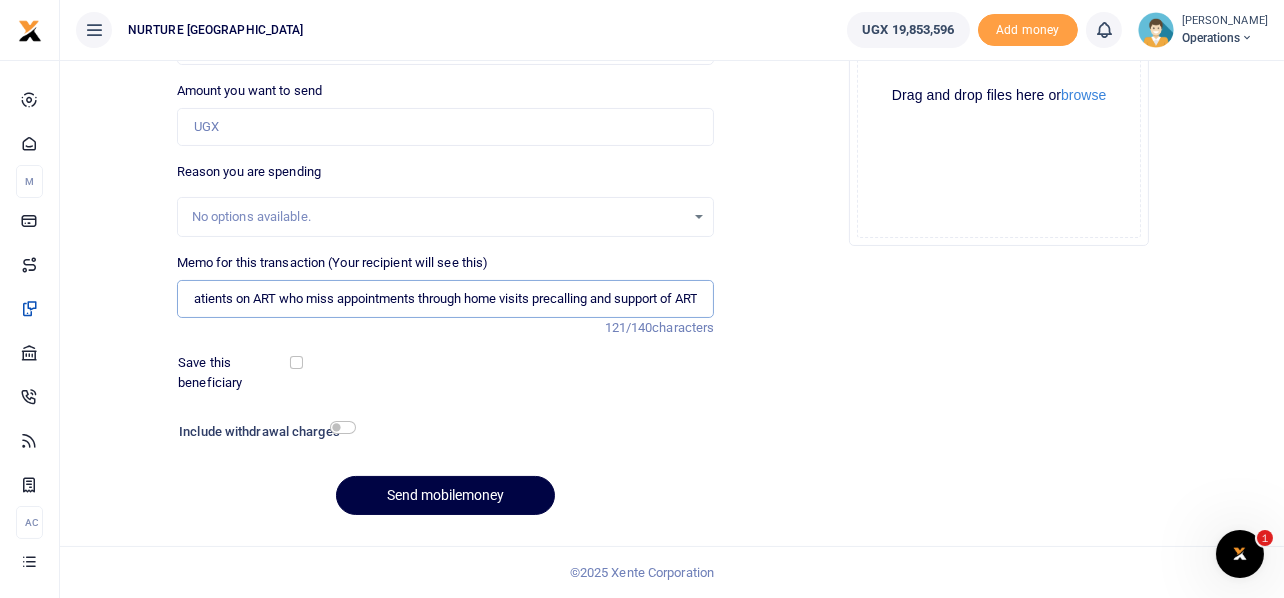 scroll, scrollTop: 0, scrollLeft: 0, axis: both 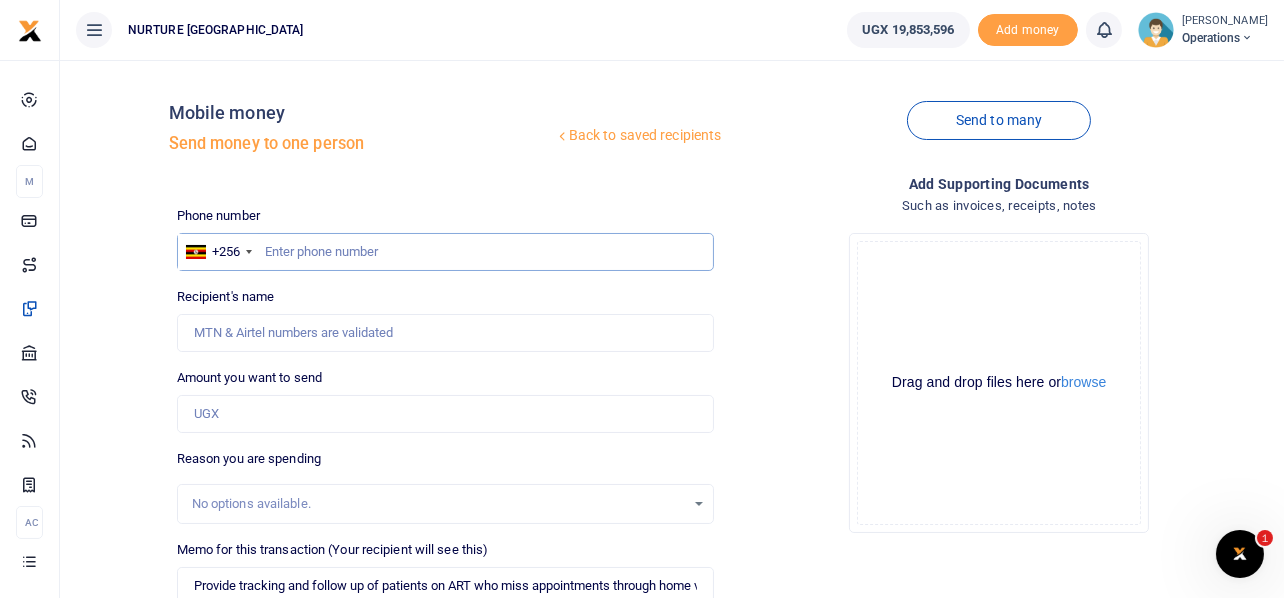 click at bounding box center [446, 252] 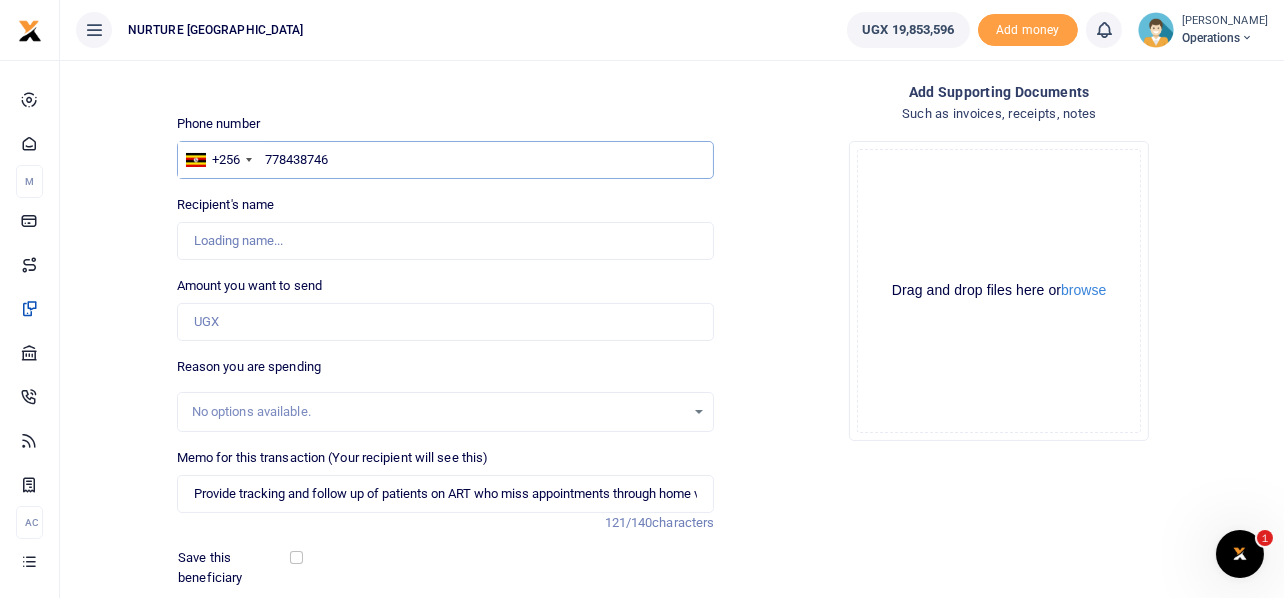 scroll, scrollTop: 287, scrollLeft: 0, axis: vertical 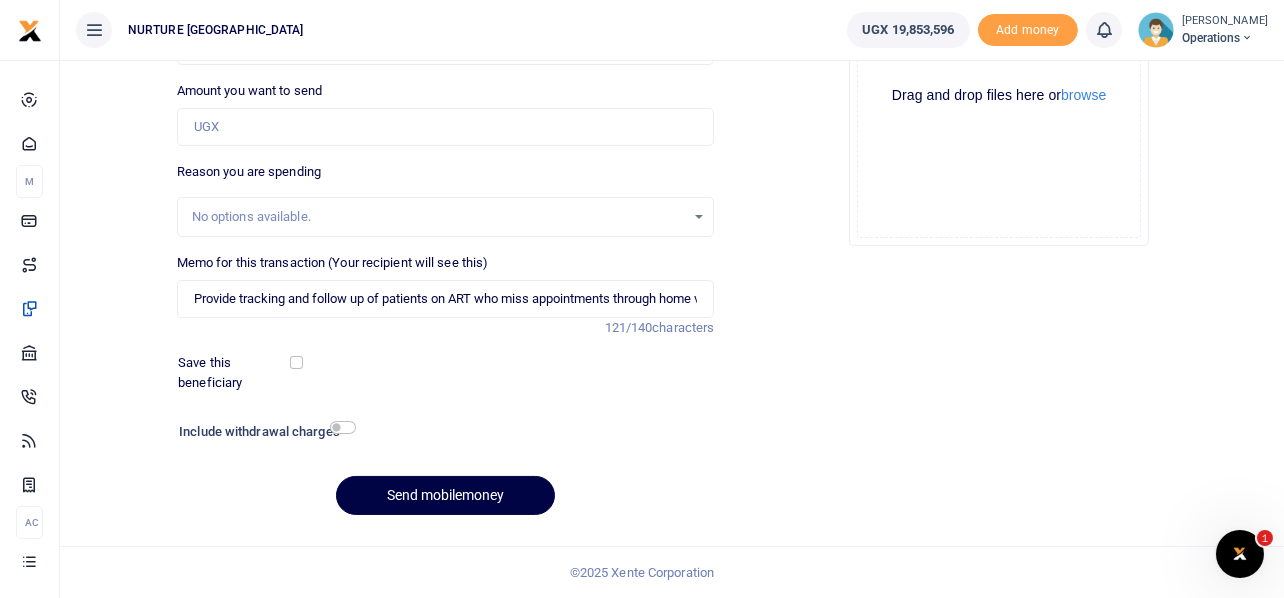 type on "Carol Nagujja" 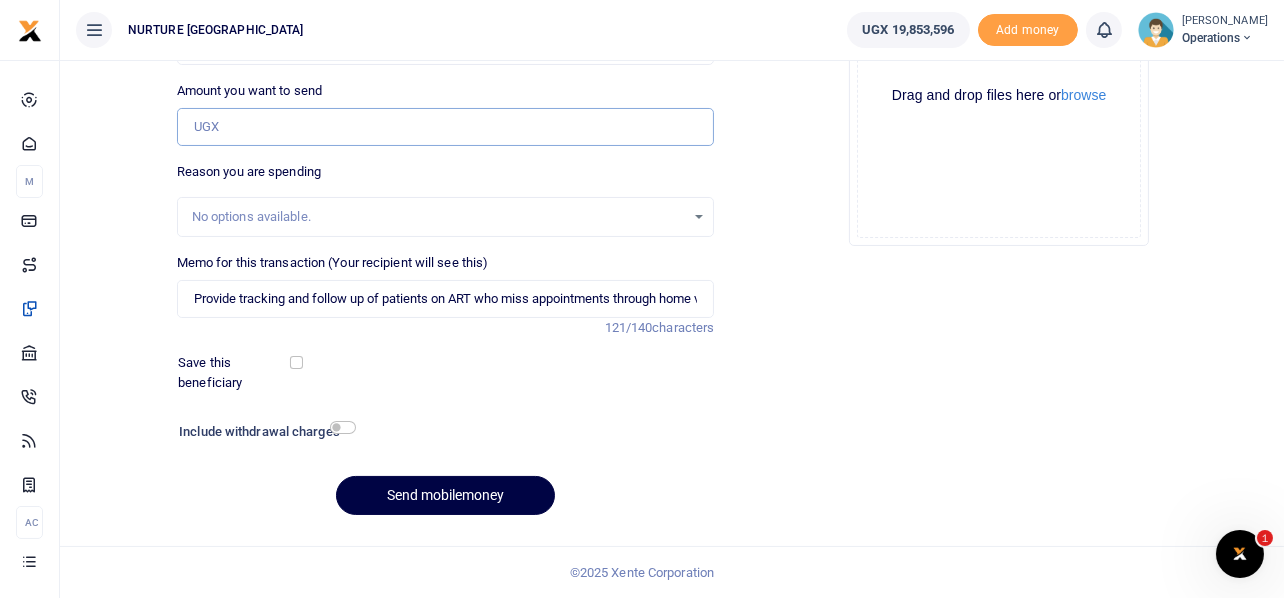 click on "Amount you want to send" at bounding box center (446, 127) 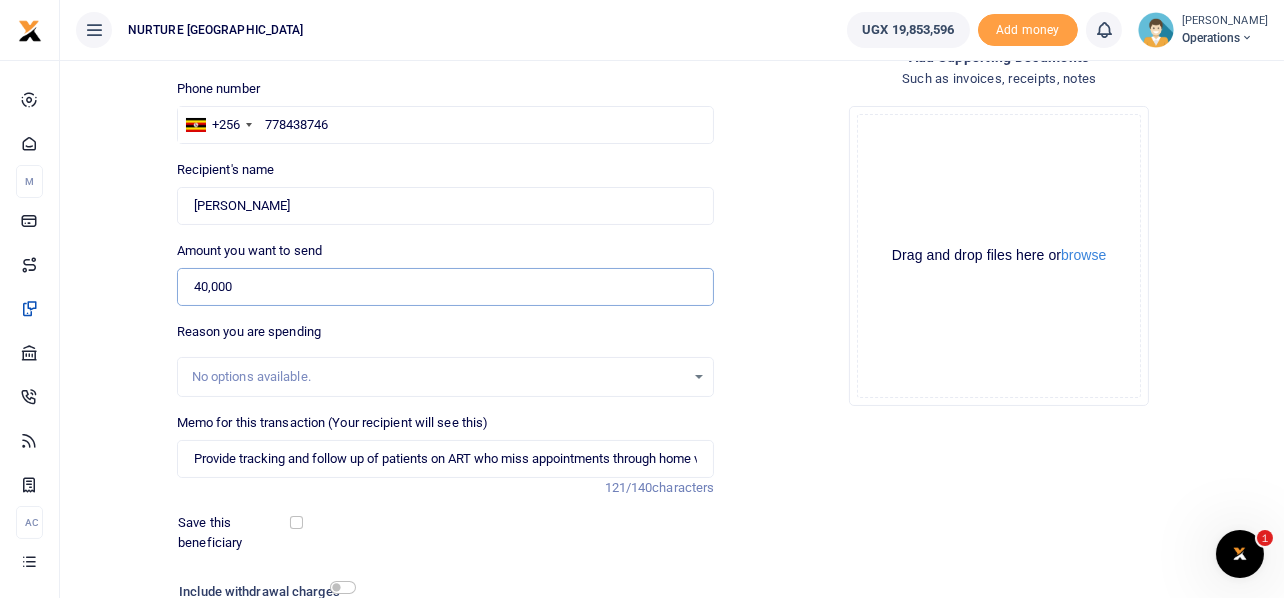 scroll, scrollTop: 287, scrollLeft: 0, axis: vertical 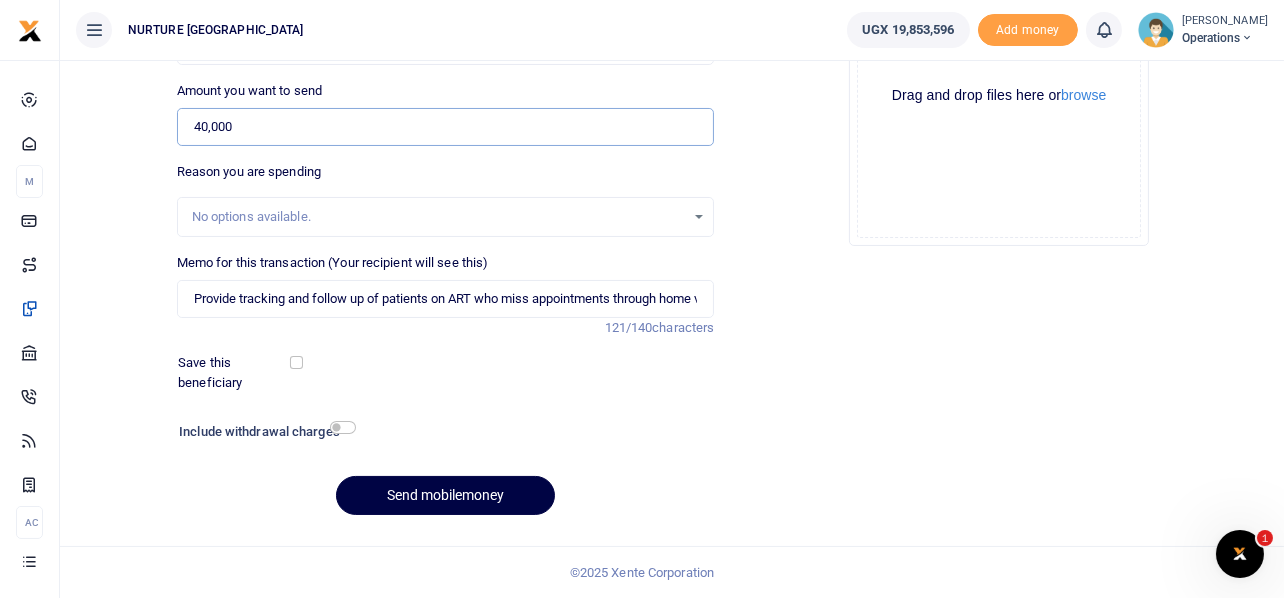type on "40,000" 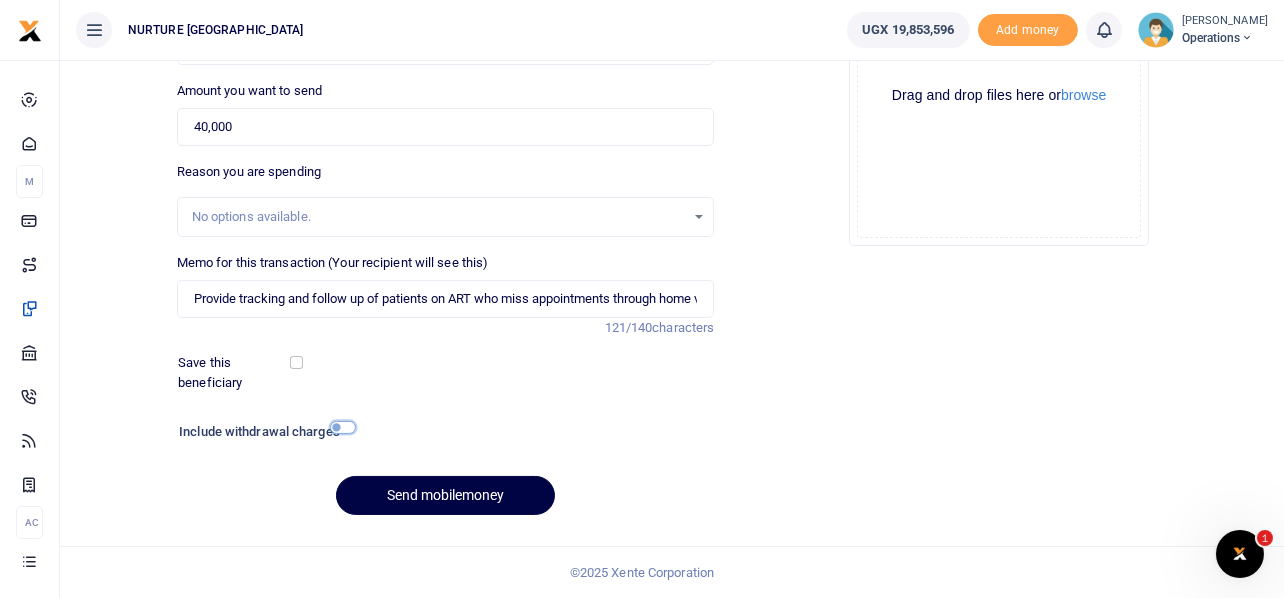 click at bounding box center (343, 427) 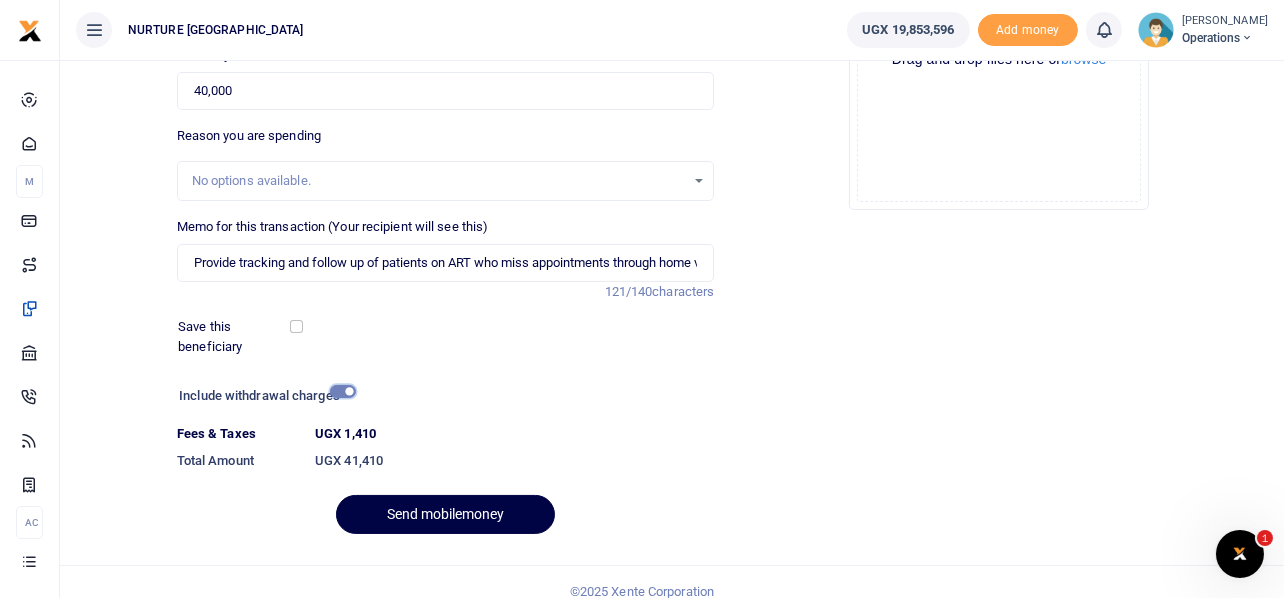 scroll, scrollTop: 342, scrollLeft: 0, axis: vertical 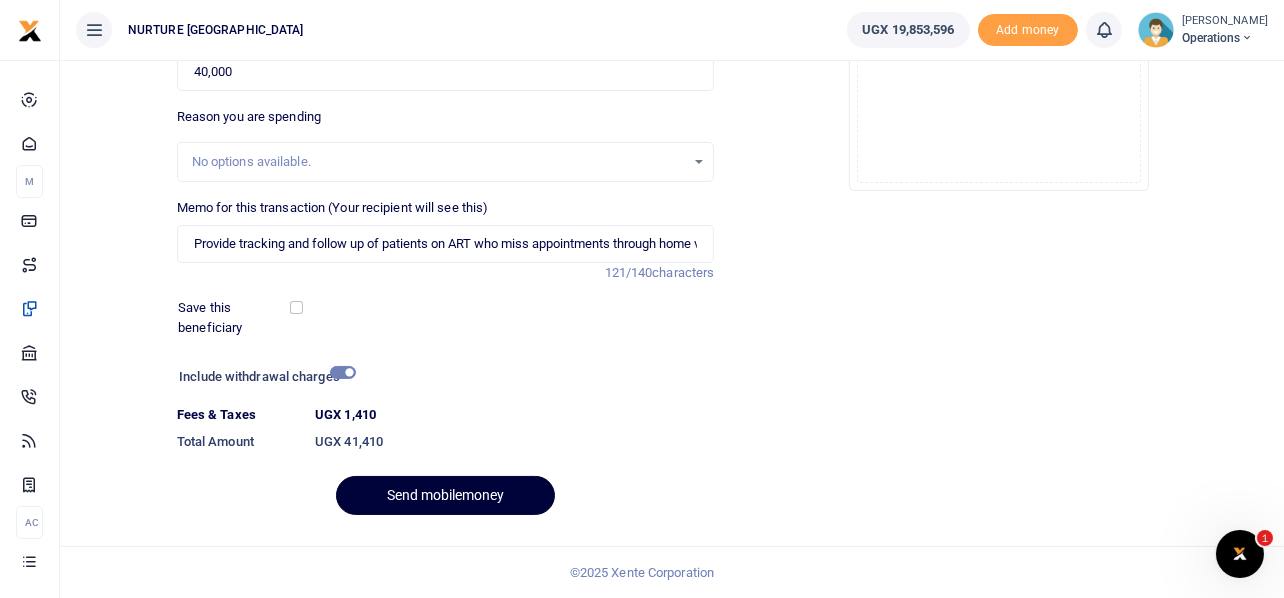click on "Send mobilemoney" at bounding box center [445, 495] 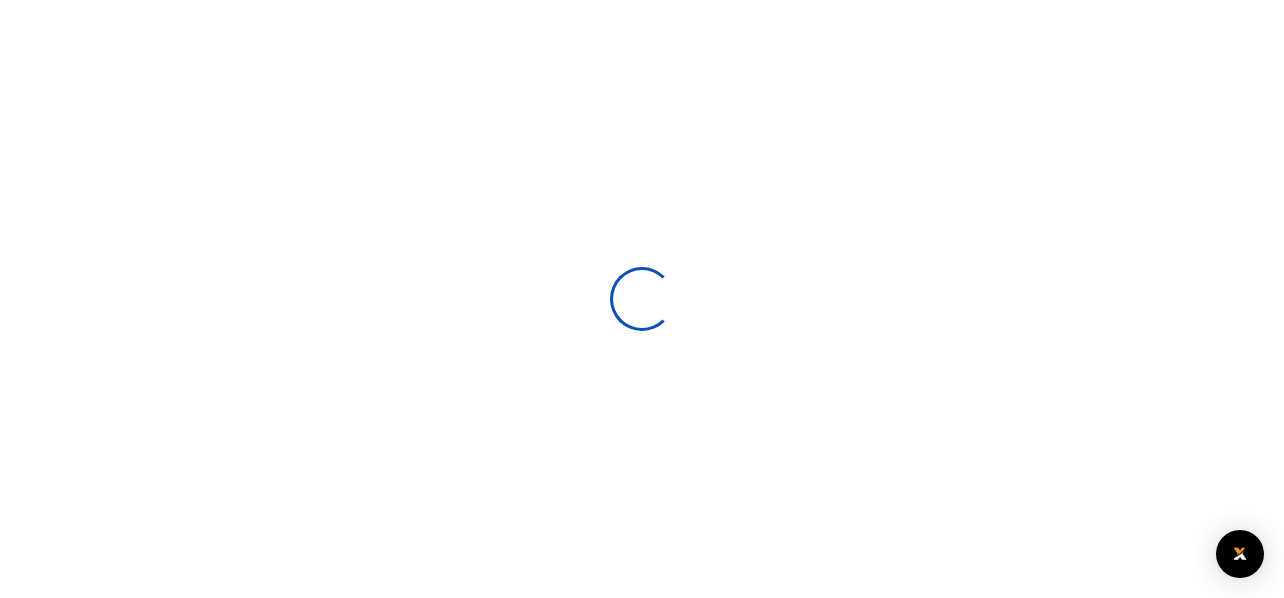 select 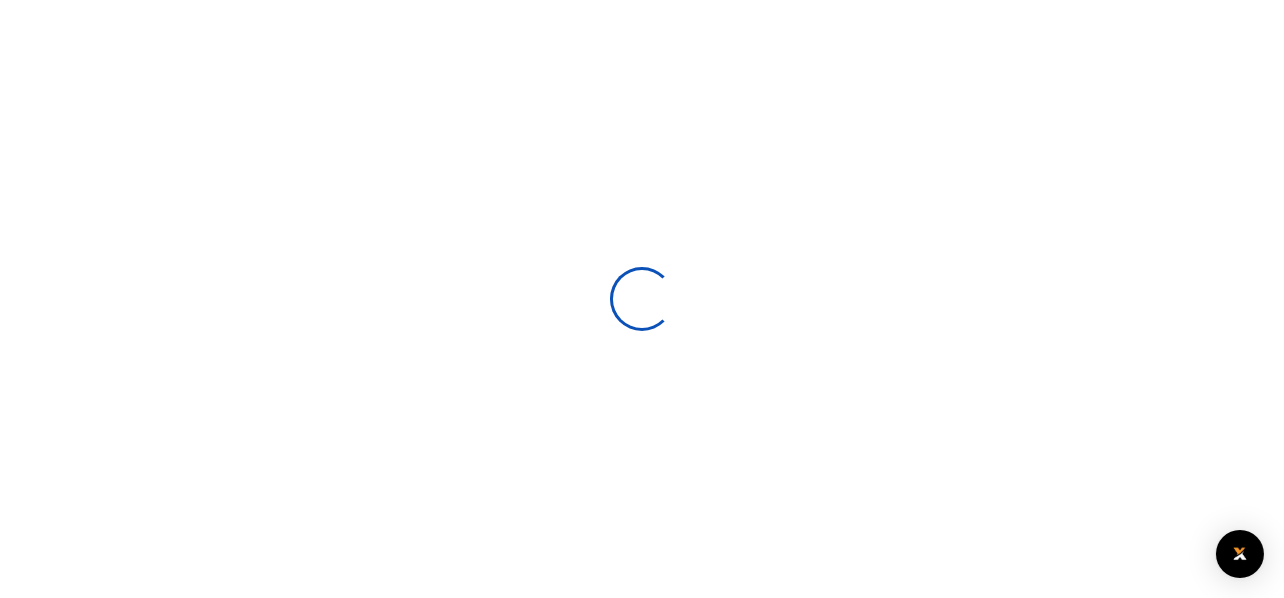 scroll, scrollTop: 287, scrollLeft: 0, axis: vertical 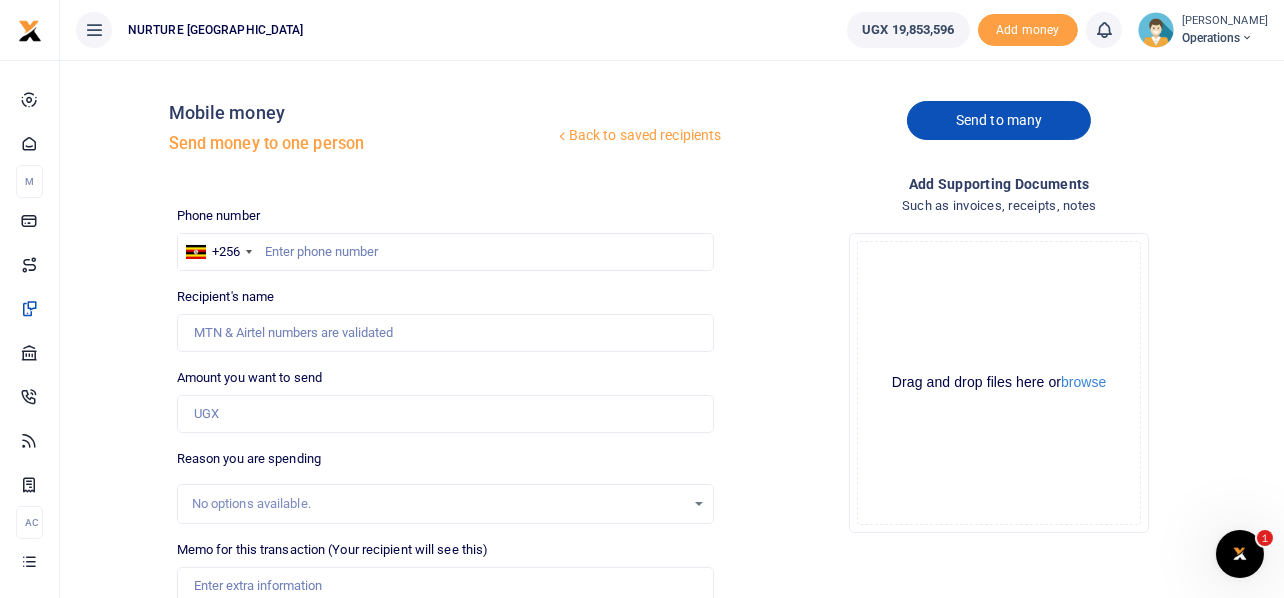 click on "Send to many" at bounding box center (999, 120) 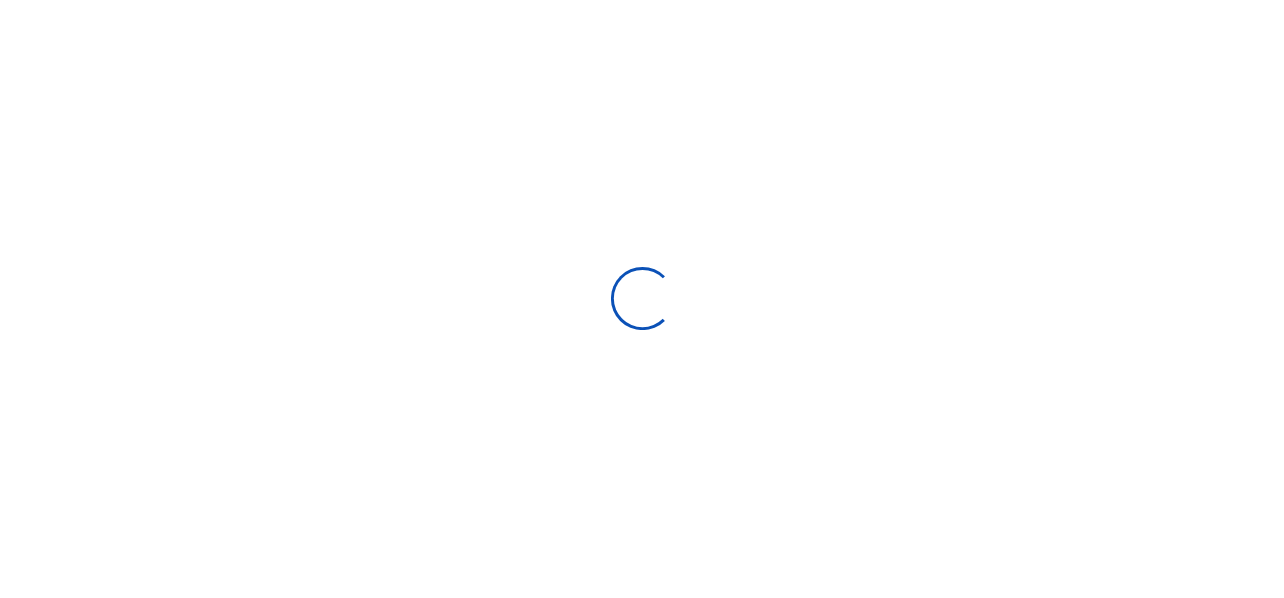 scroll, scrollTop: 0, scrollLeft: 0, axis: both 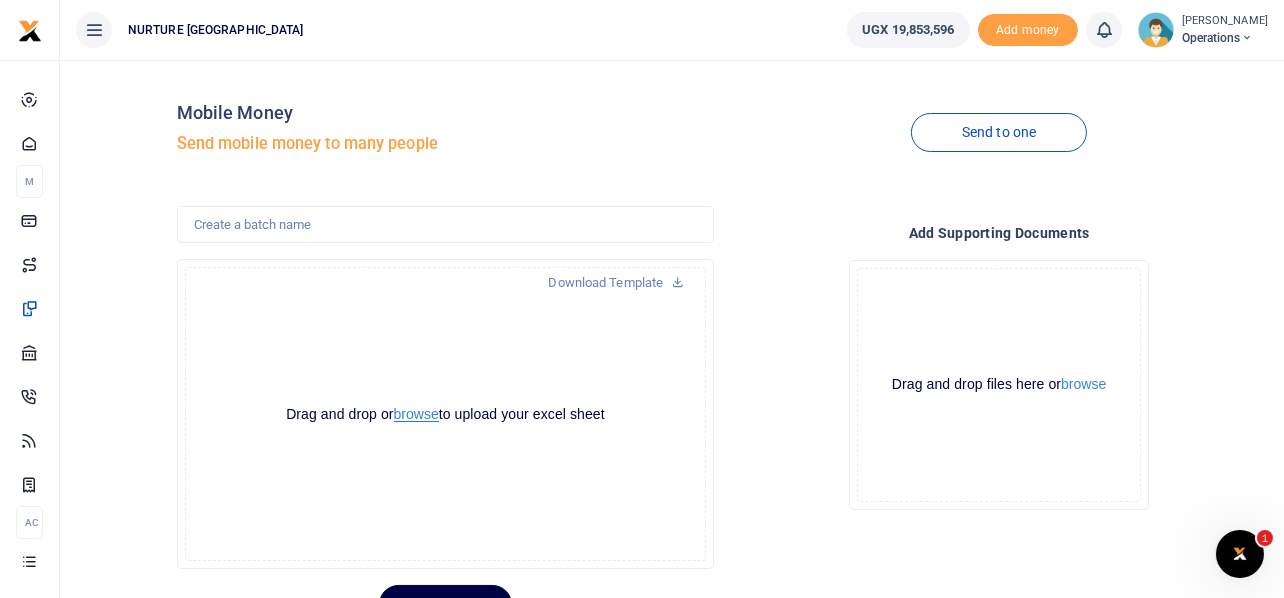 click on "browse" at bounding box center [416, 414] 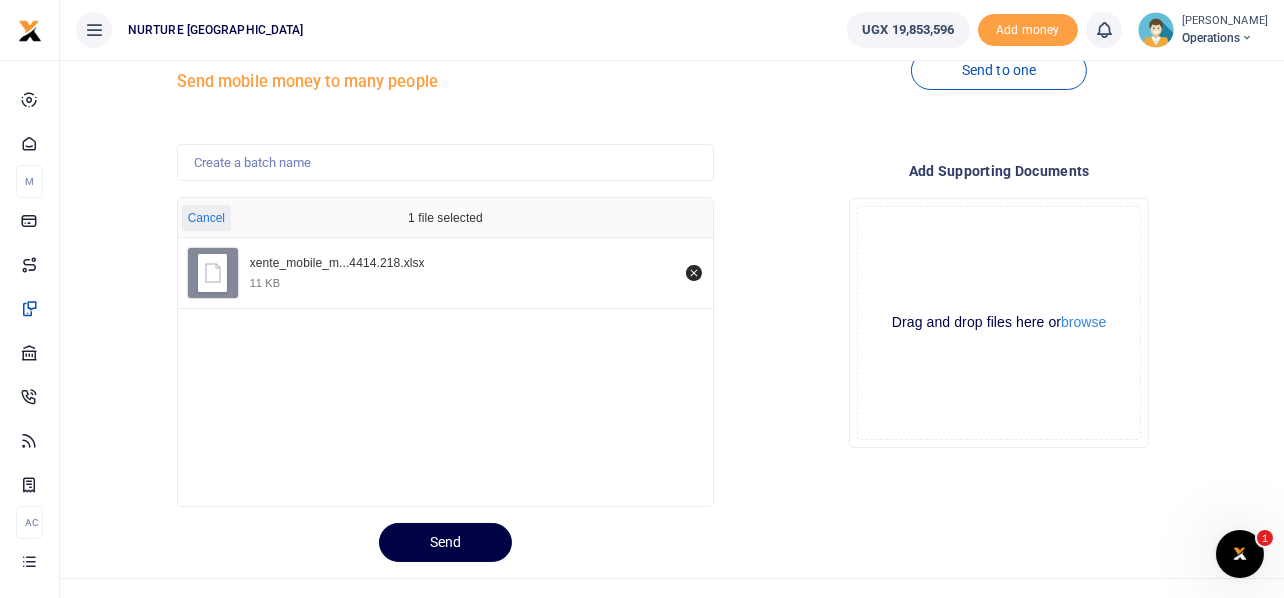scroll, scrollTop: 94, scrollLeft: 0, axis: vertical 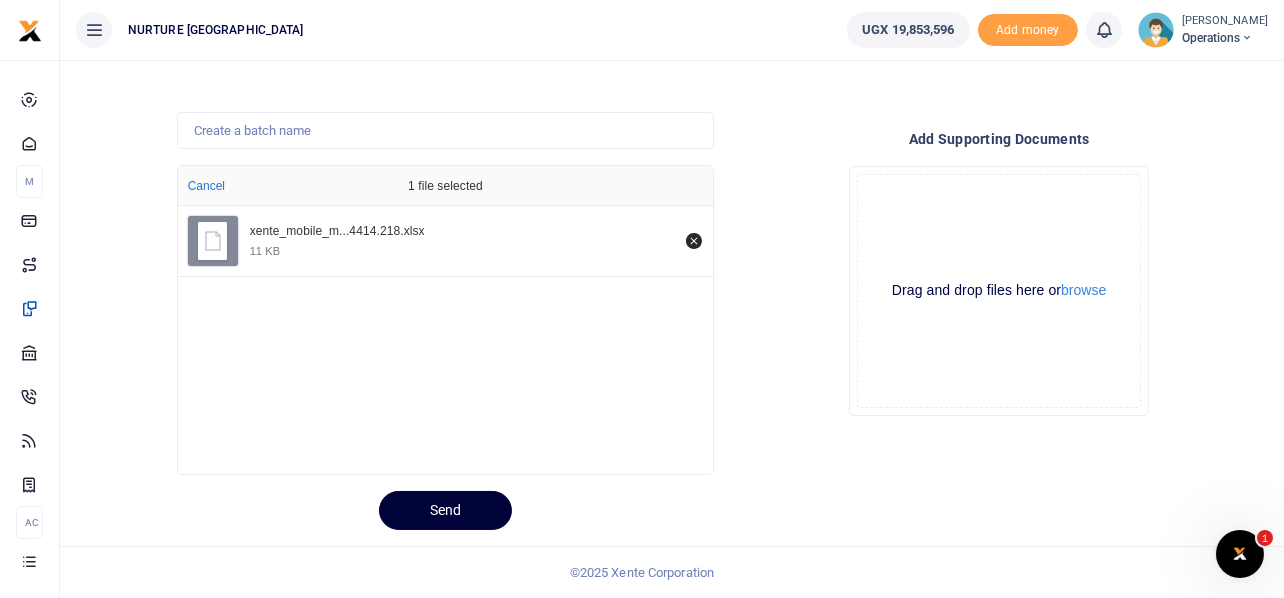 click on "Send" at bounding box center (445, 510) 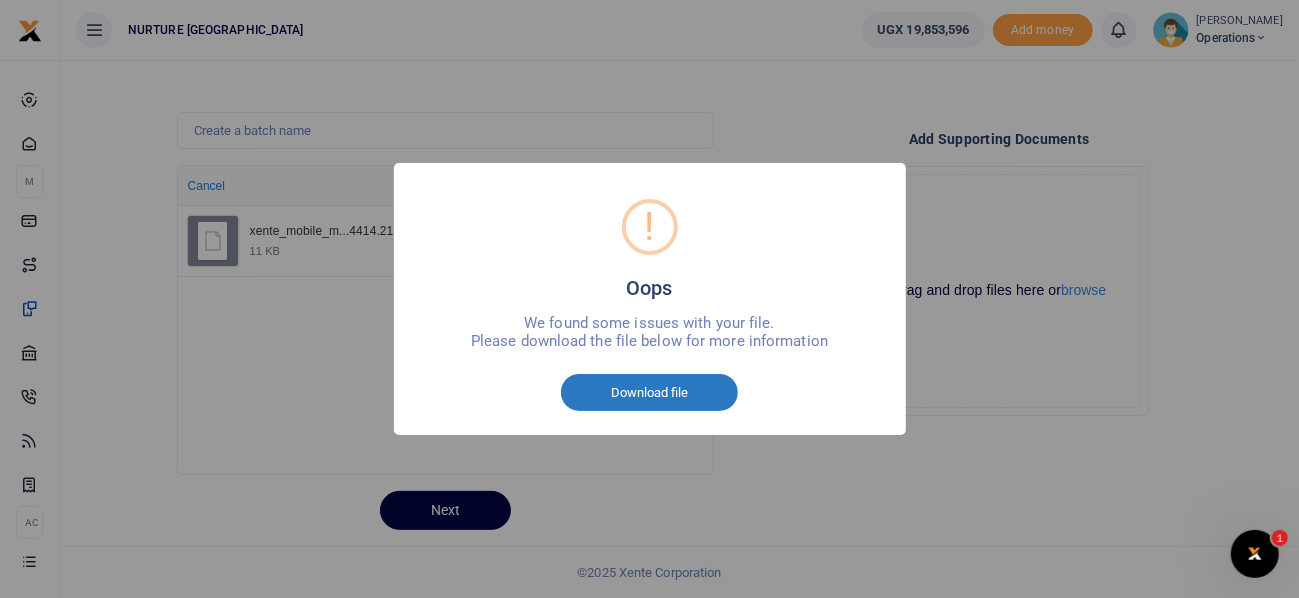 click on "Download file" at bounding box center (649, 393) 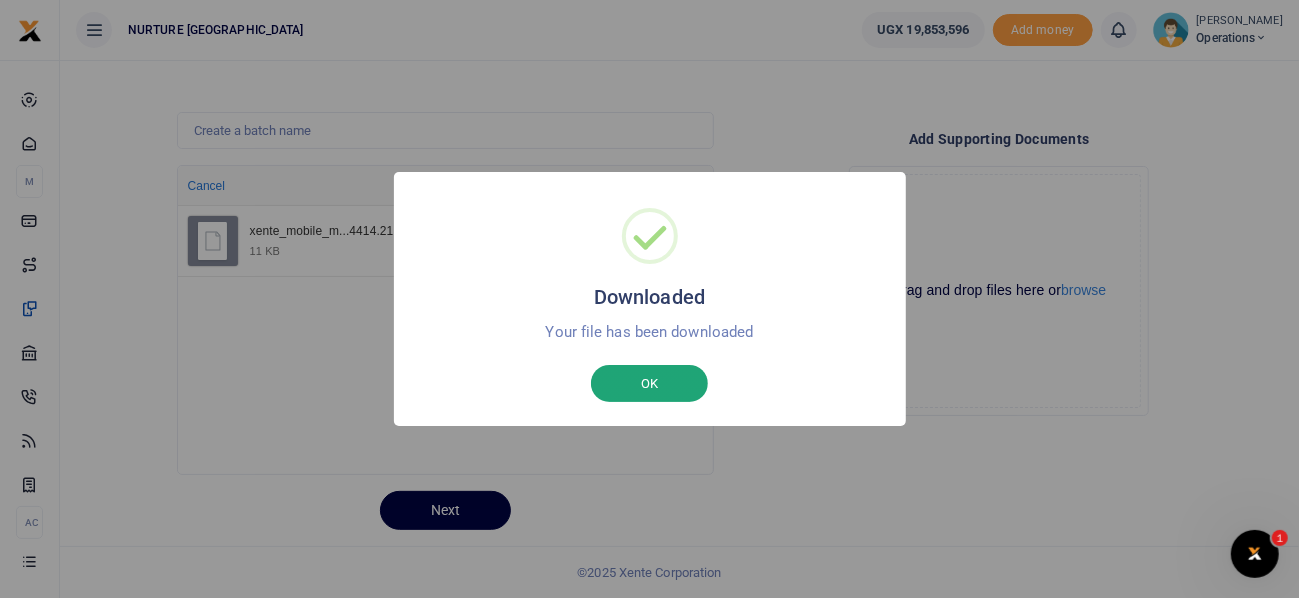 click on "OK" at bounding box center (649, 384) 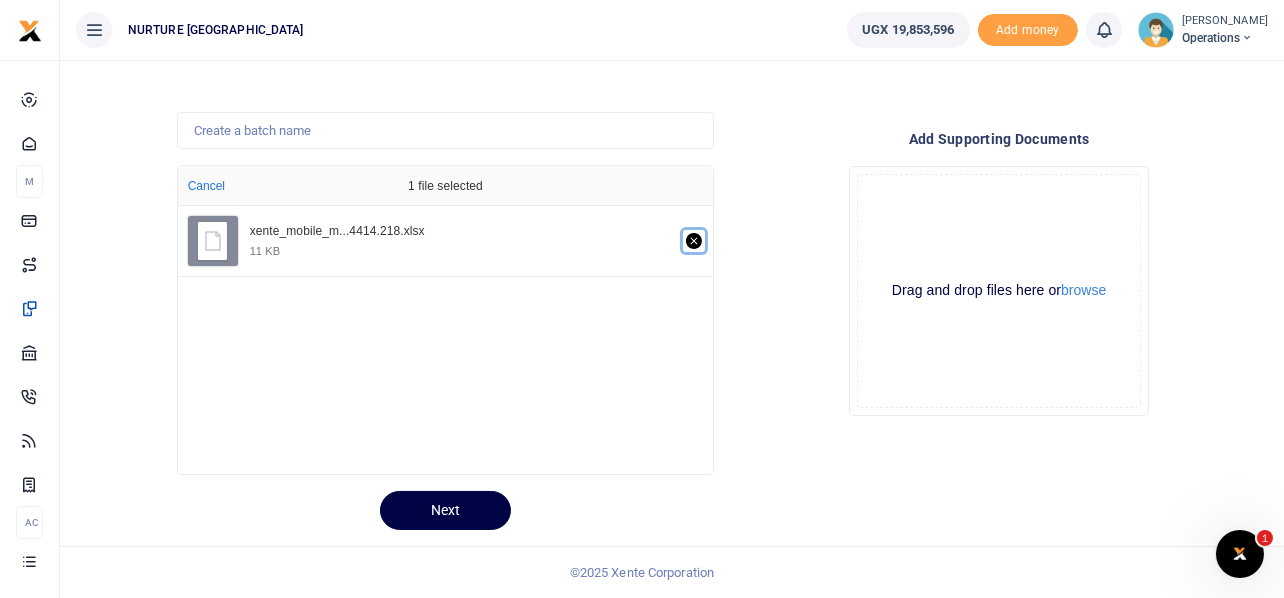 click 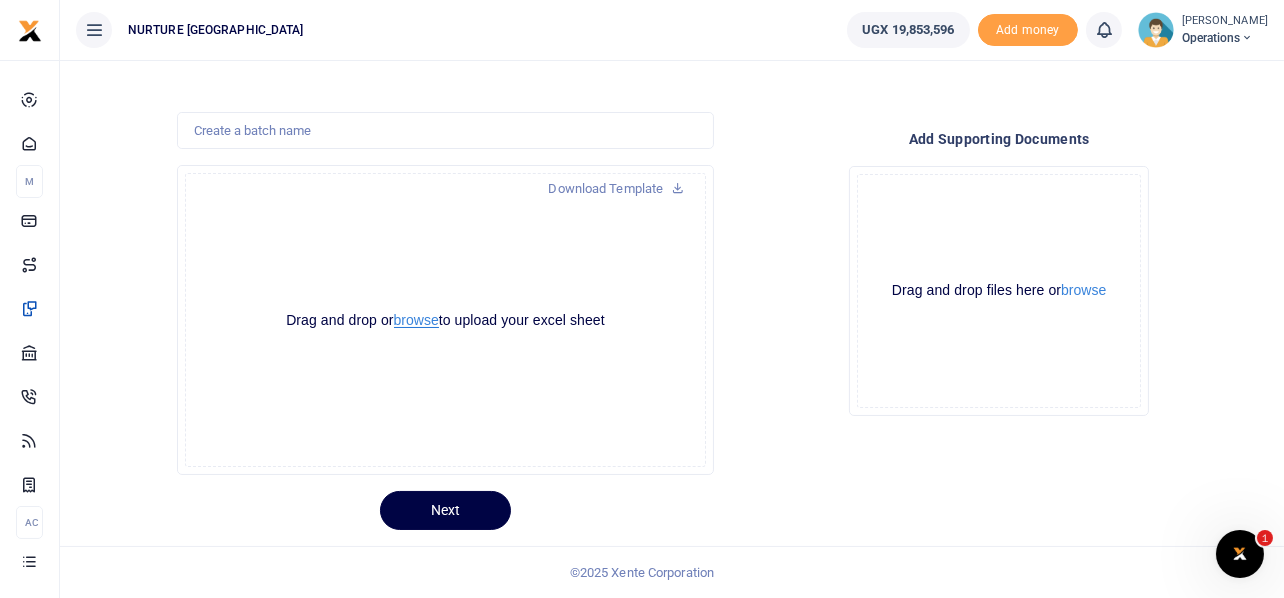 click on "browse" at bounding box center [416, 320] 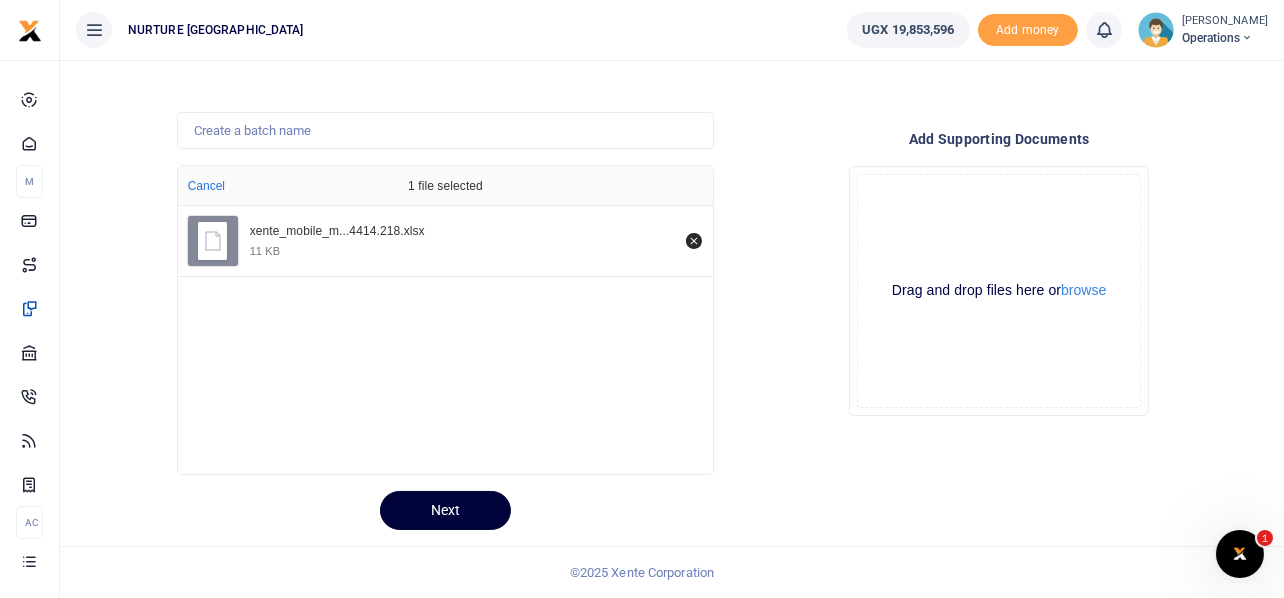 click on "Next" at bounding box center (445, 510) 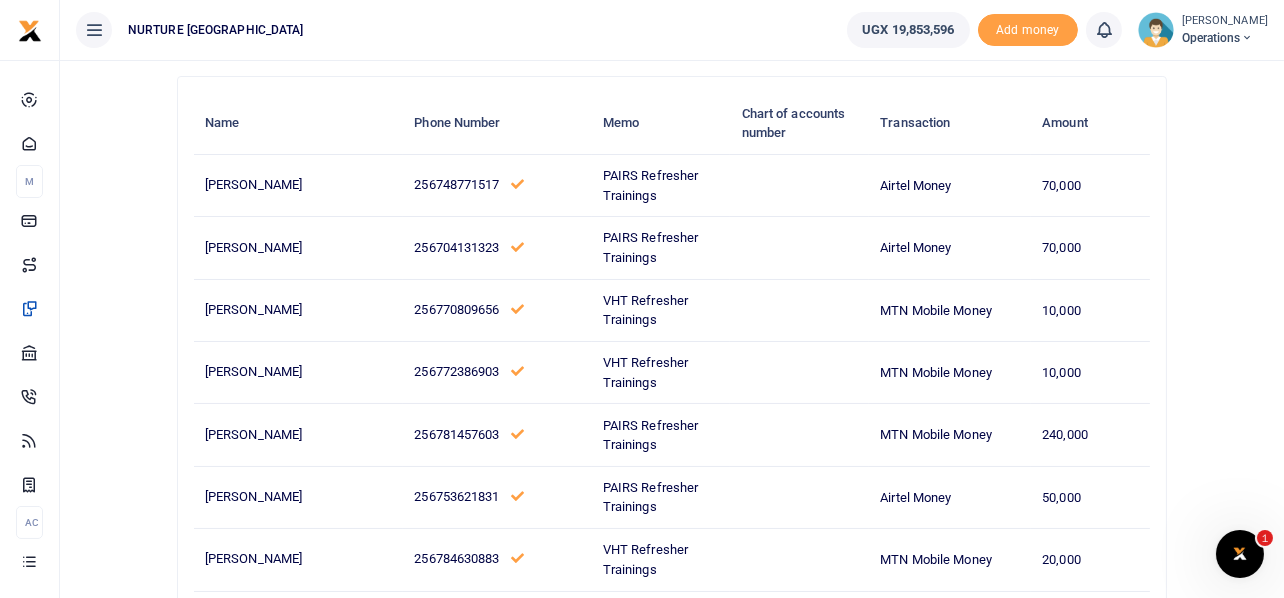 scroll, scrollTop: 0, scrollLeft: 0, axis: both 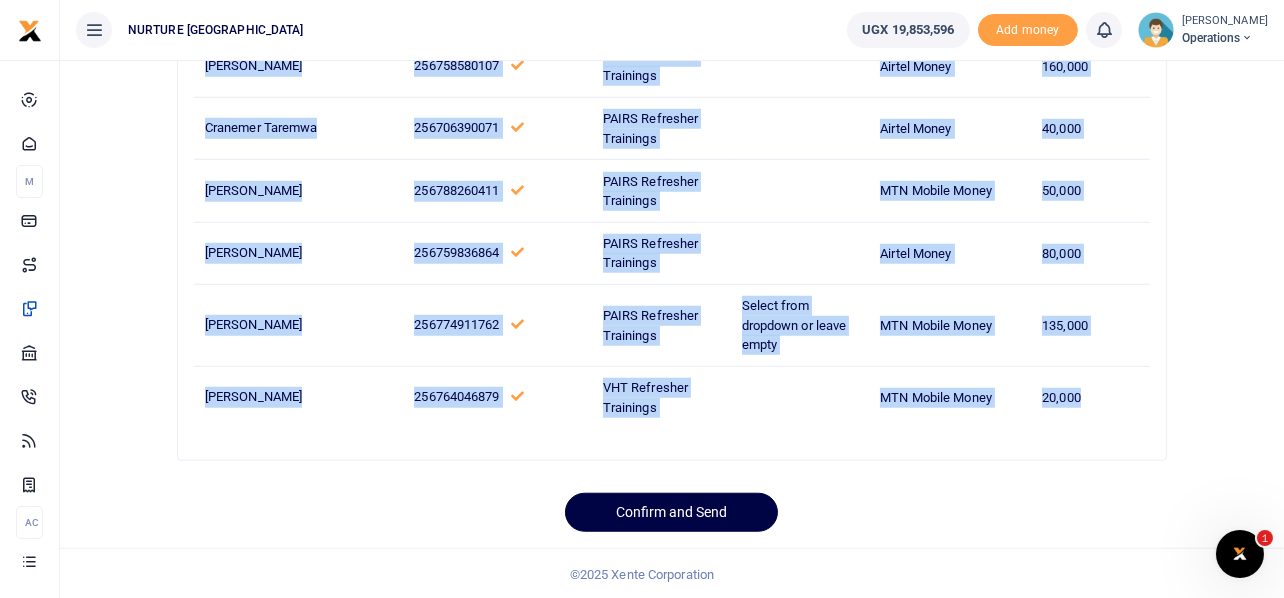 drag, startPoint x: 207, startPoint y: 314, endPoint x: 1116, endPoint y: 397, distance: 912.78143 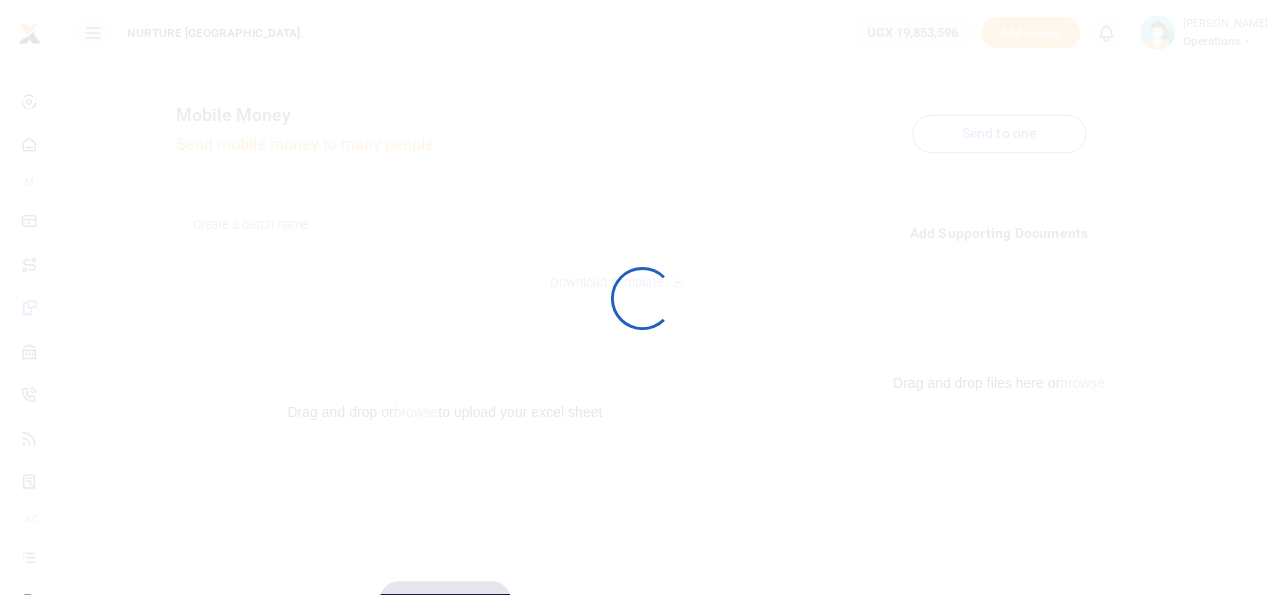 scroll, scrollTop: 0, scrollLeft: 0, axis: both 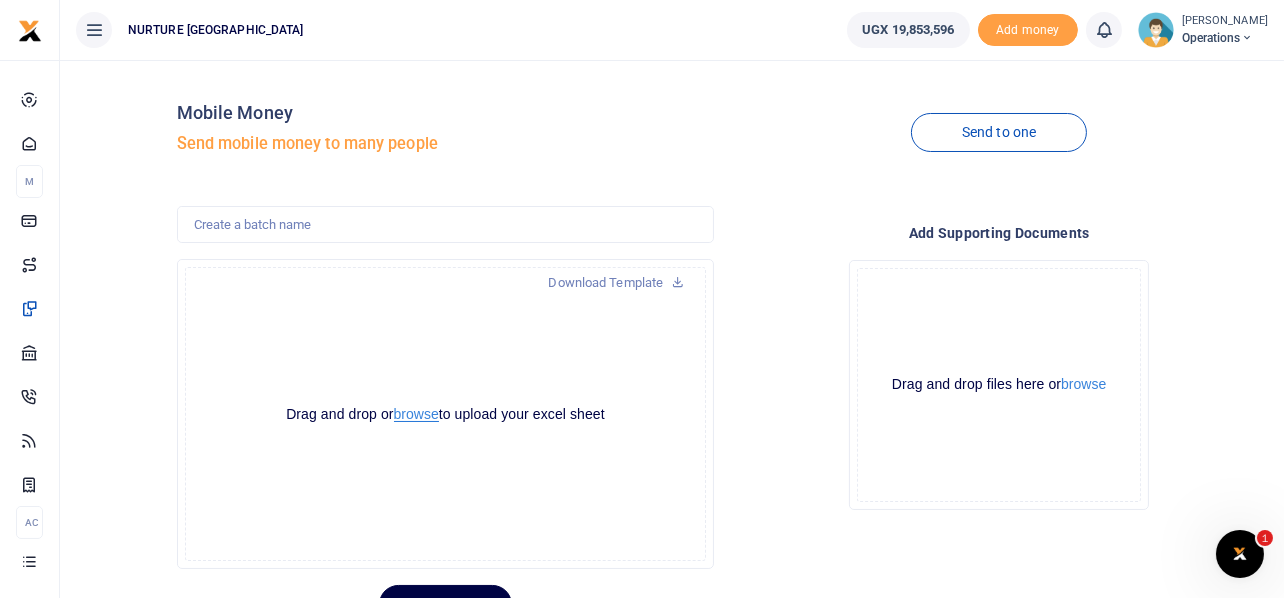 click on "browse" at bounding box center [416, 414] 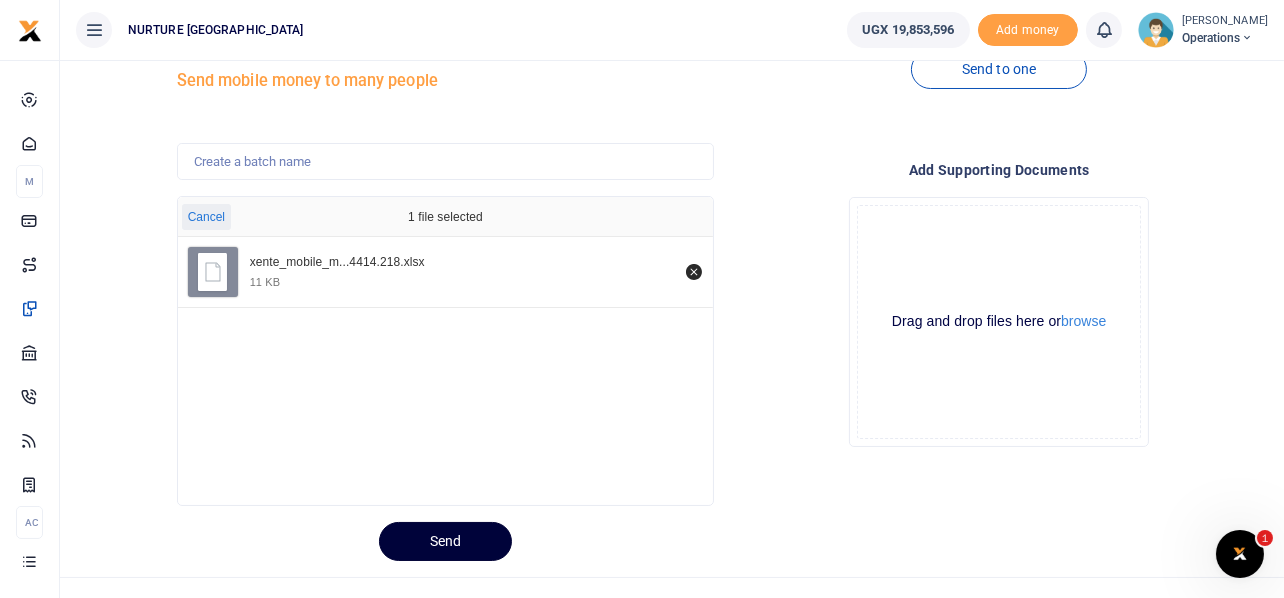 scroll, scrollTop: 94, scrollLeft: 0, axis: vertical 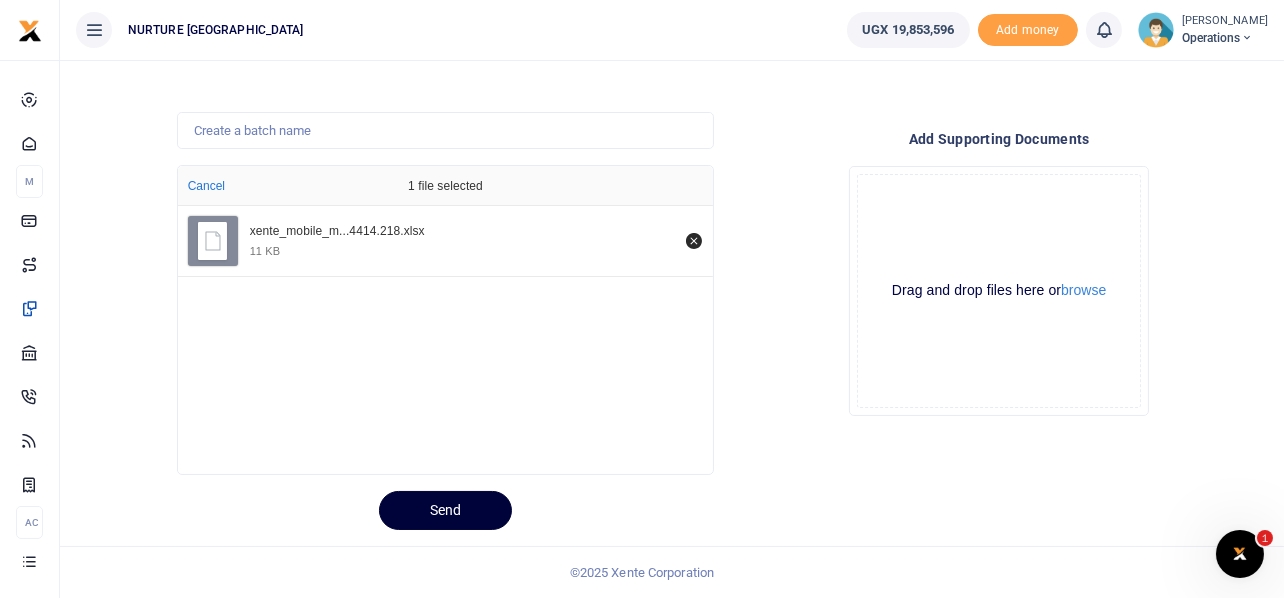 click on "Send" at bounding box center [445, 510] 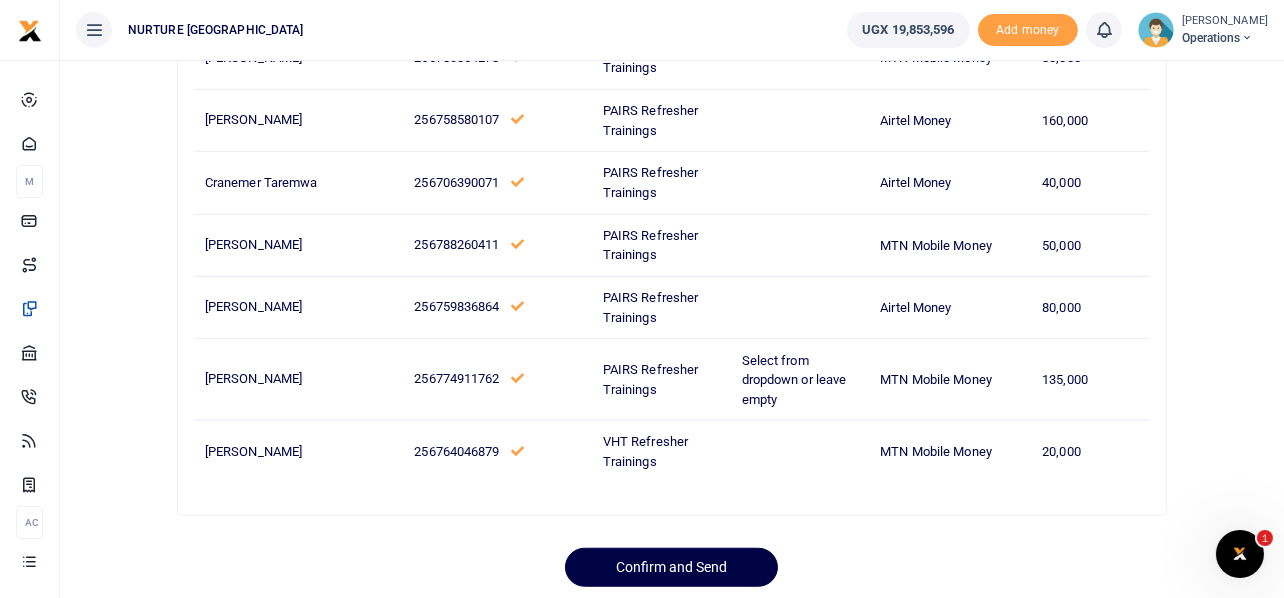scroll, scrollTop: 2309, scrollLeft: 0, axis: vertical 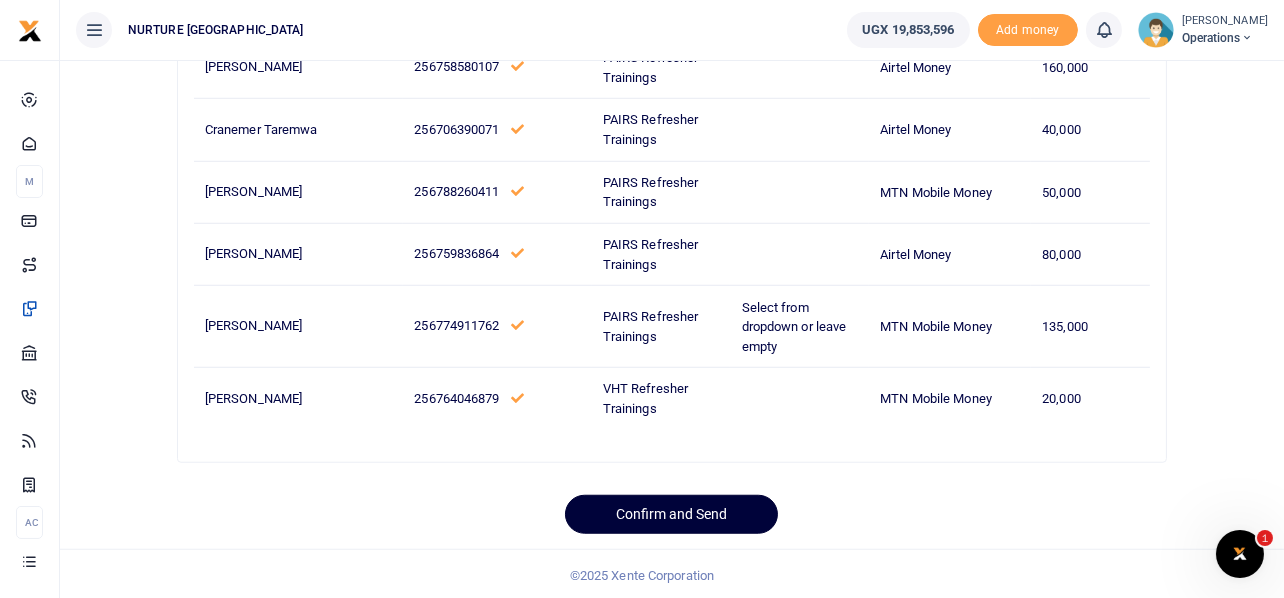 click on "Confirm and Send" at bounding box center [671, 514] 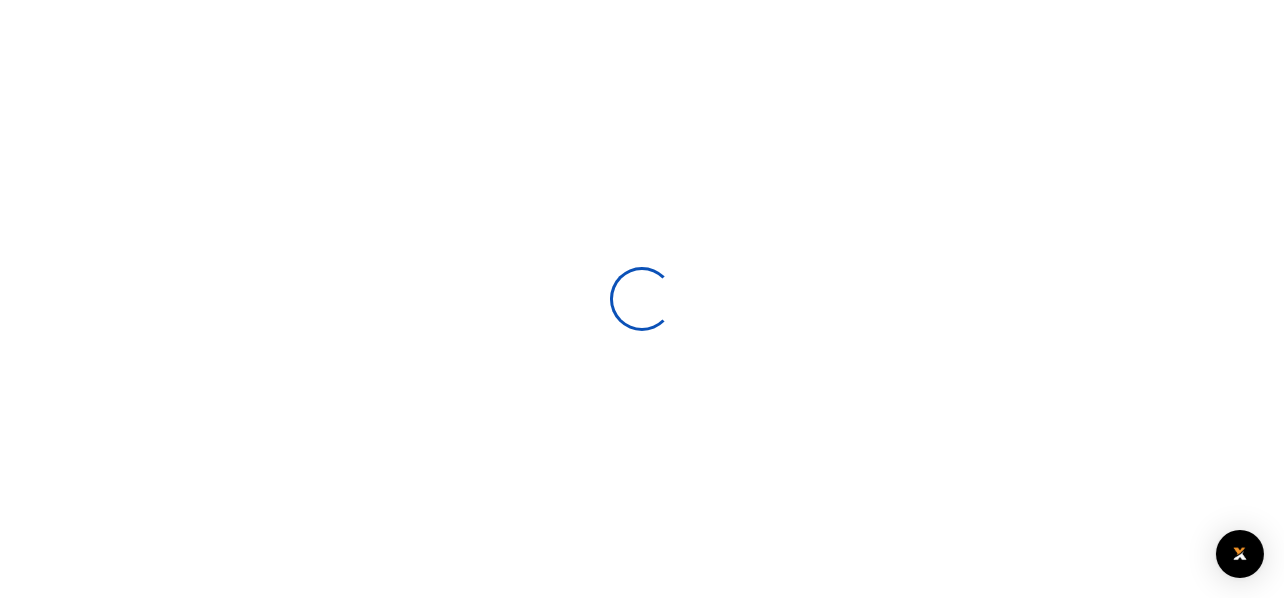 scroll, scrollTop: 94, scrollLeft: 0, axis: vertical 